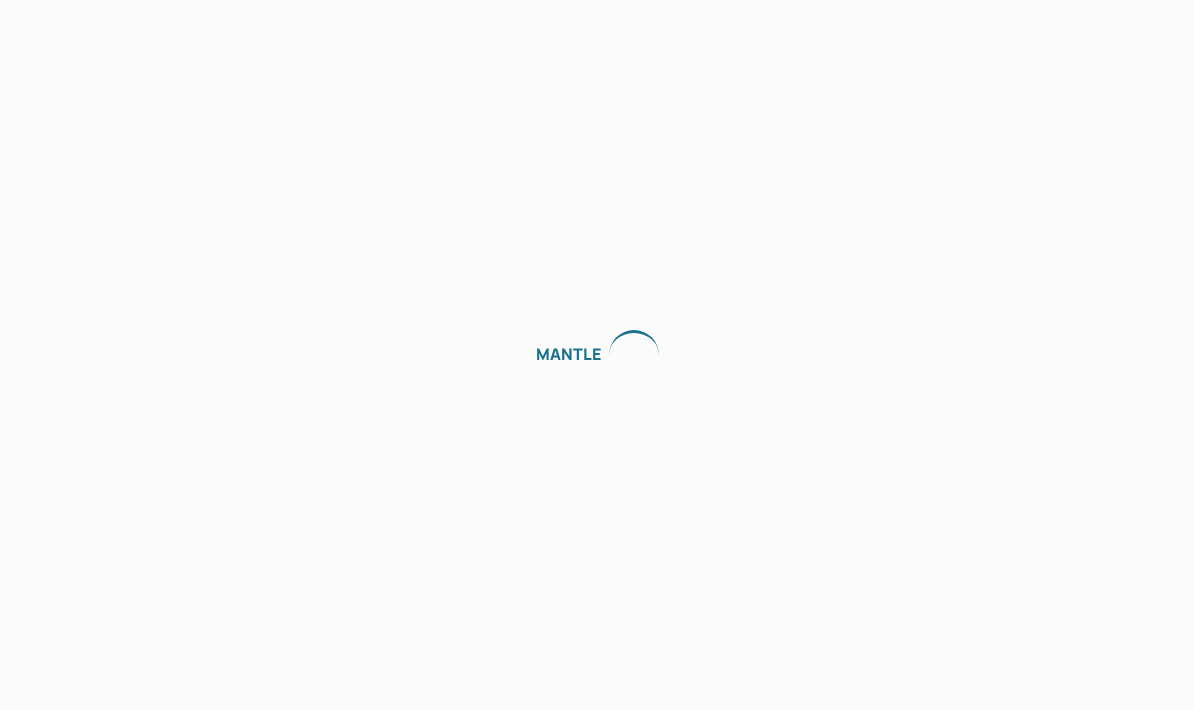 scroll, scrollTop: 0, scrollLeft: 0, axis: both 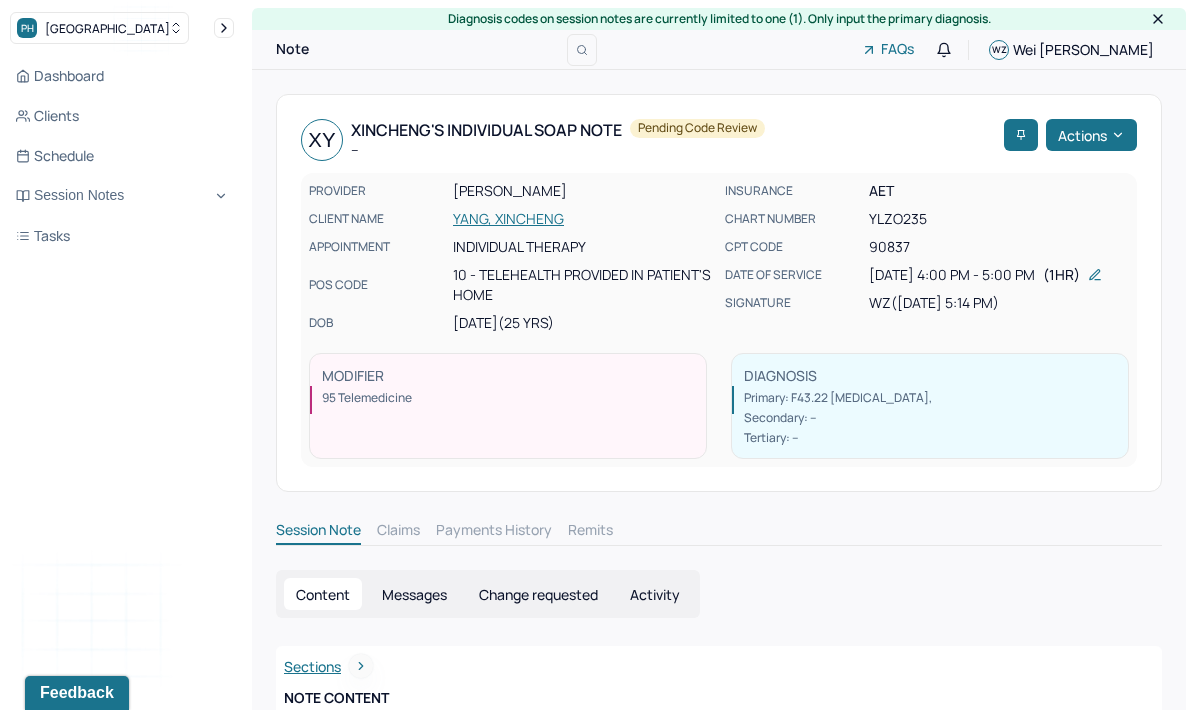 click on "Clients" at bounding box center (122, 116) 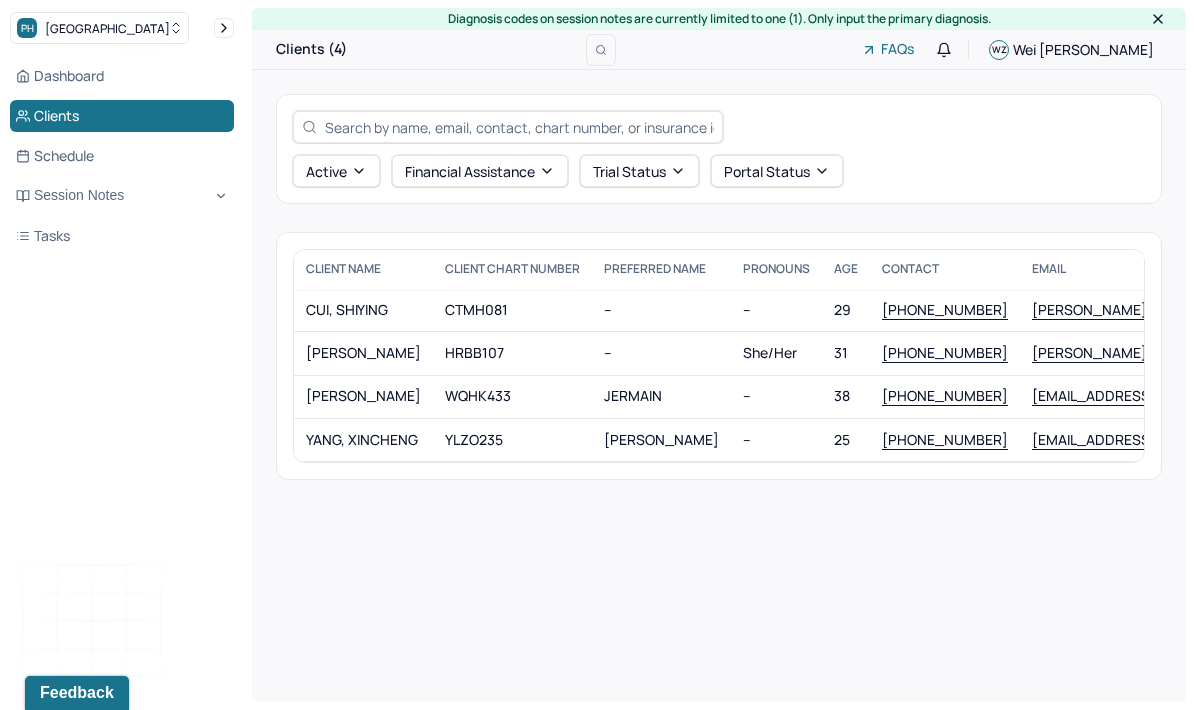click on "[PERSON_NAME]" at bounding box center [363, 353] 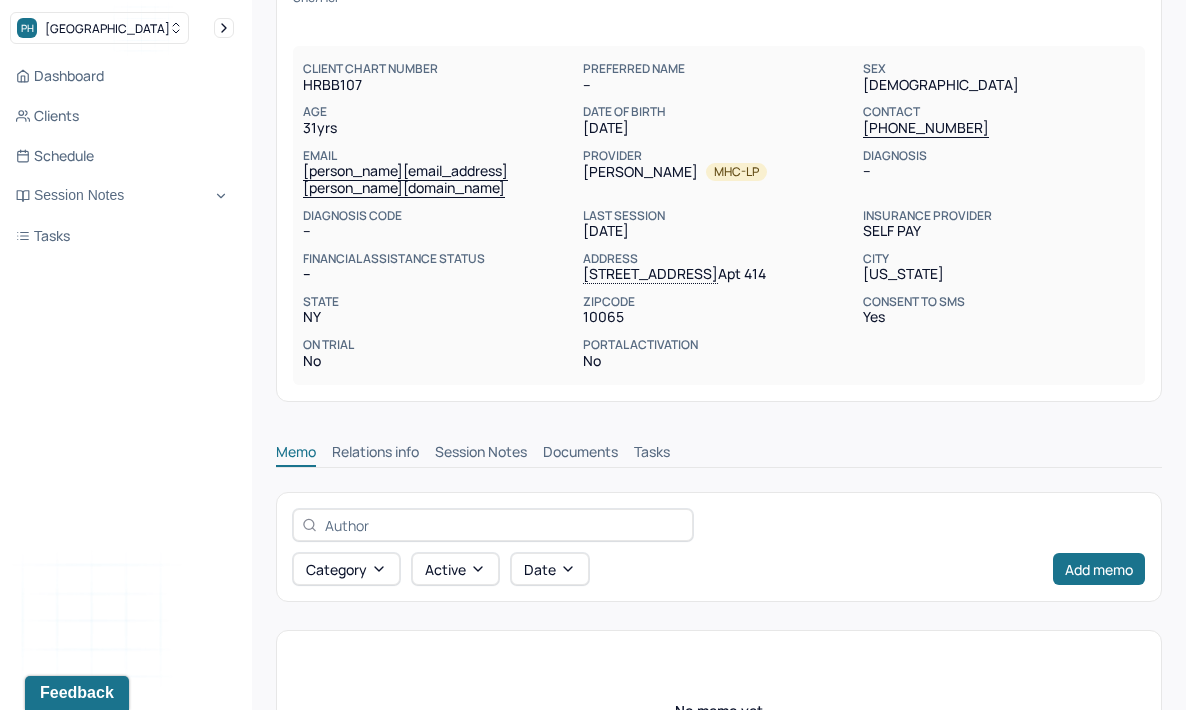 click on "Session Notes" at bounding box center (481, 454) 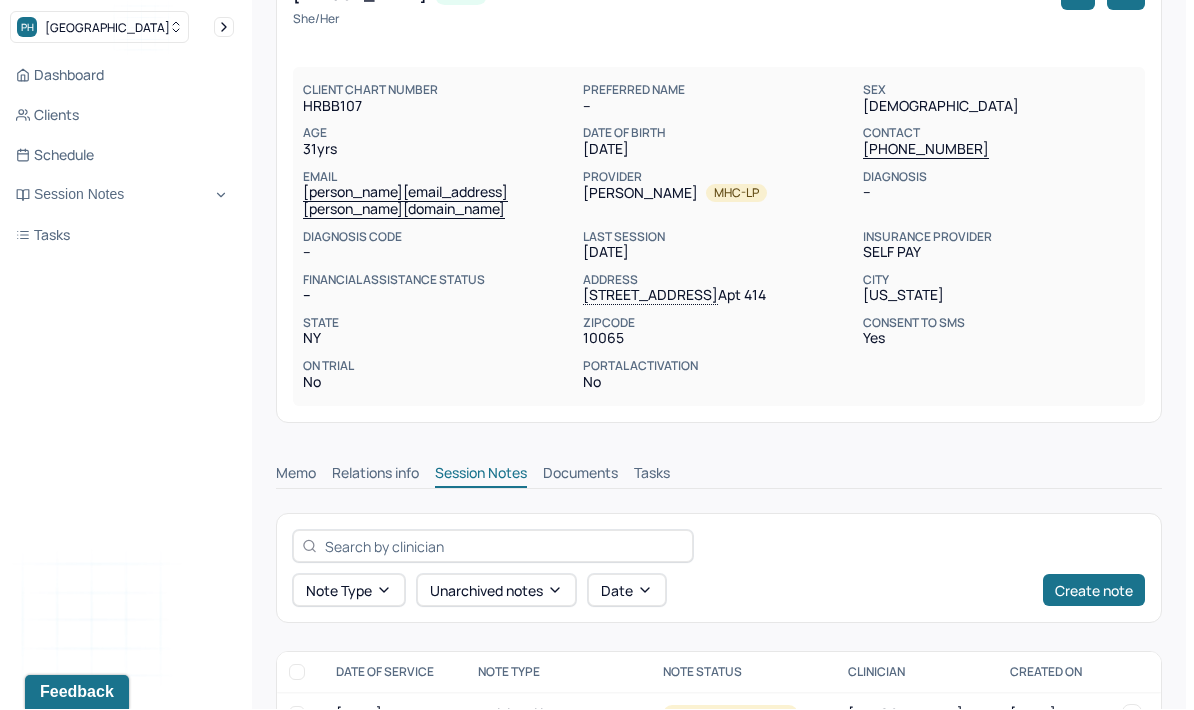 scroll, scrollTop: 0, scrollLeft: 0, axis: both 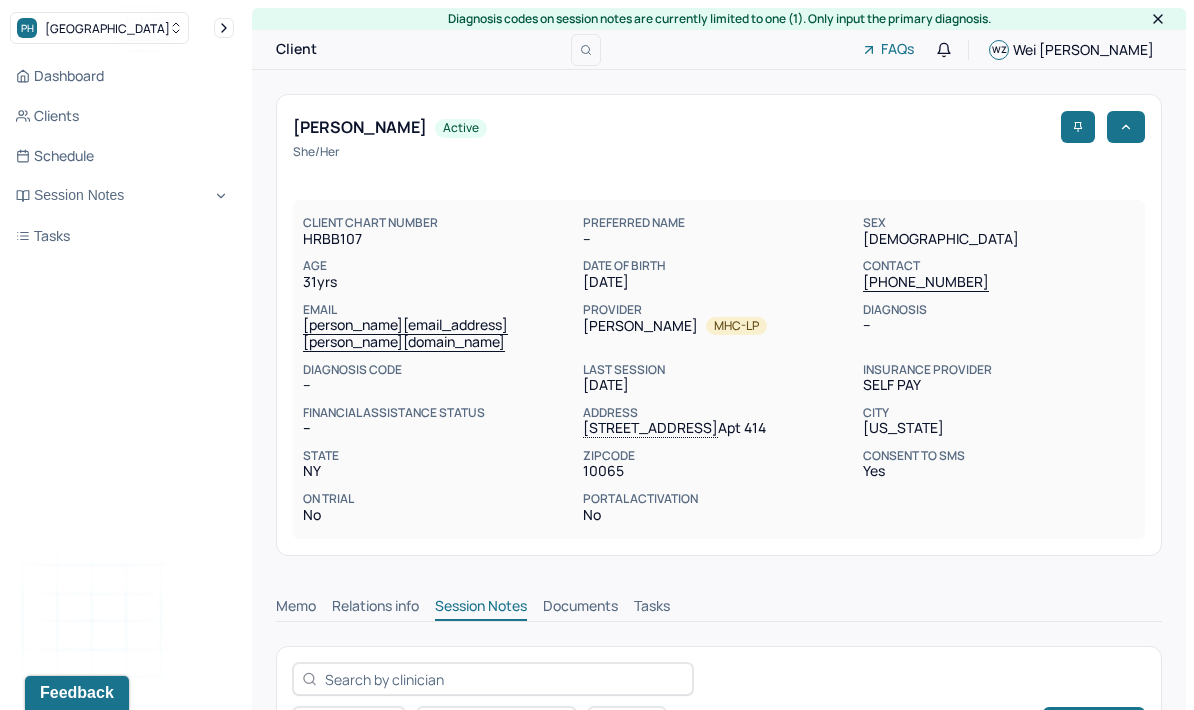 click on "Create note" at bounding box center [1094, 723] 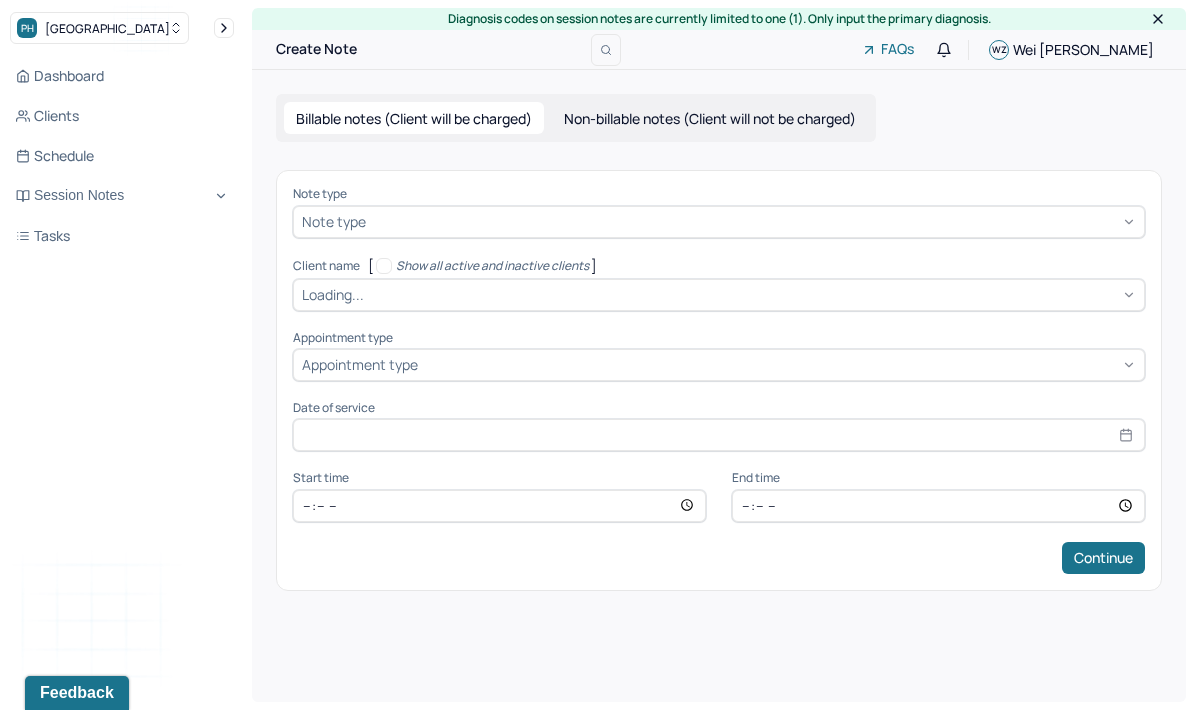 scroll, scrollTop: 0, scrollLeft: 0, axis: both 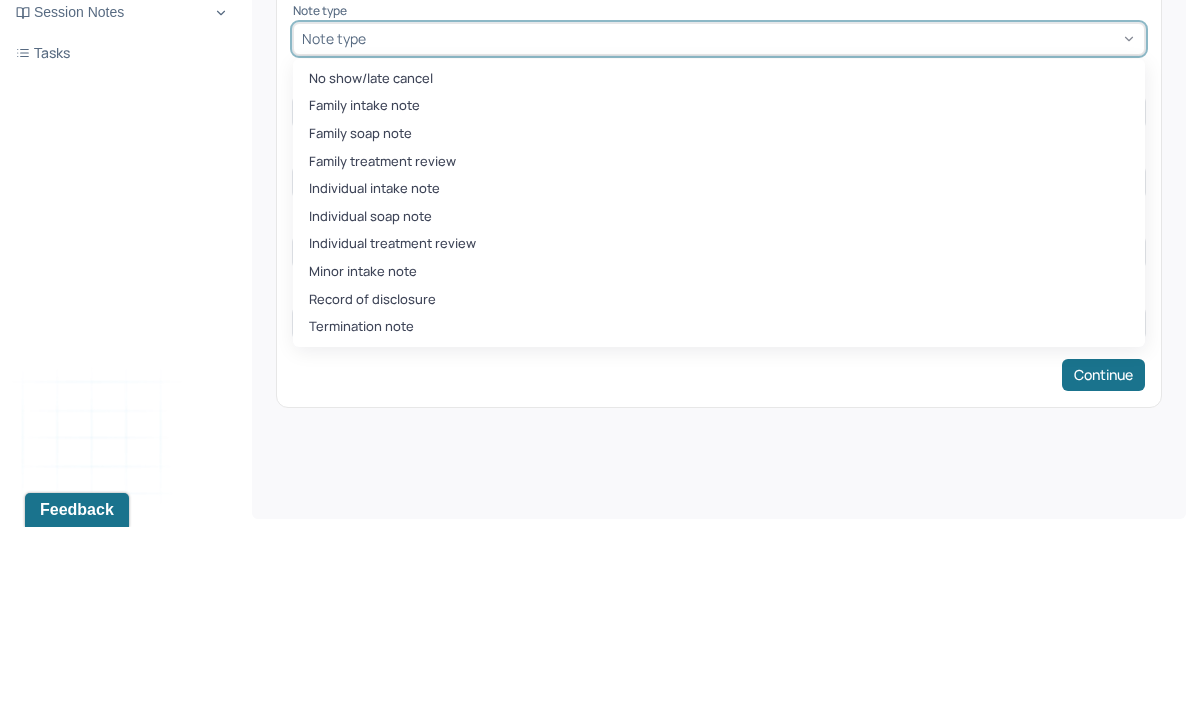click on "Individual soap note" at bounding box center [719, 400] 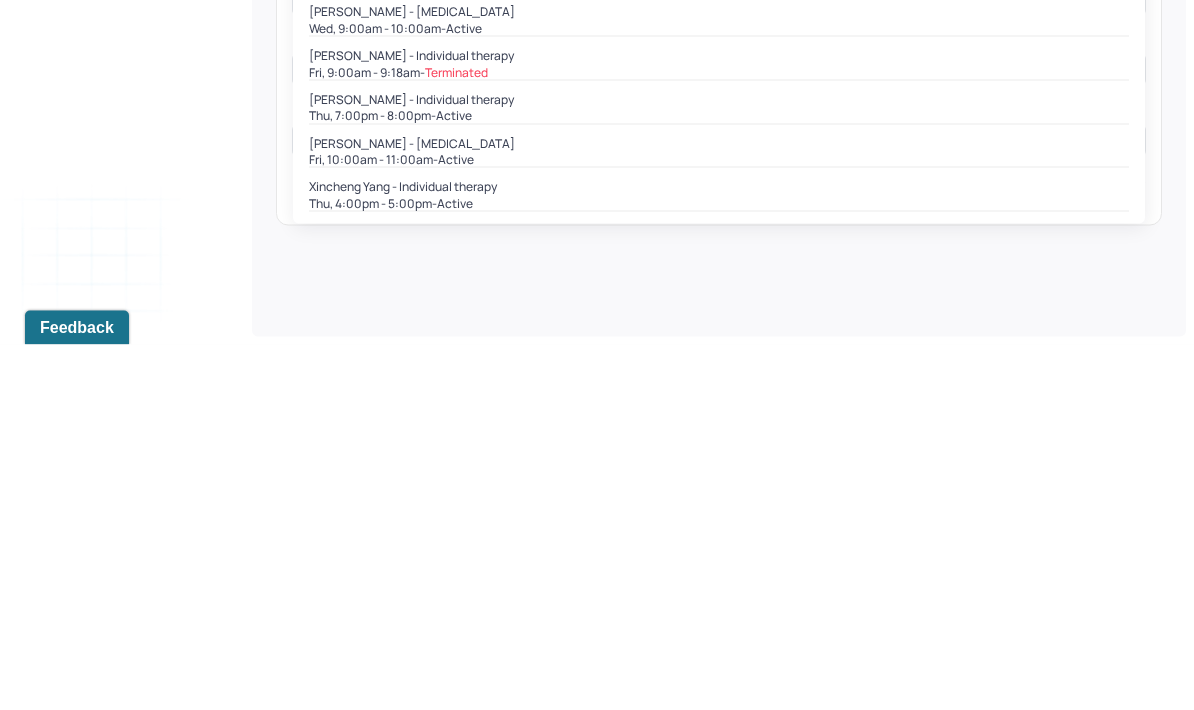click on "[PERSON_NAME] - Individual therapy Thu, 7:00pm - 8:00pm  -  active" at bounding box center (719, 474) 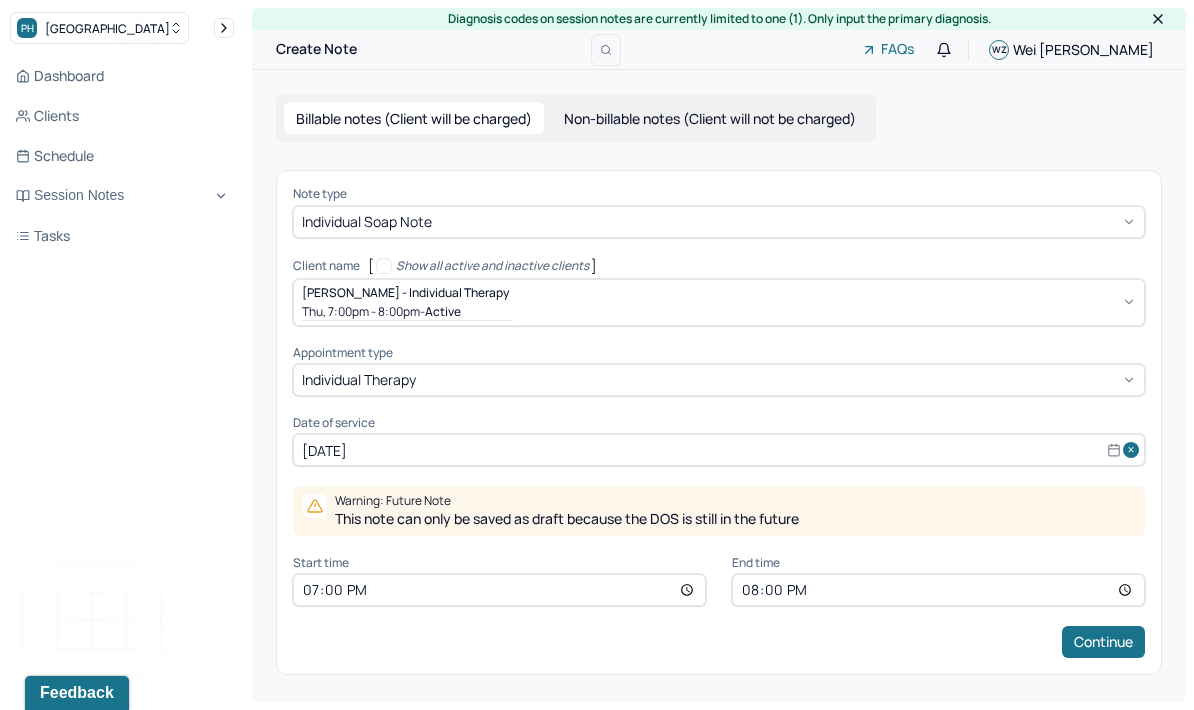 click on "[DATE]" at bounding box center [719, 450] 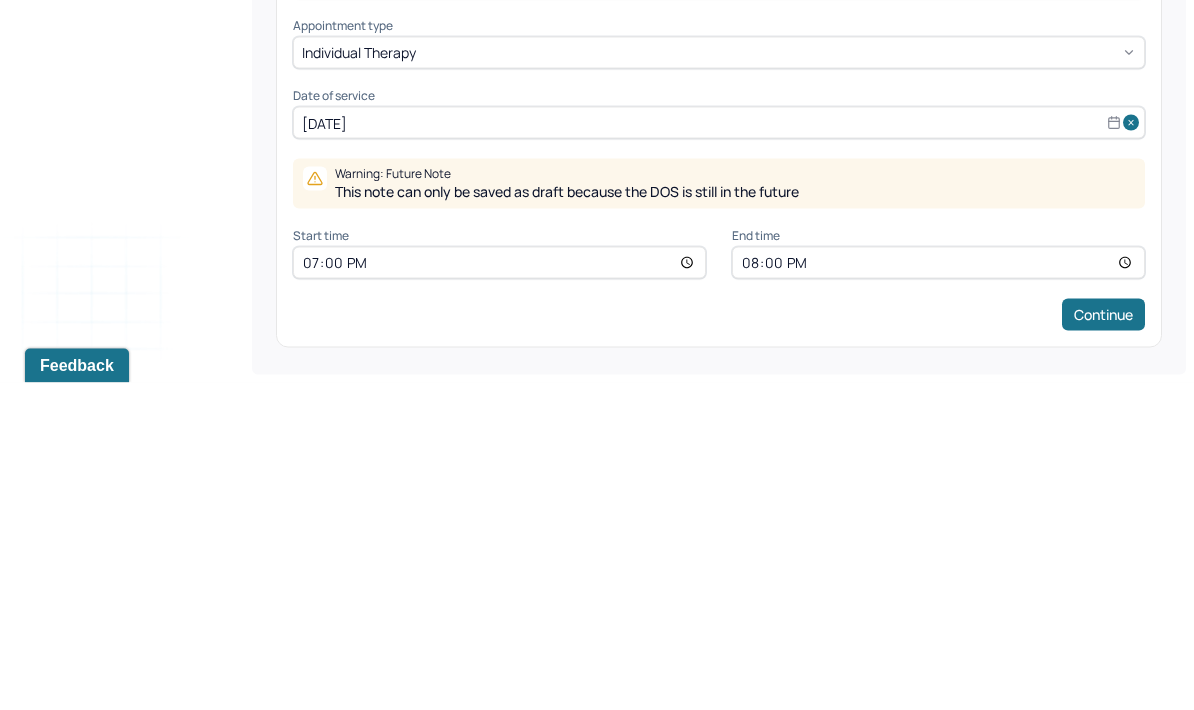 select on "9" 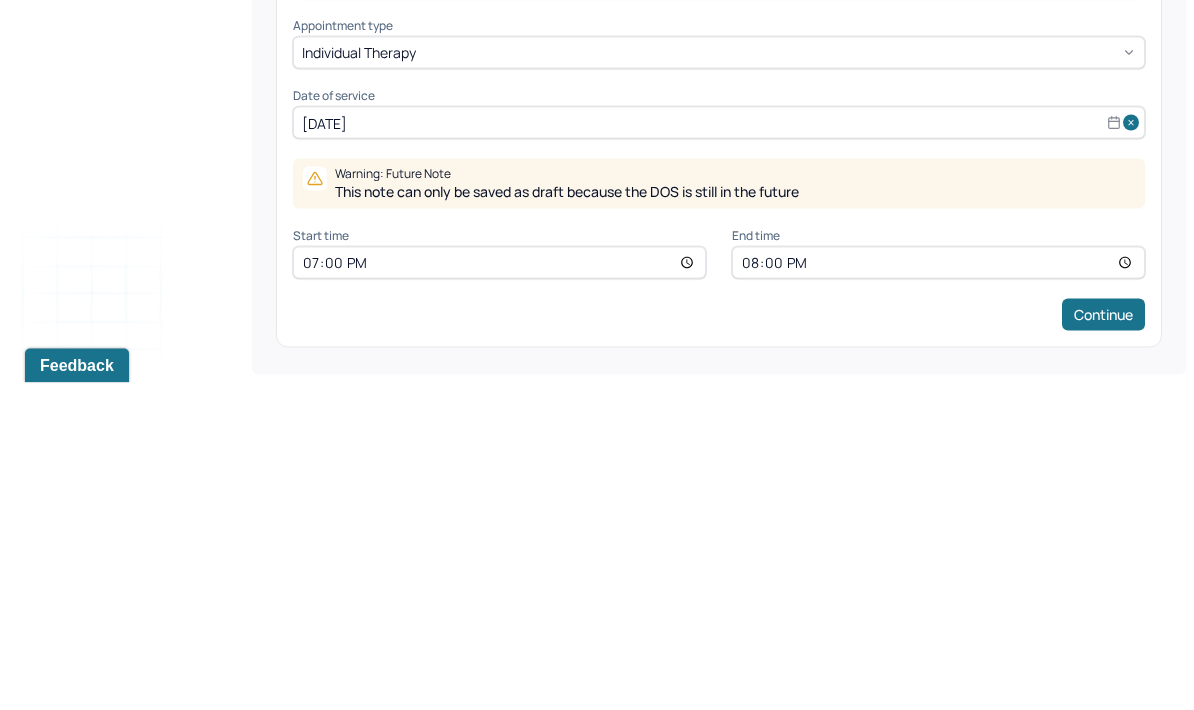 select on "2025" 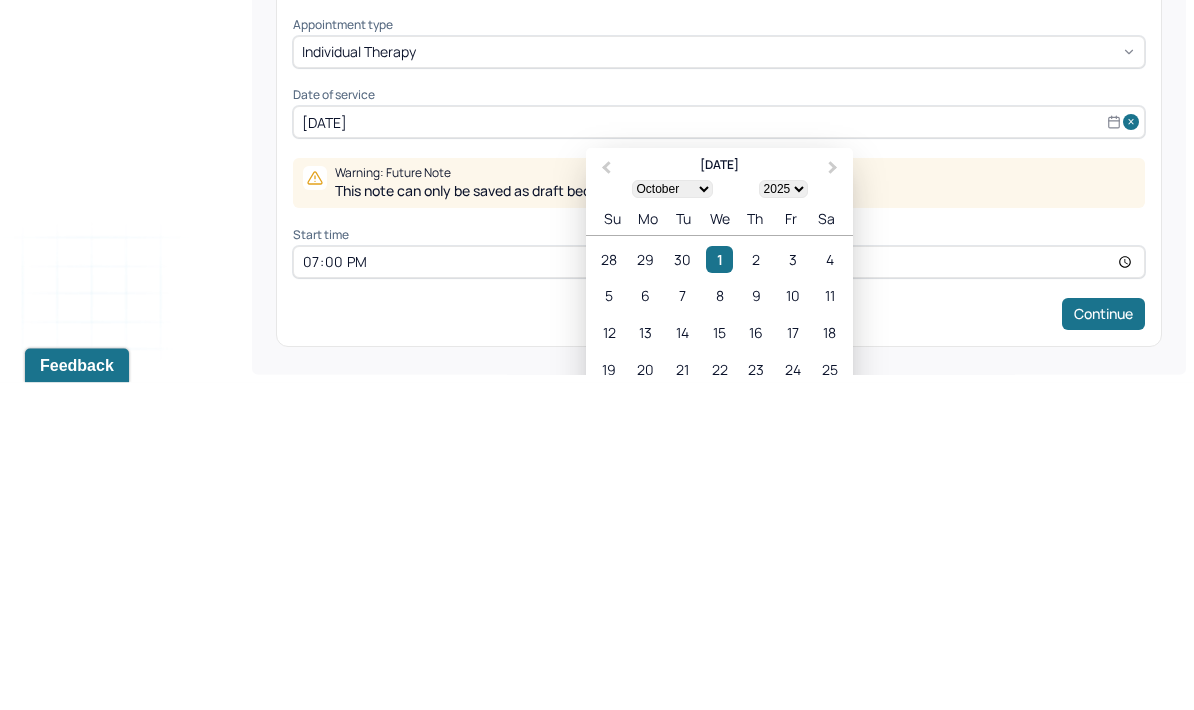 click on "January February March April May June July August September October November December" at bounding box center [672, 517] 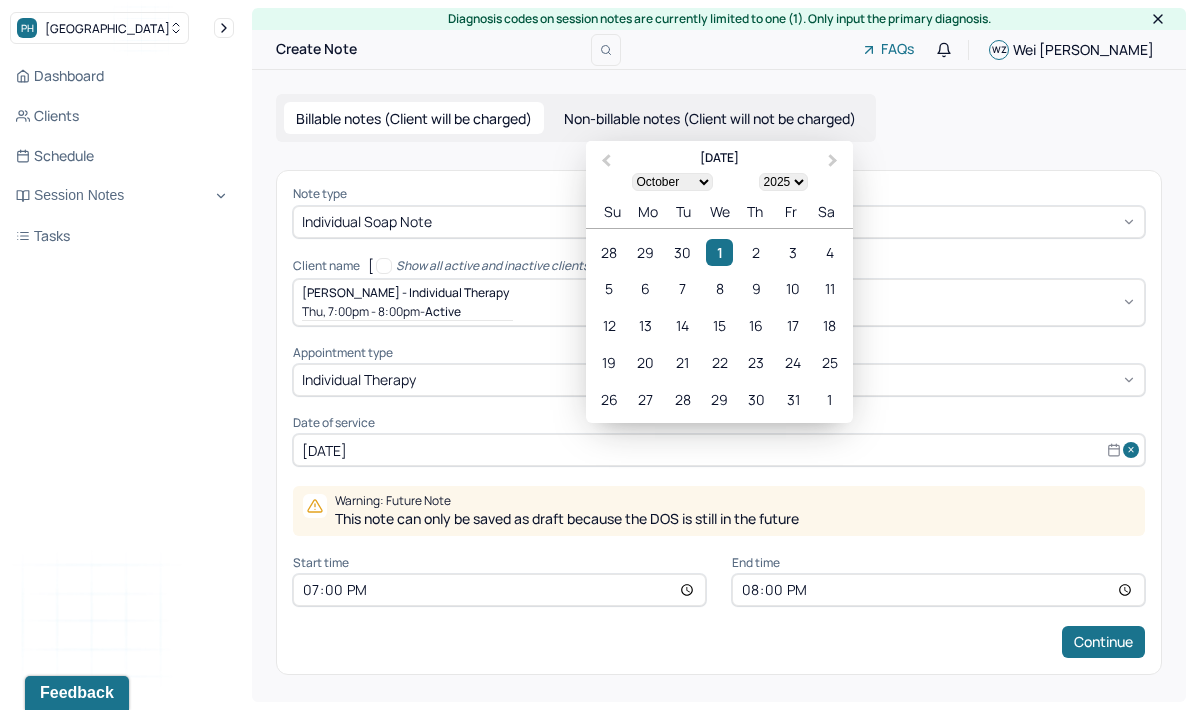 select on "6" 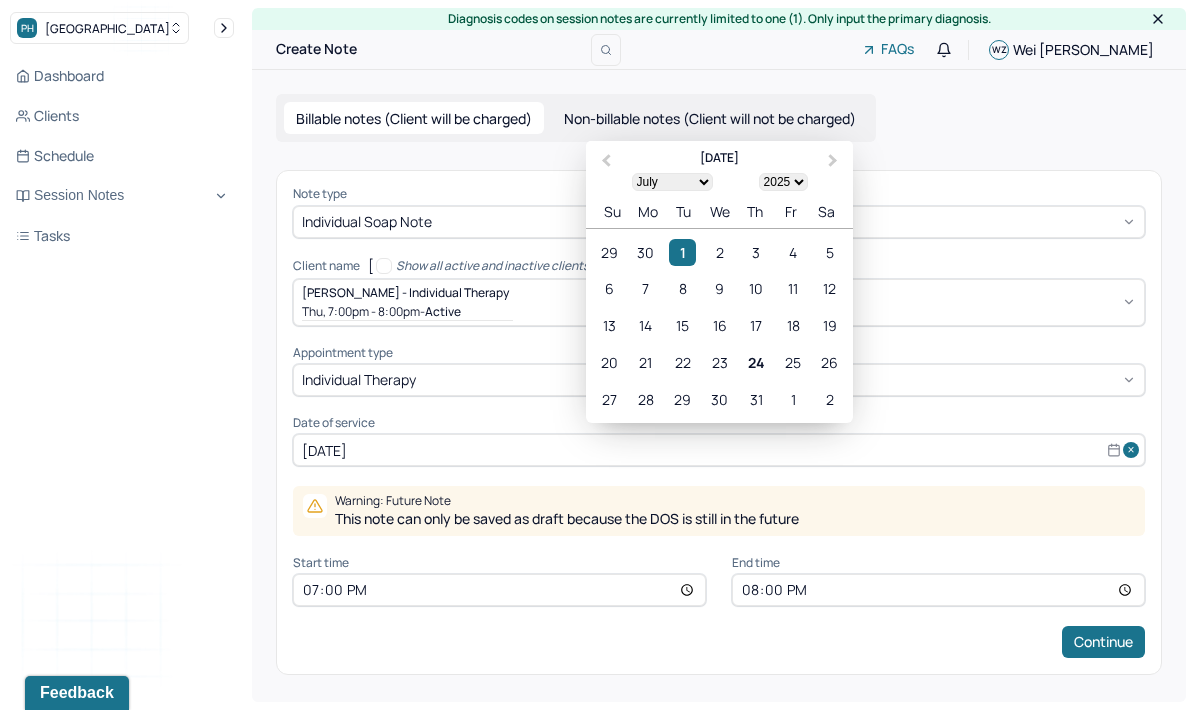 click on "24" at bounding box center (756, 362) 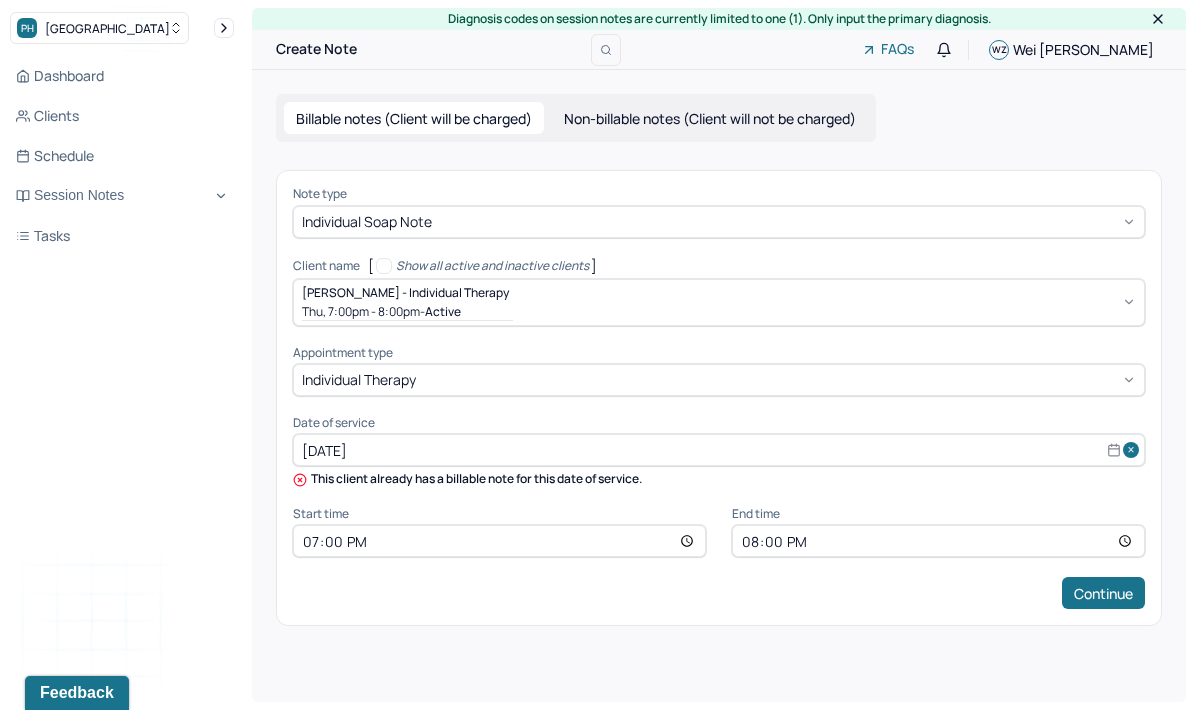click on "Dashboard Clients Schedule Session Notes Tasks WZ [PERSON_NAME] provider Logout" at bounding box center [122, 375] 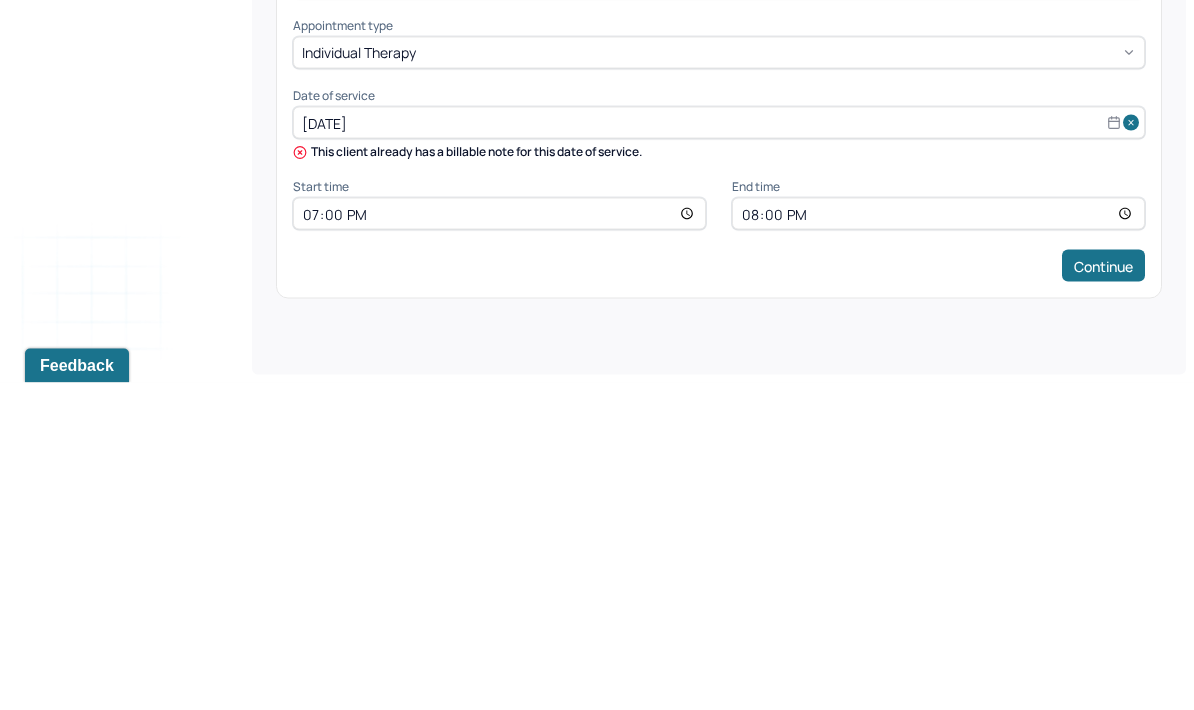 select on "6" 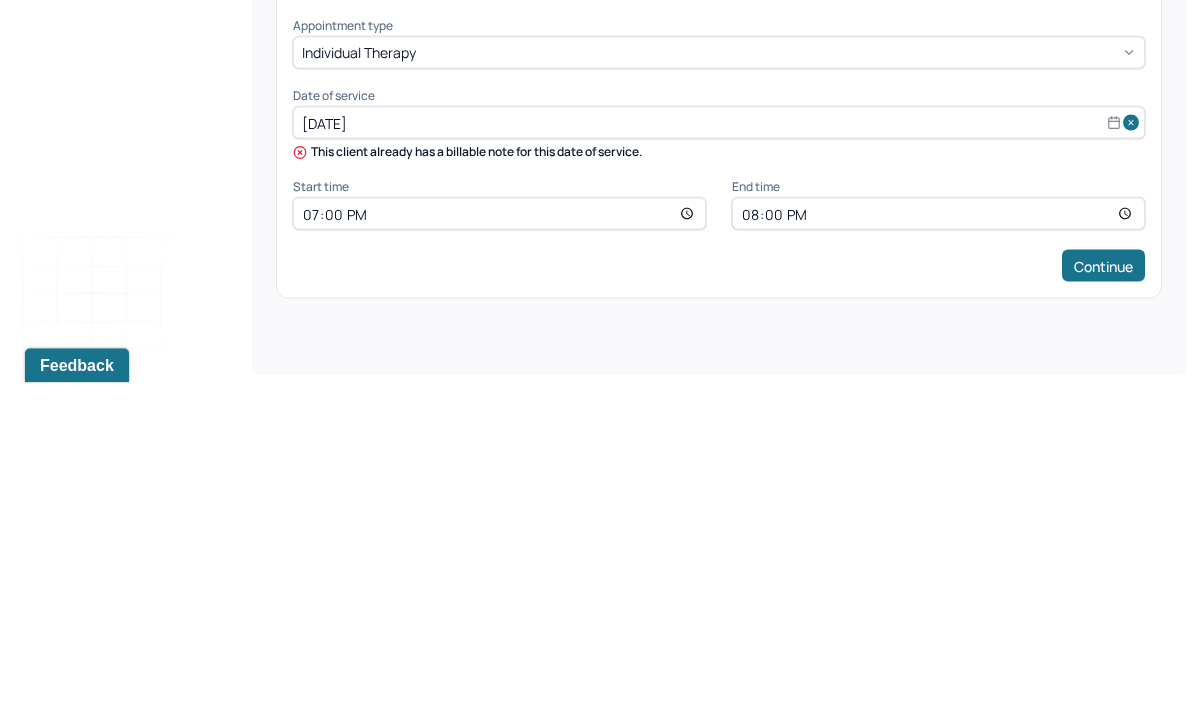 select on "2025" 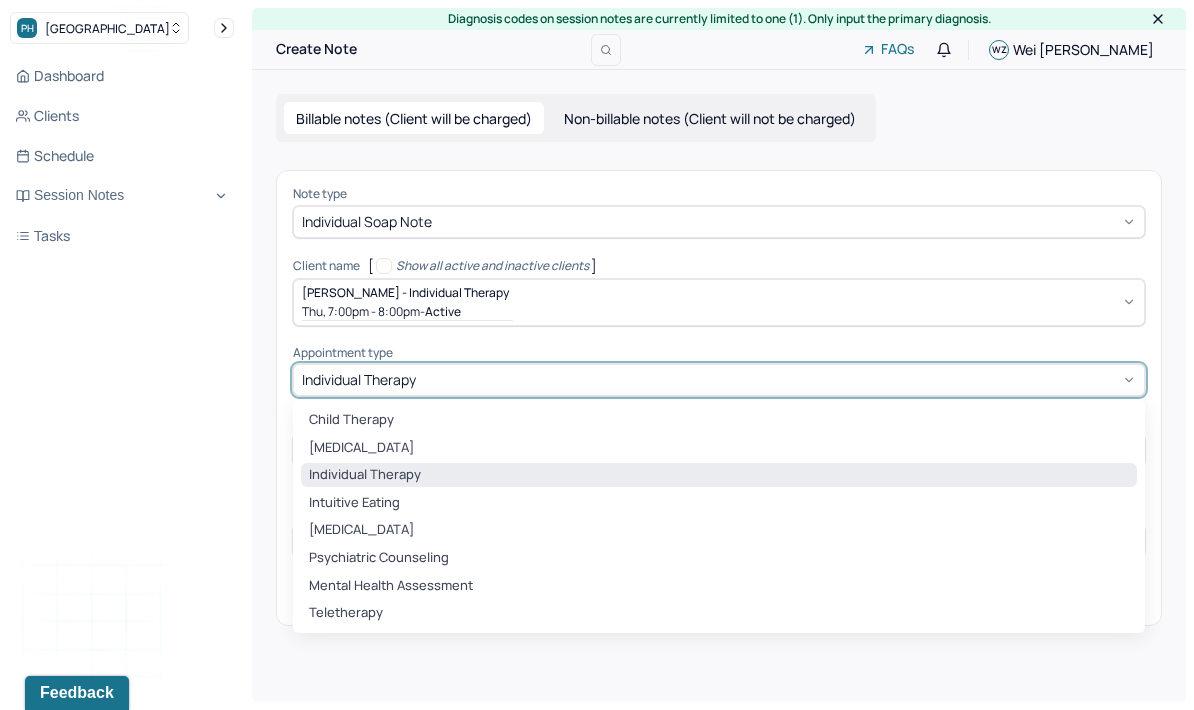 click on "Dashboard Clients Schedule Session Notes Tasks WZ [PERSON_NAME] provider Logout" at bounding box center (122, 375) 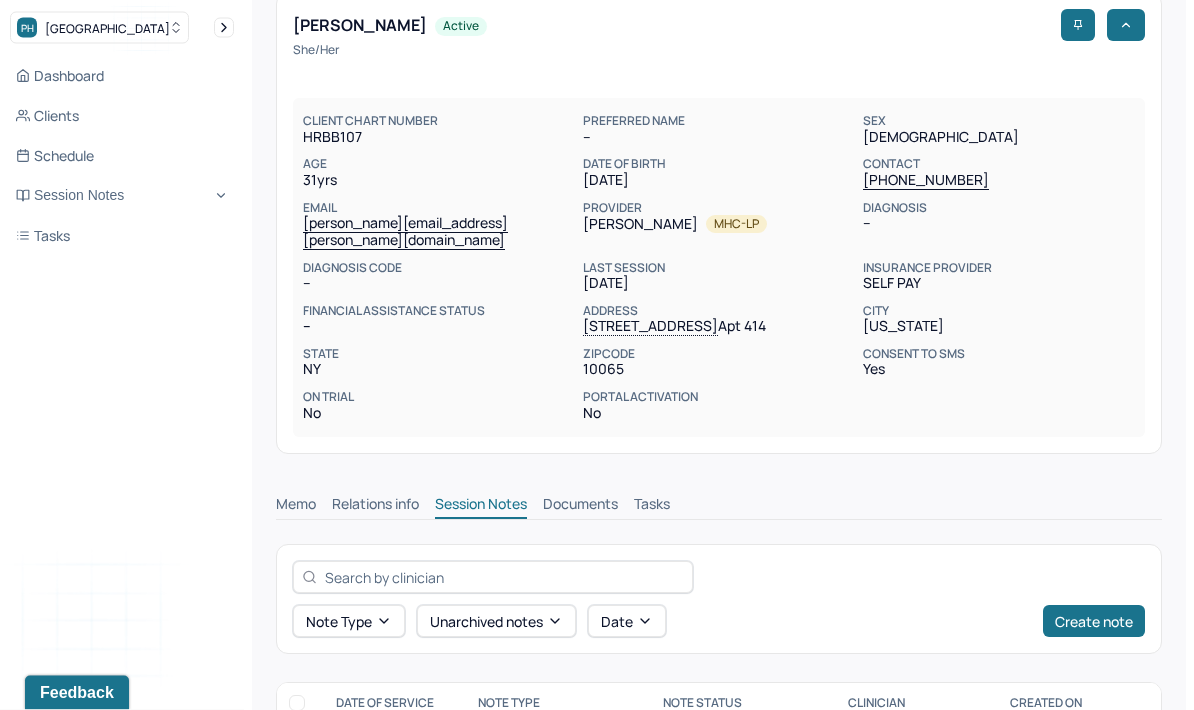 scroll, scrollTop: 102, scrollLeft: 0, axis: vertical 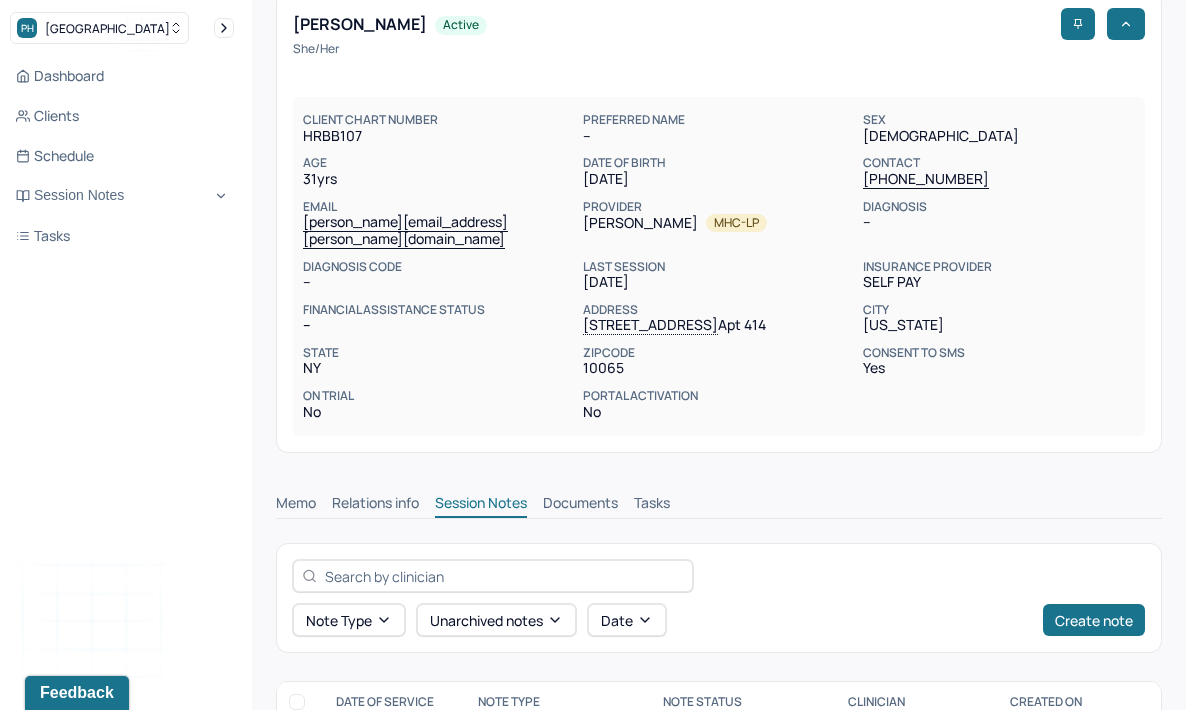 click on "Create note" at bounding box center (1094, 620) 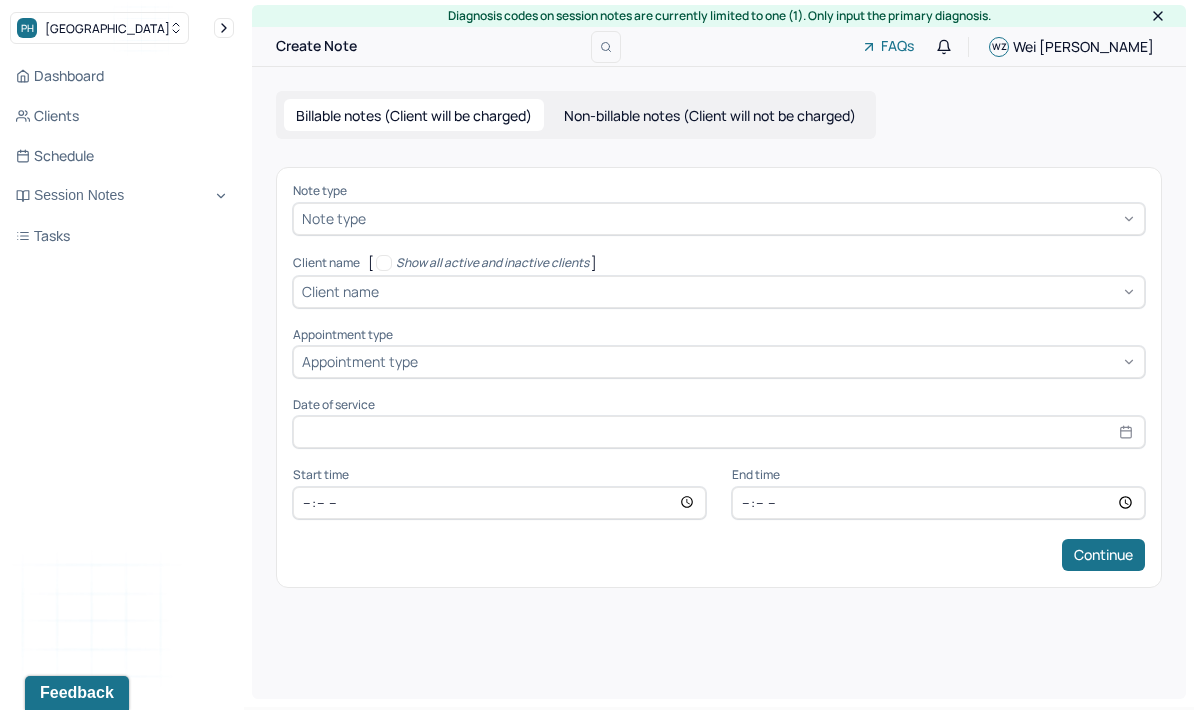 scroll, scrollTop: 0, scrollLeft: 0, axis: both 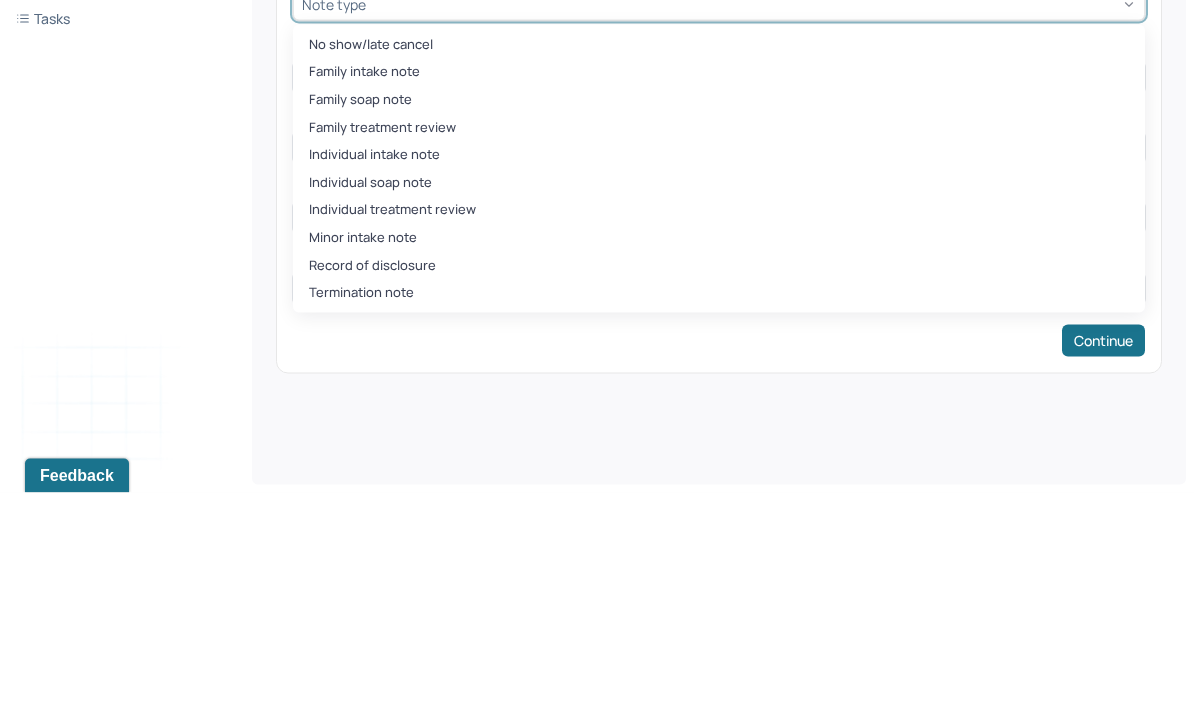 click on "Individual soap note" at bounding box center [719, 400] 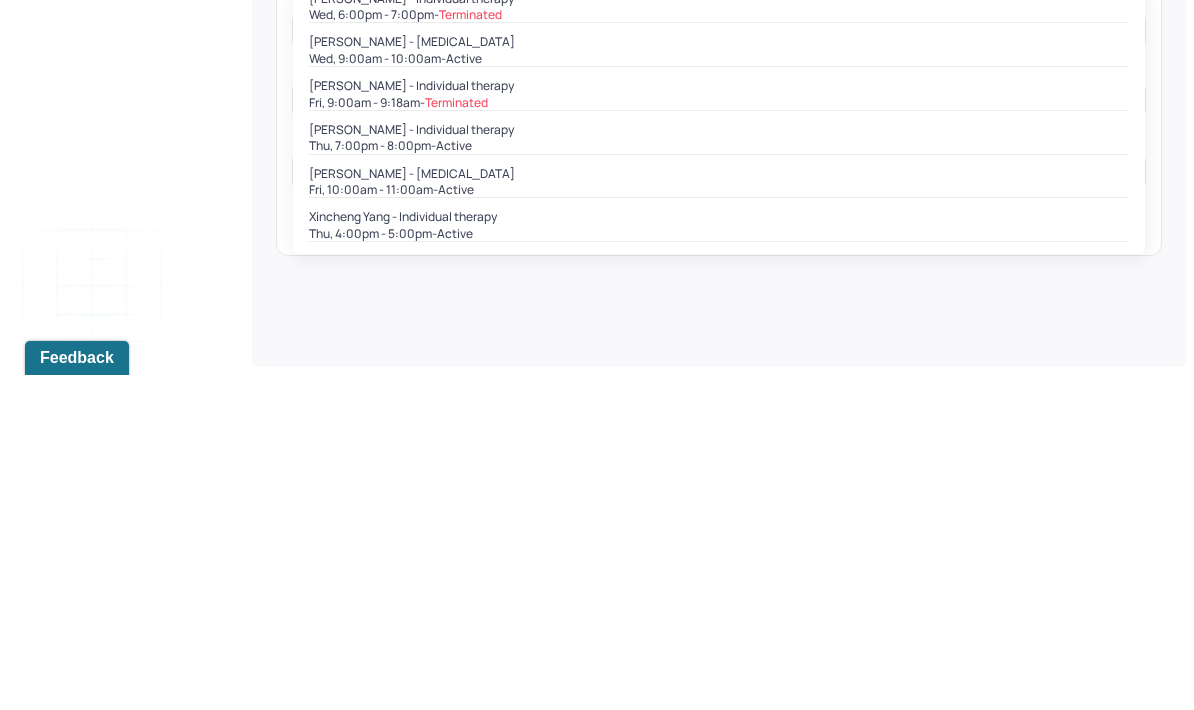 click on "[PERSON_NAME] - Individual therapy" at bounding box center [719, 465] 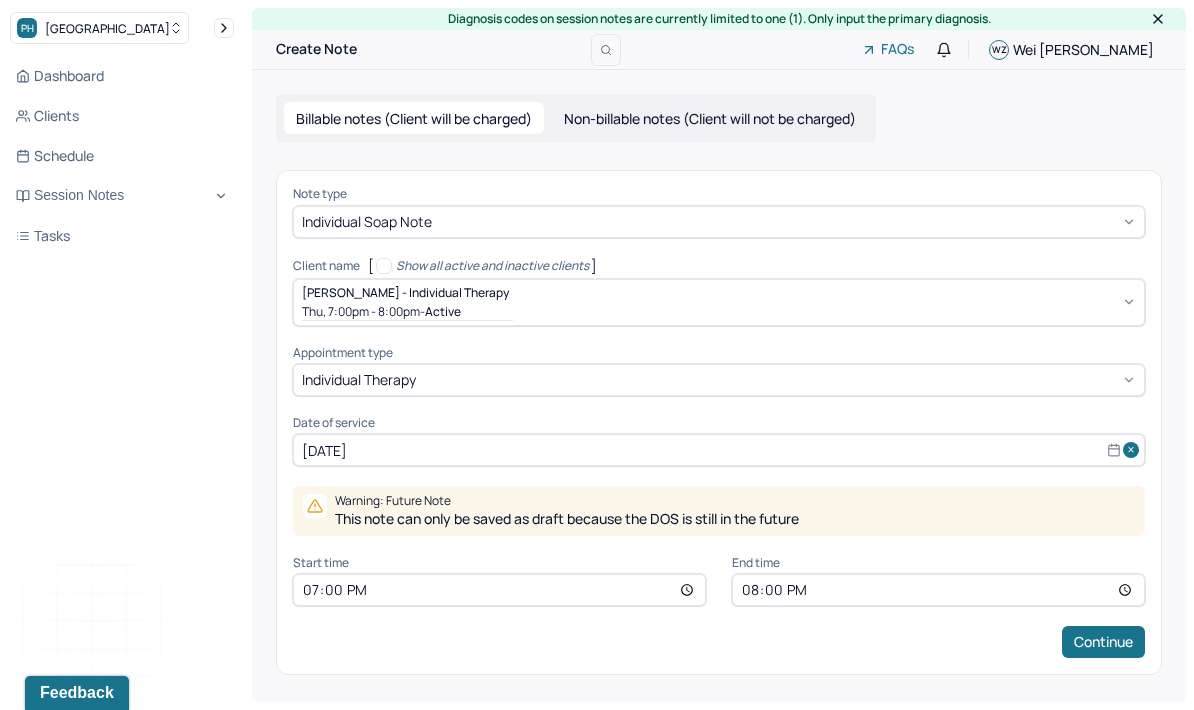 click on "[DATE]" at bounding box center [719, 450] 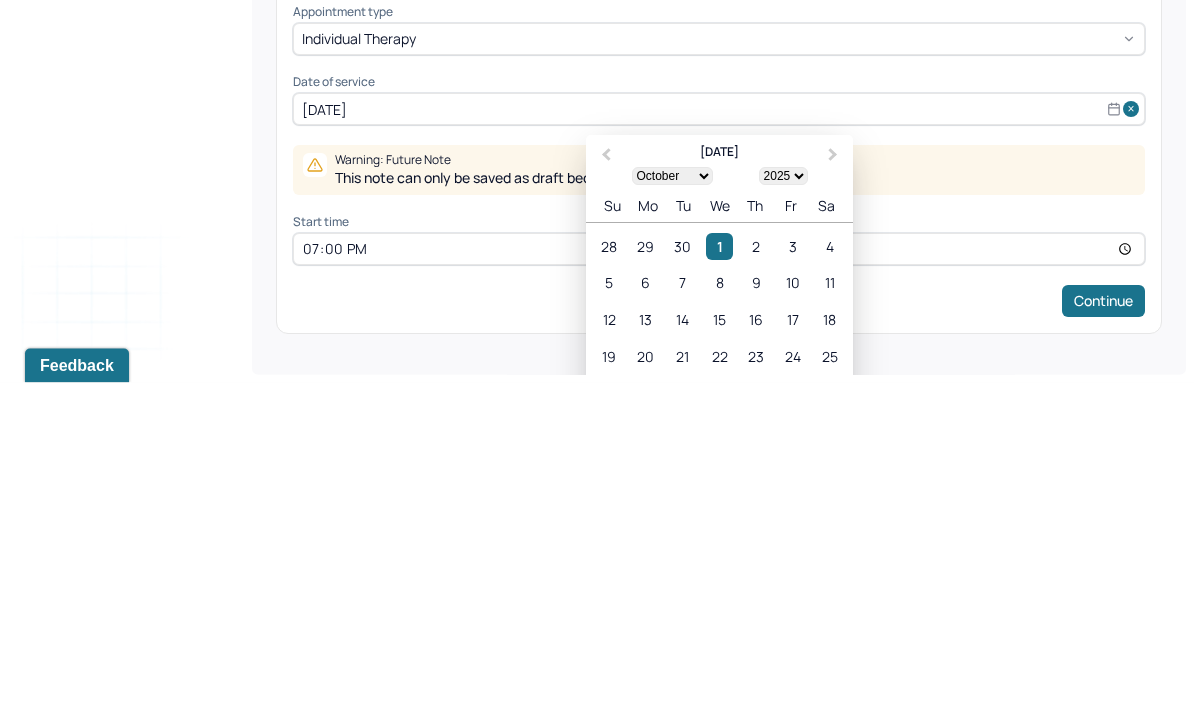 scroll, scrollTop: 12, scrollLeft: 0, axis: vertical 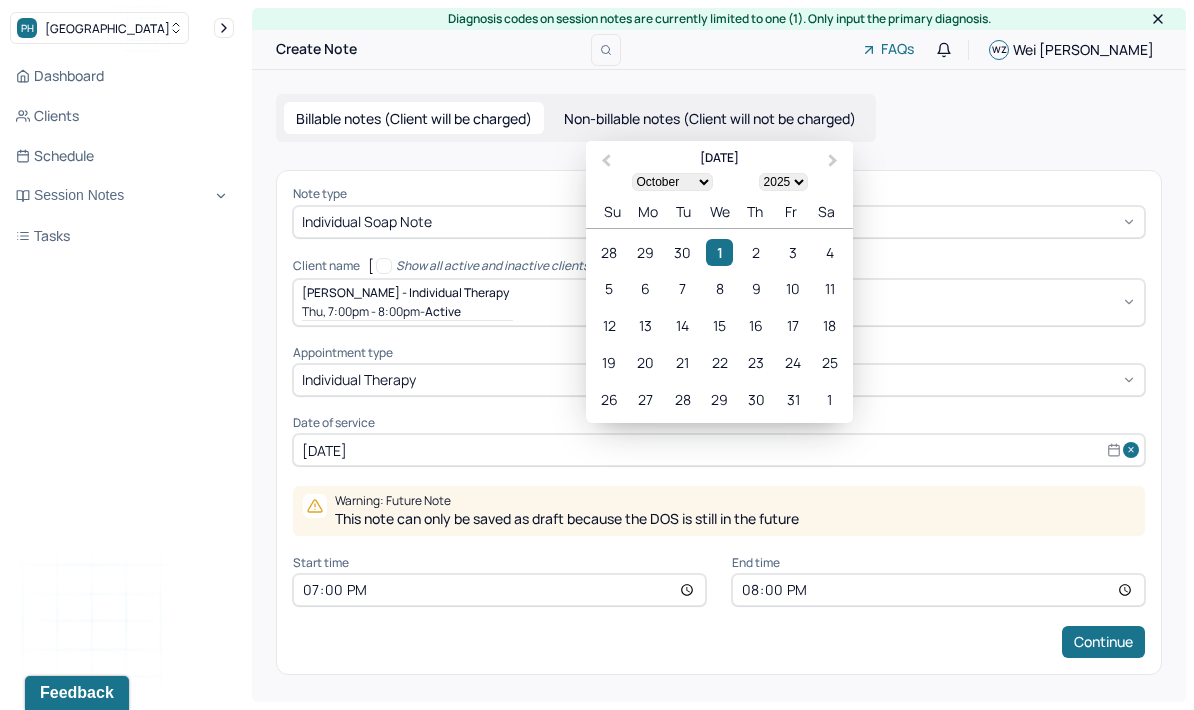 click on "[DATE] January February March April May June July August September October November [DATE] 1901 1902 1903 1904 1905 1906 1907 1908 1909 1910 1911 1912 1913 1914 1915 1916 1917 1918 1919 1920 1921 1922 1923 1924 1925 1926 1927 1928 1929 1930 1931 1932 1933 1934 1935 1936 1937 1938 1939 1940 1941 1942 1943 1944 1945 1946 1947 1948 1949 1950 1951 1952 1953 1954 1955 1956 1957 1958 1959 1960 1961 1962 1963 1964 1965 1966 1967 1968 1969 1970 1971 1972 1973 1974 1975 1976 1977 1978 1979 1980 1981 1982 1983 1984 1985 1986 1987 1988 1989 1990 1991 1992 1993 1994 1995 1996 1997 1998 1999 2000 2001 2002 2003 2004 2005 2006 2007 2008 2009 2010 2011 2012 2013 2014 2015 2016 2017 2018 2019 2020 2021 2022 2023 2024 2025 2026 2027 2028 2029 2030 2031 2032 2033 2034 2035 2036 2037 2038 2039 2040 2041 2042 2043 2044 2045 2046 2047 2048 2049 2050 2051 2052 2053 2054 2055 2056 2057 2058 2059 2060 2061 2062 2063 2064 2065 2066 2067 2068 2069 2070 2071 2072 2073 2074 2075 2076 2077 2078 2079 2080 2081 2082 2083 2084" at bounding box center [719, 185] 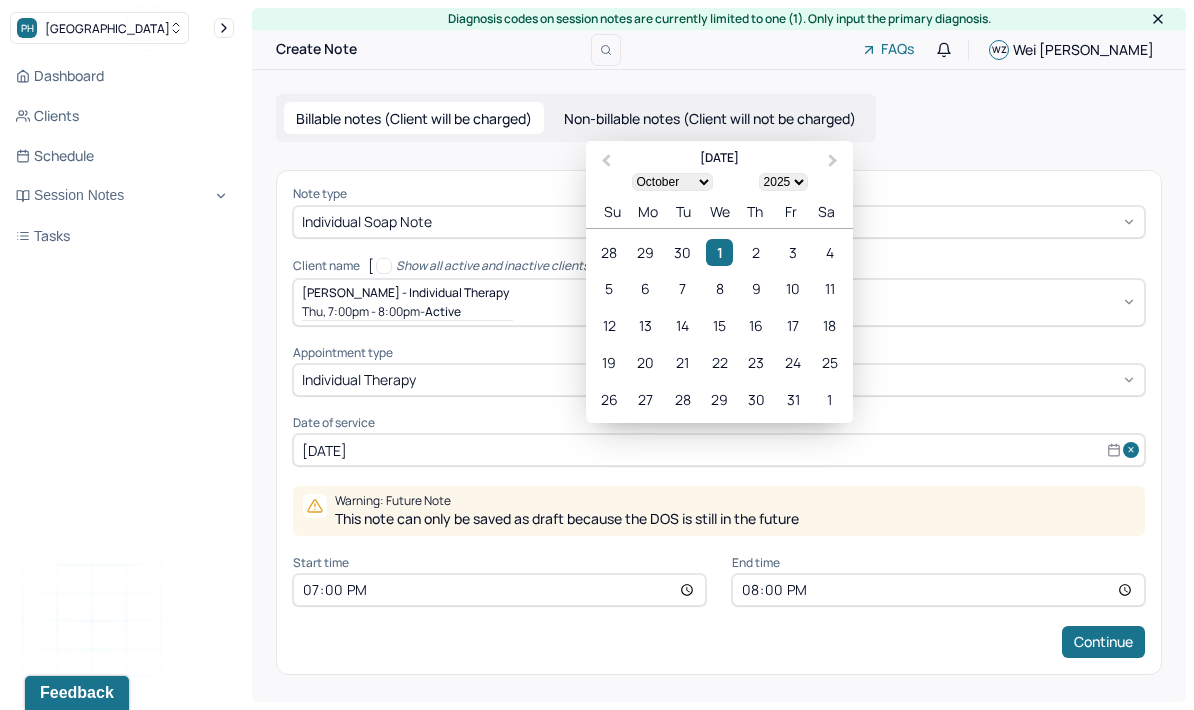 select on "6" 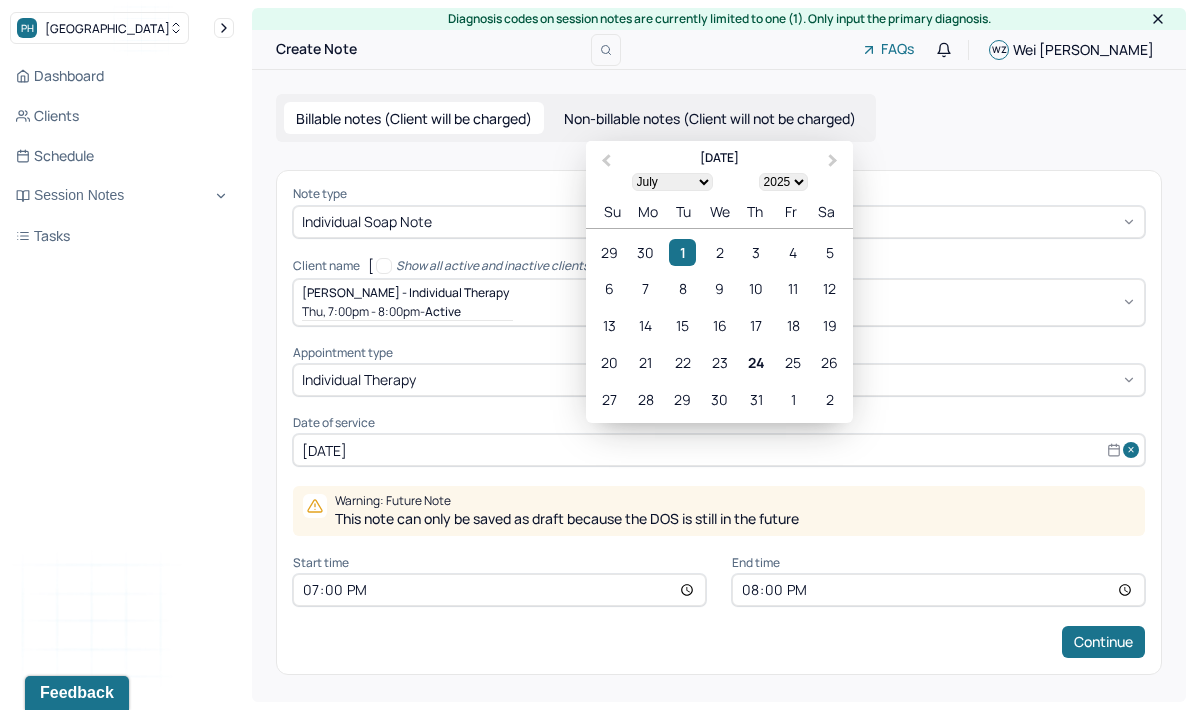 click on "24" at bounding box center (756, 362) 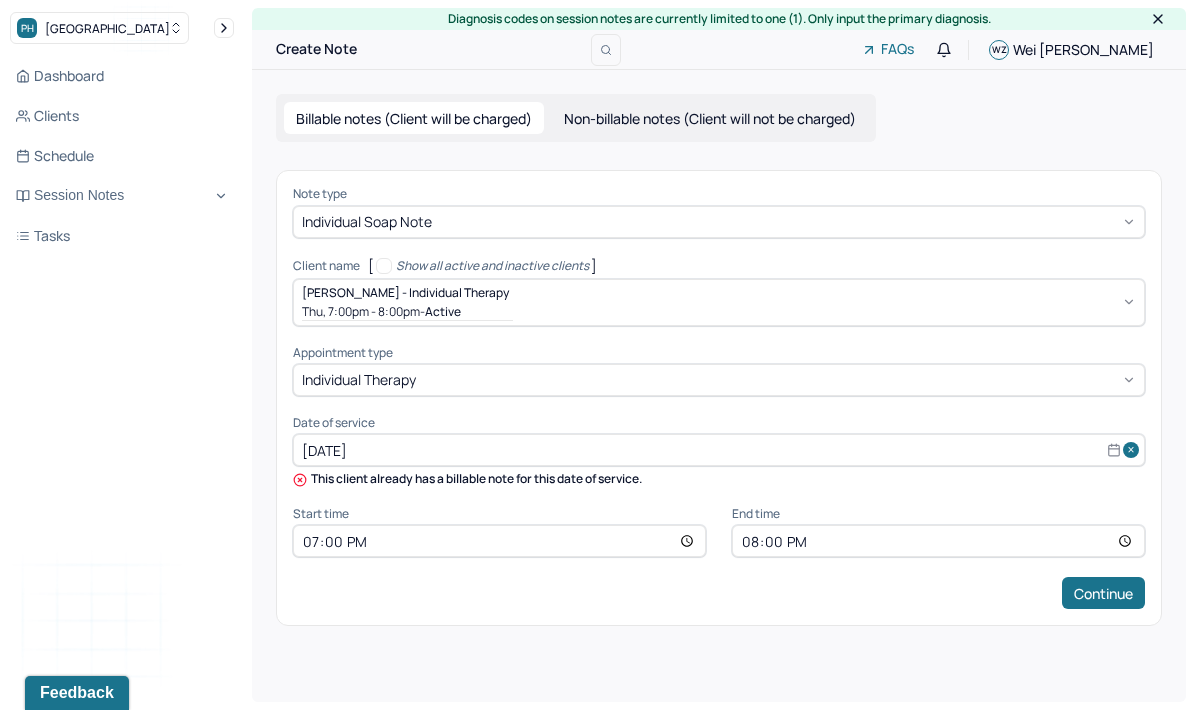 click on "Continue" at bounding box center (1103, 593) 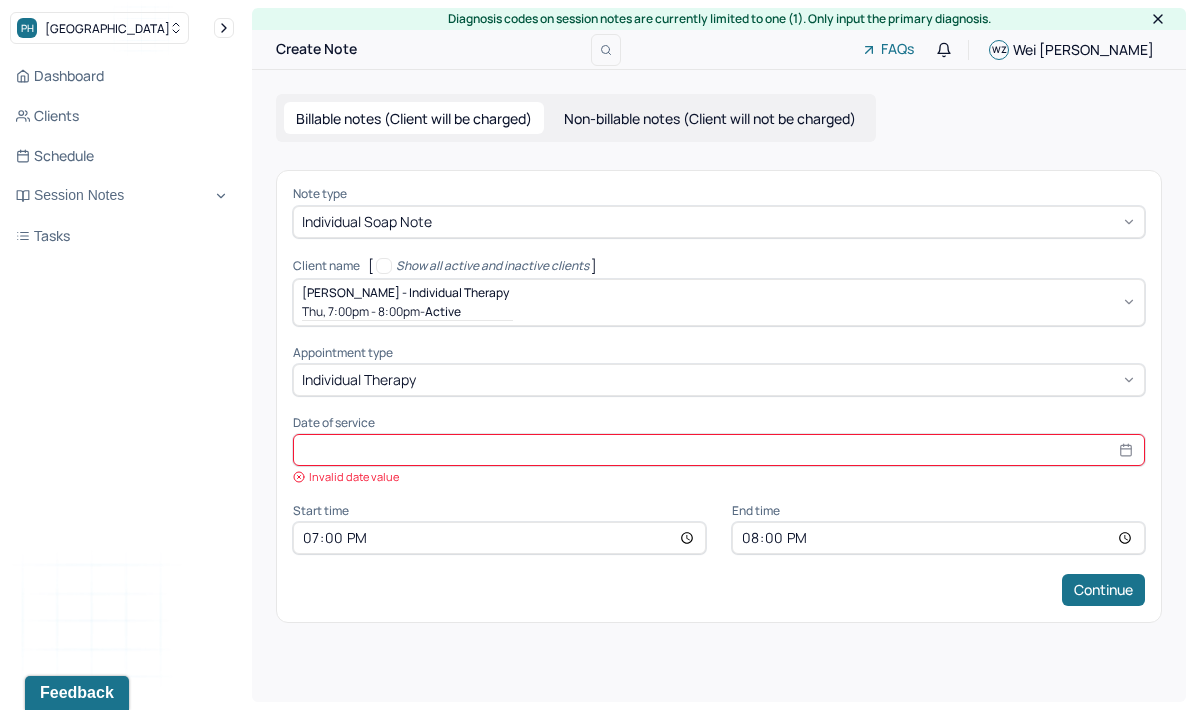 click at bounding box center [719, 450] 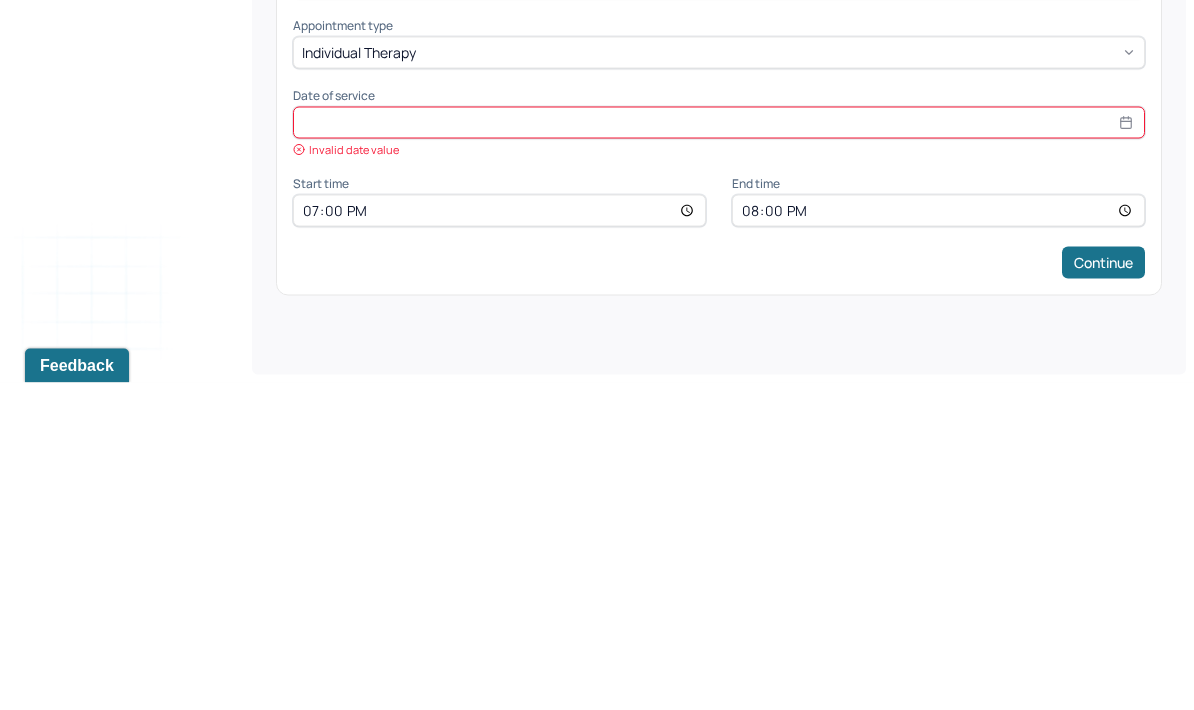 select on "6" 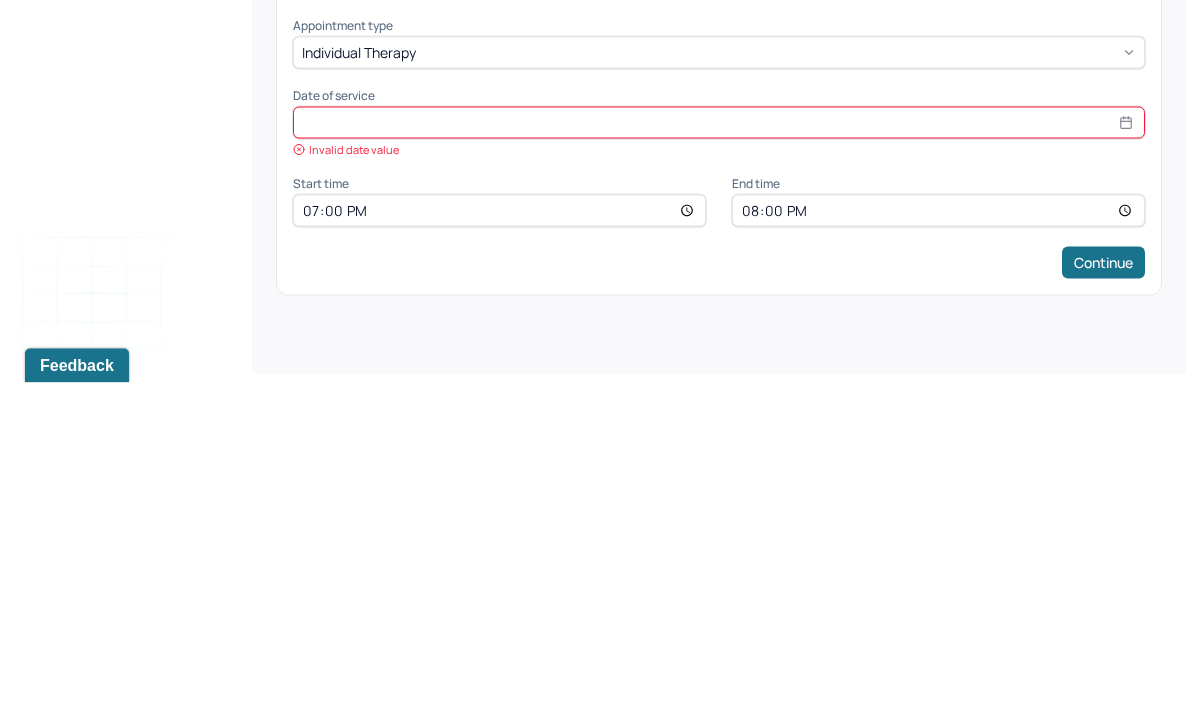 select on "2025" 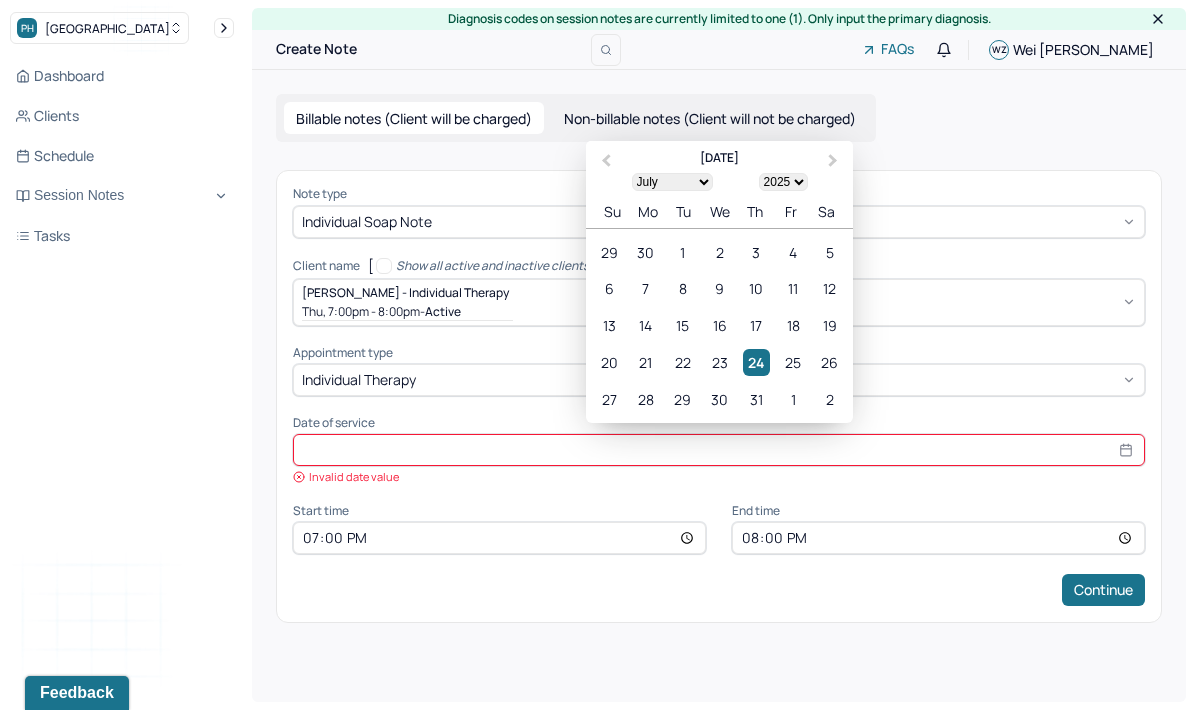 click on "24" at bounding box center [756, 362] 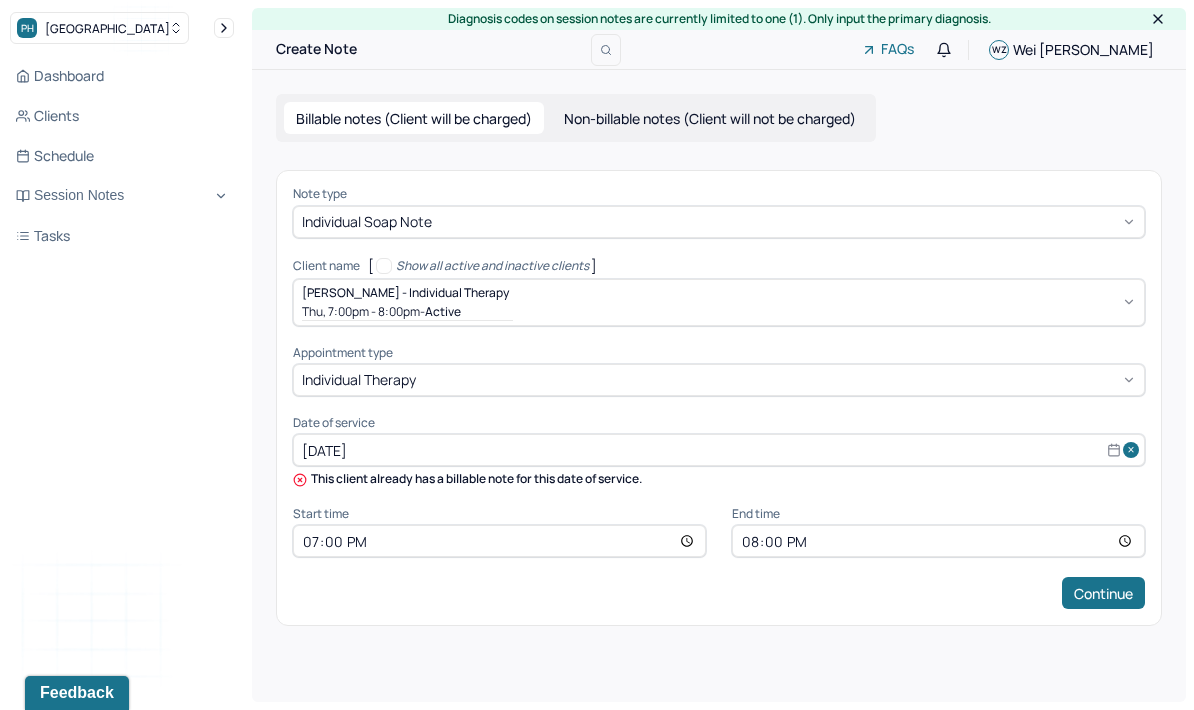 click on "[DATE]" at bounding box center [719, 450] 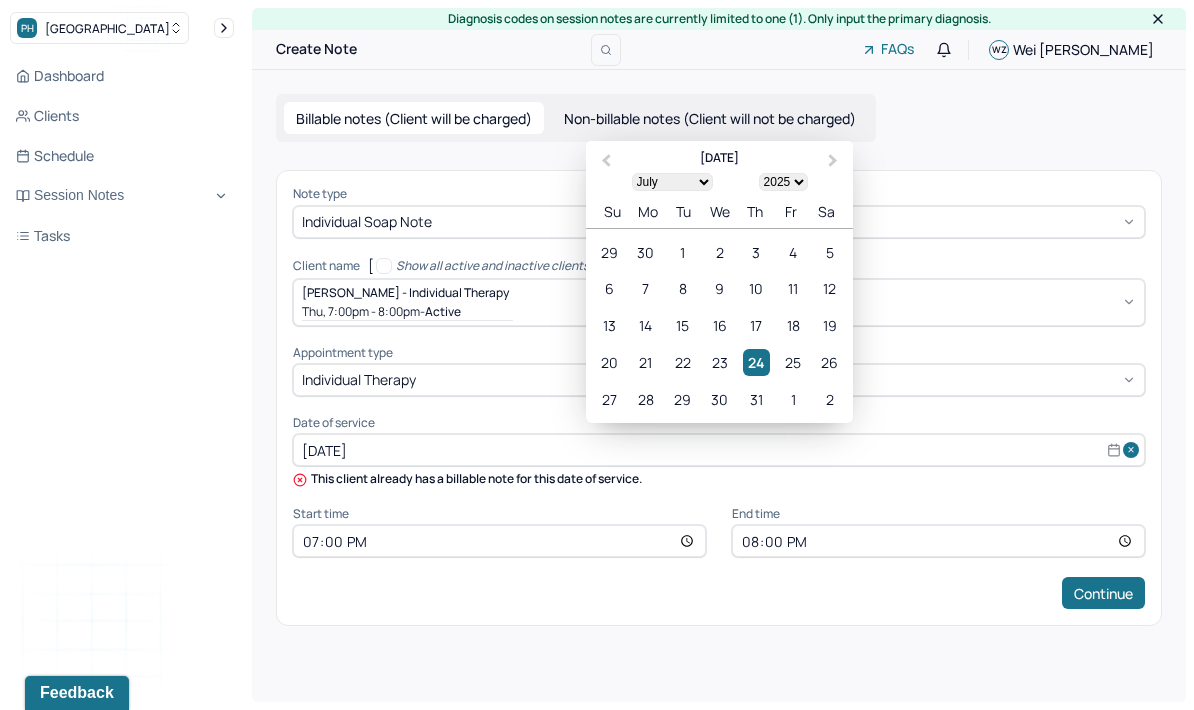 click on "25" at bounding box center (793, 362) 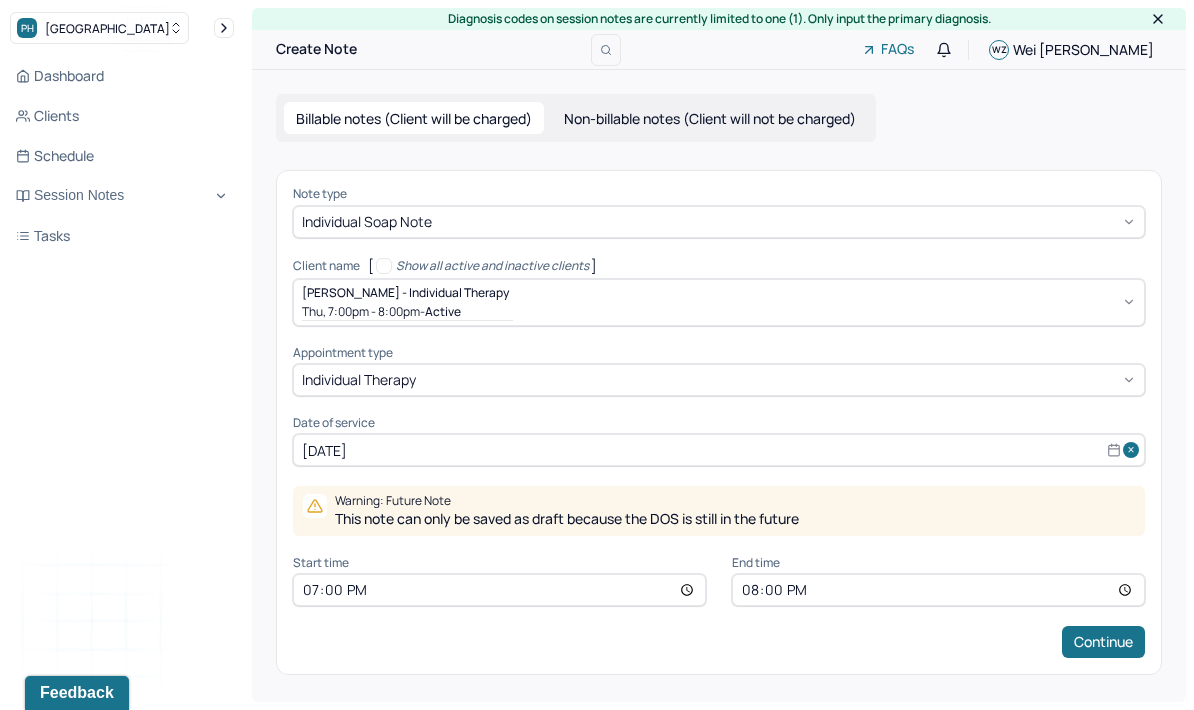 click on "[DATE]" at bounding box center [719, 450] 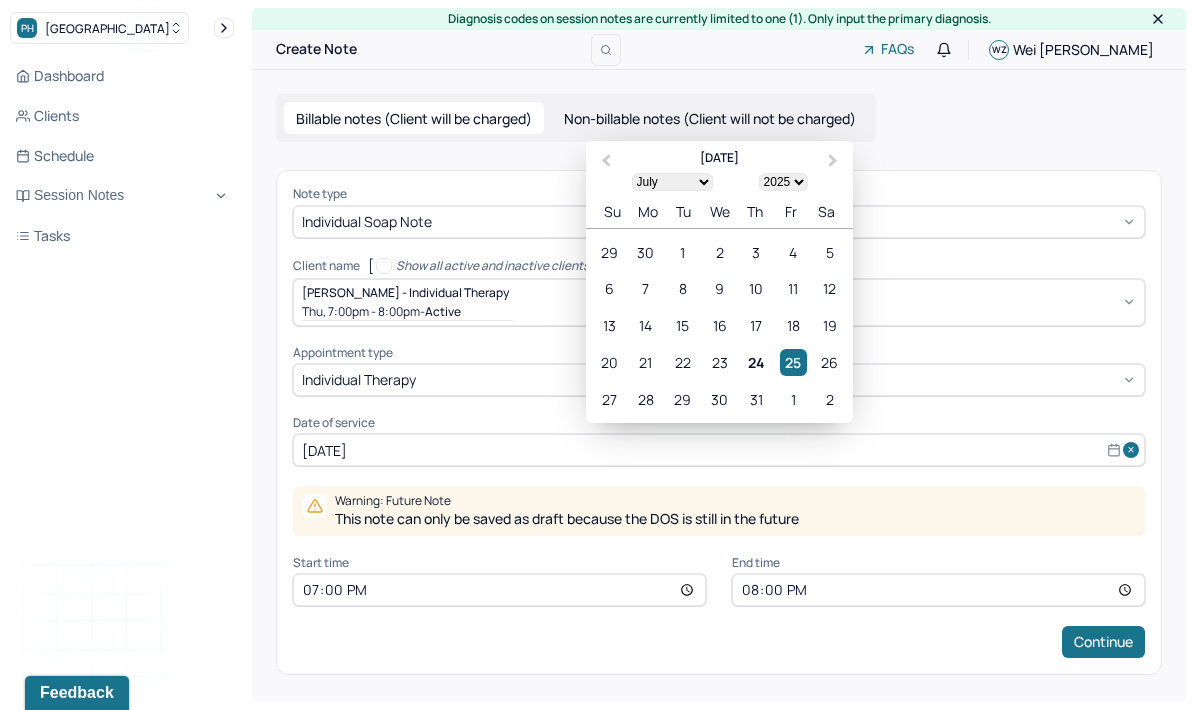 click on "24" at bounding box center (756, 362) 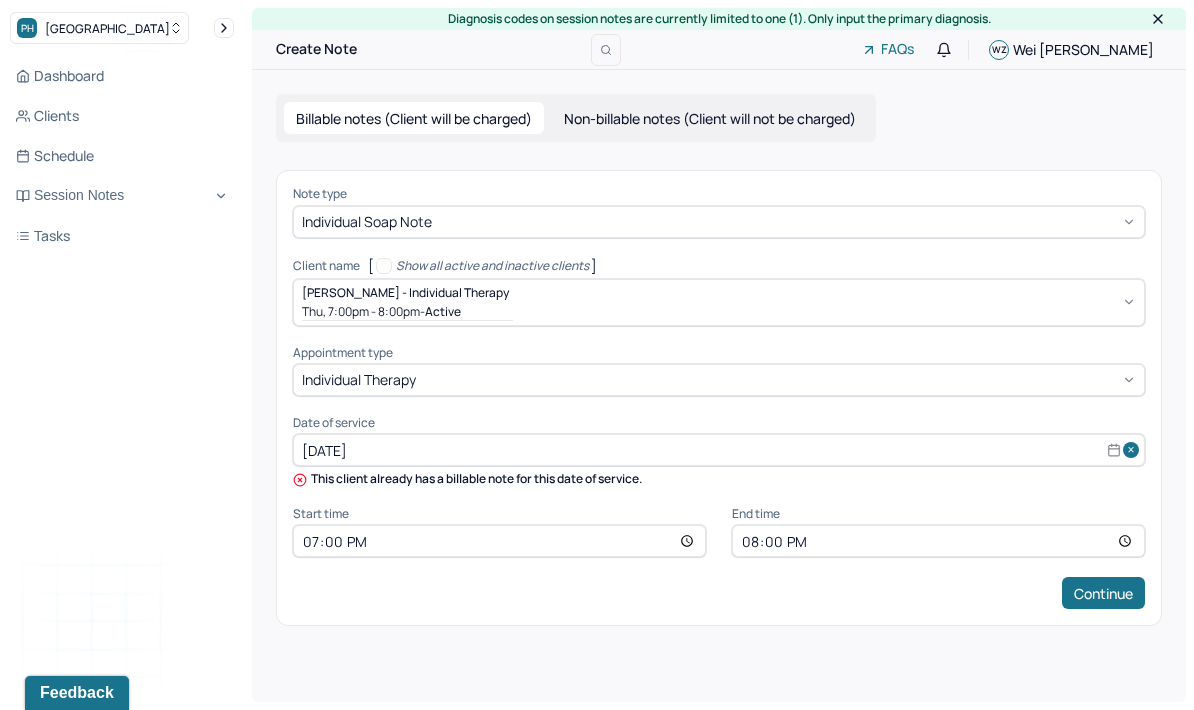 click on "19:00" at bounding box center (499, 541) 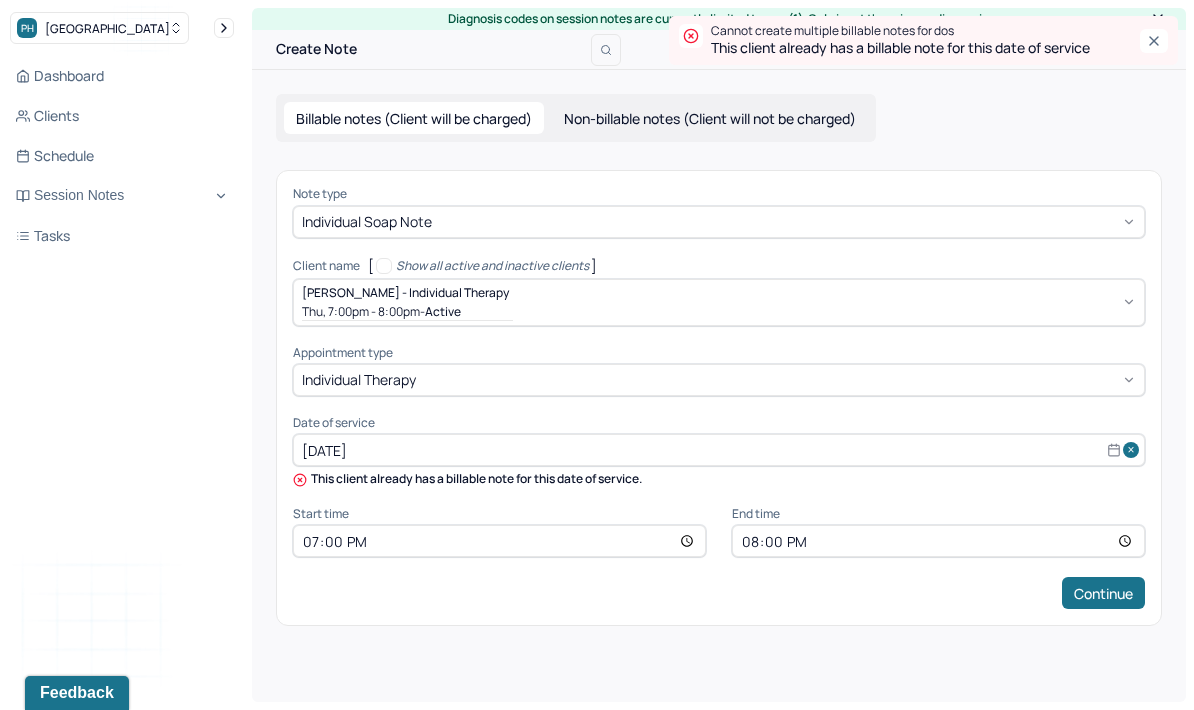 click on "Continue" at bounding box center [1103, 593] 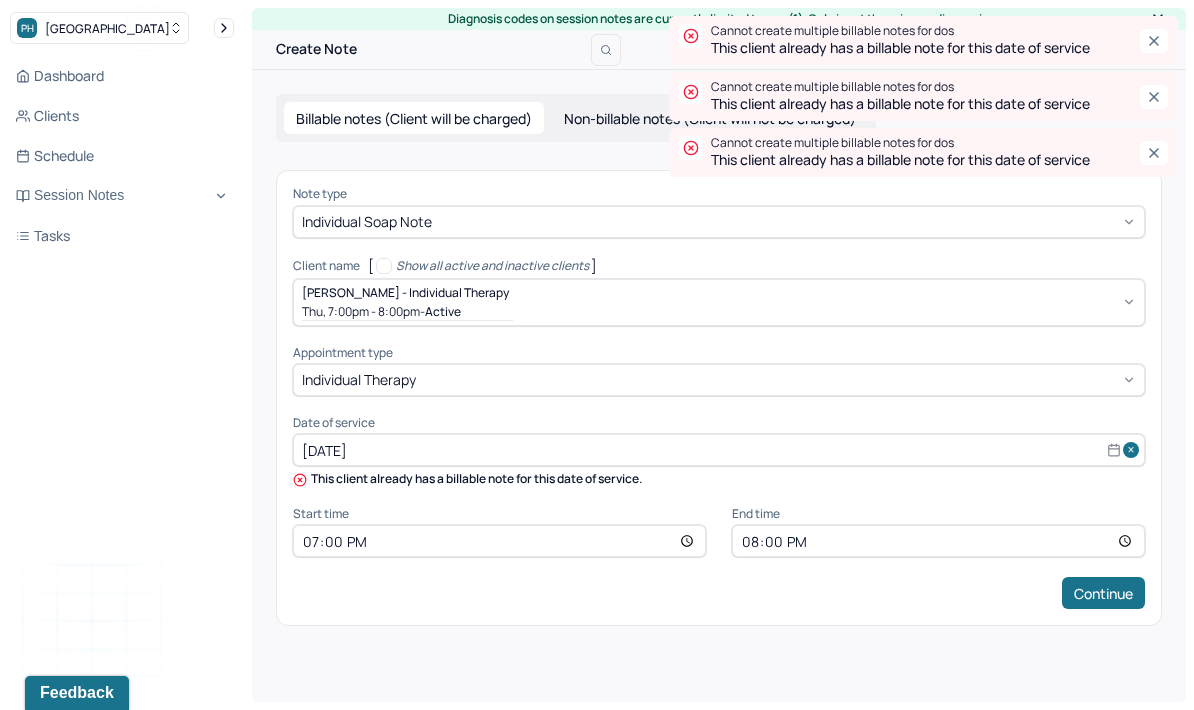 click on "Continue" at bounding box center [1103, 593] 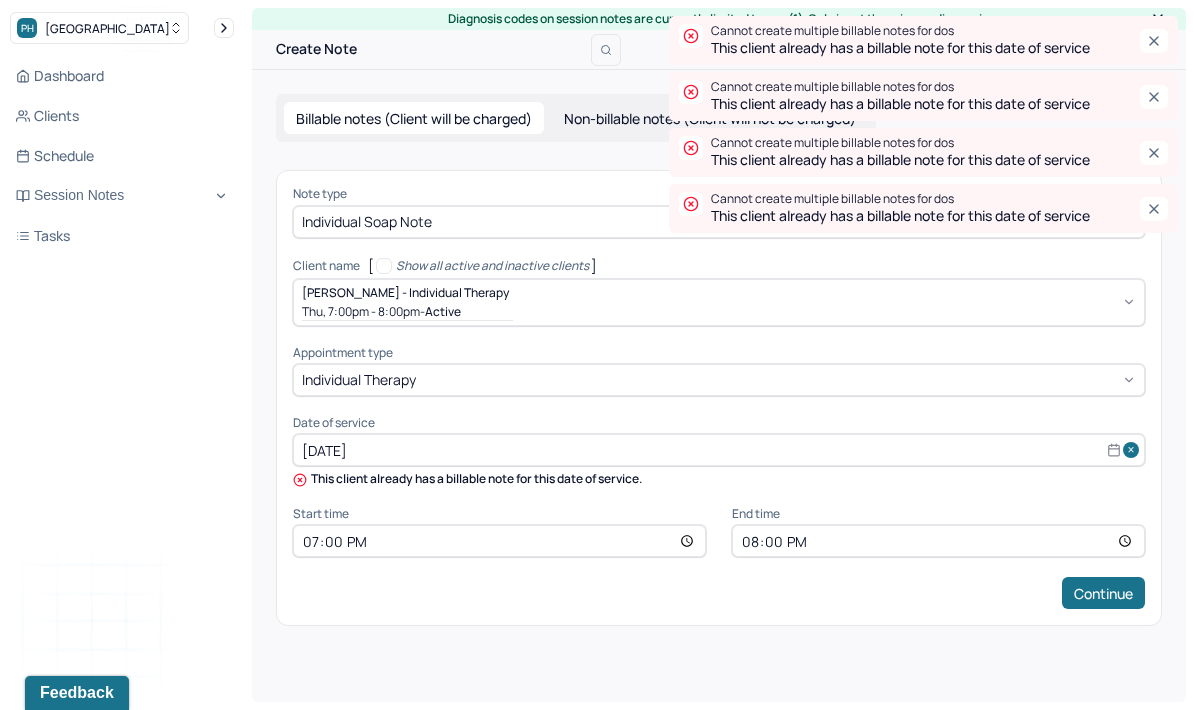 click on "Continue" at bounding box center (1103, 593) 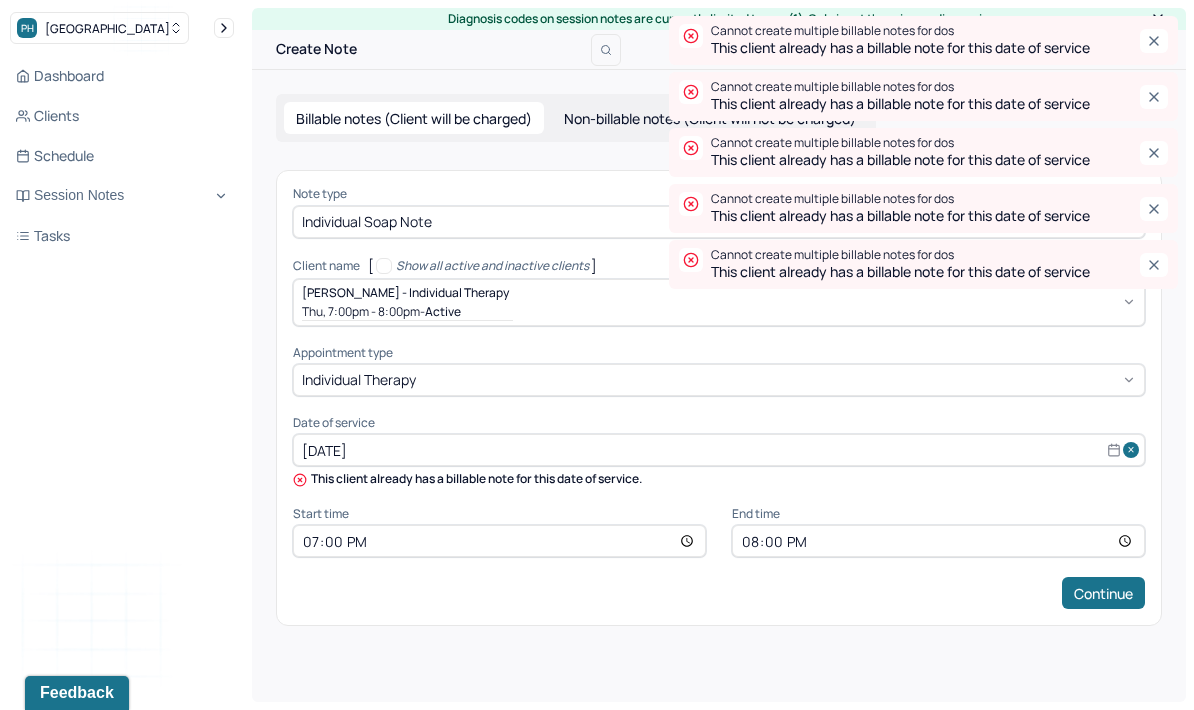click on "Note type Individual soap note Client name [ Show all active and inactive clients ] [PERSON_NAME] - Individual therapy Thu, 7:00pm - 8:00pm  -  active Supervisee name [PERSON_NAME] Appointment type individual therapy Date of service [DATE] This client already has a billable note for this date of service. Start time 19:00 End time 20:00 Continue" at bounding box center [719, 398] 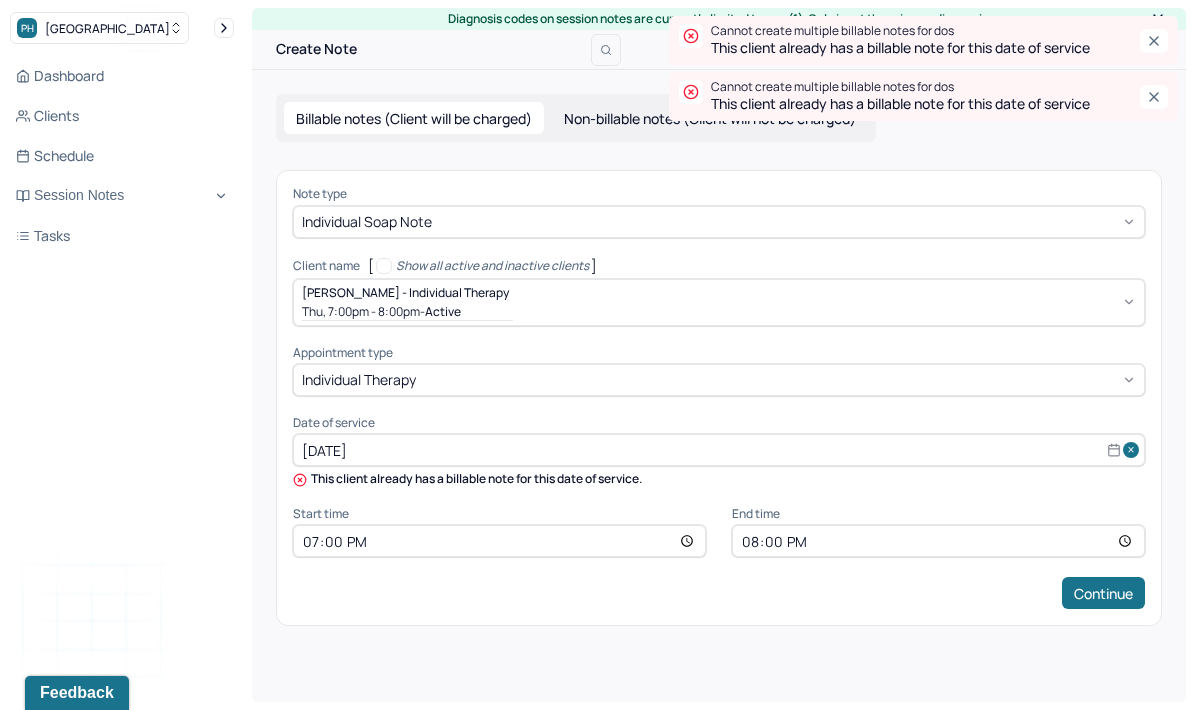 click on "Billable notes (Client will be charged) Non-billable notes (Client will not be charged) Note type Individual soap note Client name [ Show all active and inactive clients ] [PERSON_NAME] - Individual therapy Thu, 7:00pm - 8:00pm  -  active Supervisee name [PERSON_NAME] Appointment type individual therapy Date of service [DATE] This client already has a billable note for this date of service. Start time 19:00 End time 20:00 Continue" at bounding box center [719, 360] 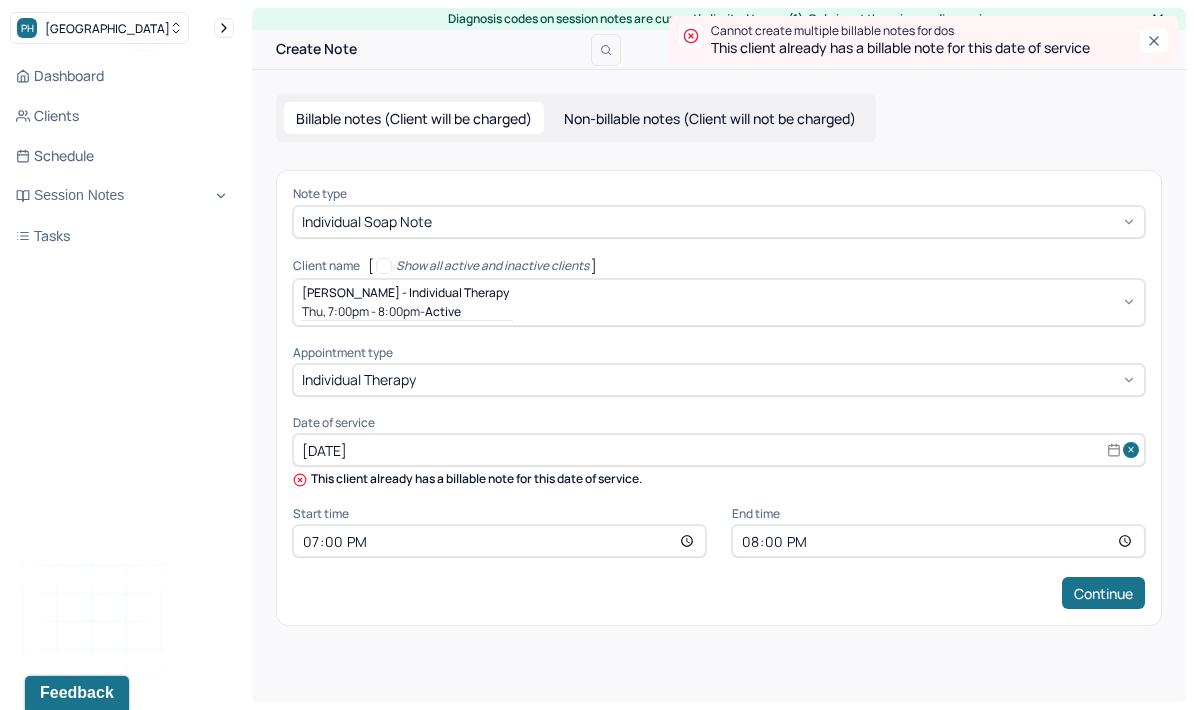 click on "[PERSON_NAME]" at bounding box center (1083, 49) 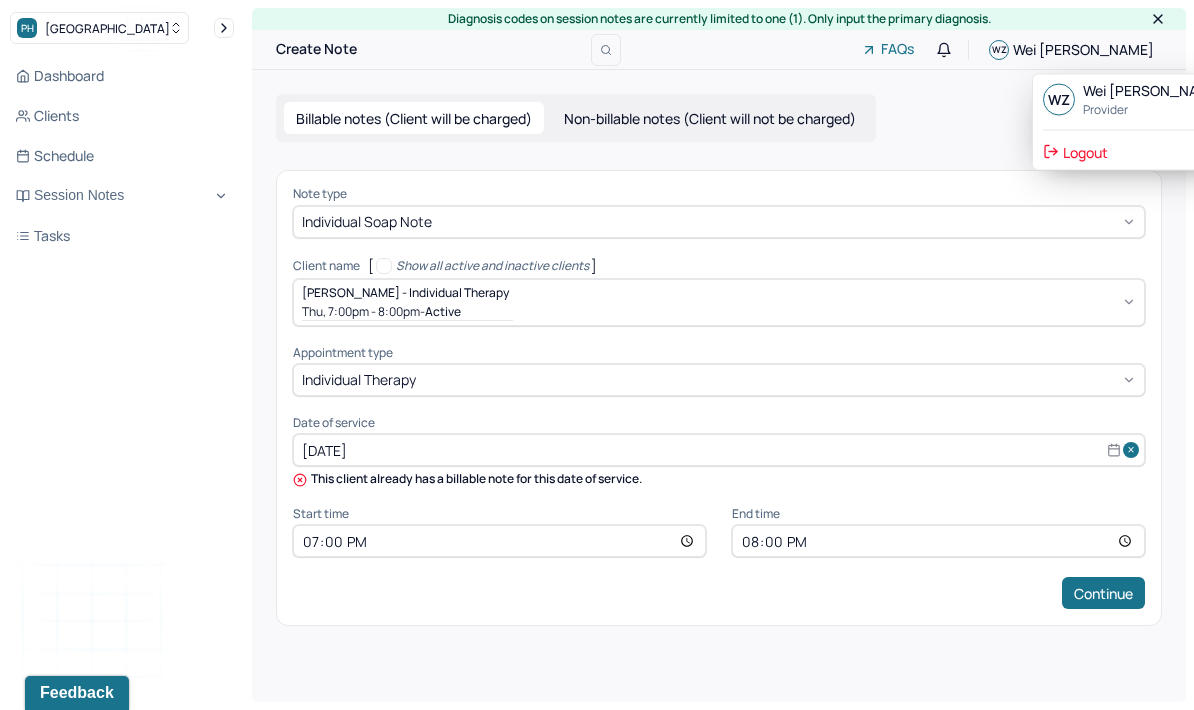 click on "Note type Individual soap note Client name [ Show all active and inactive clients ] [PERSON_NAME] - Individual therapy Thu, 7:00pm - 8:00pm  -  active Supervisee name [PERSON_NAME] Appointment type individual therapy Date of service [DATE] This client already has a billable note for this date of service. Start time 19:00 End time 20:00 Continue" at bounding box center (719, 398) 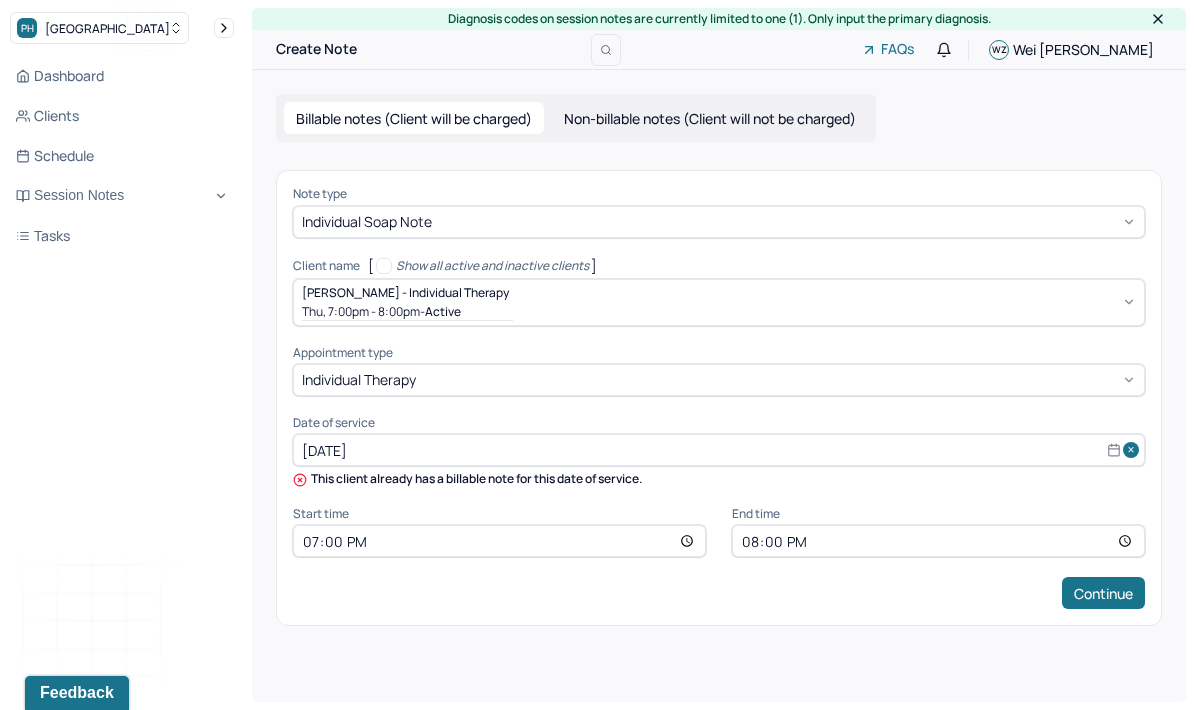 click on "[DATE]" at bounding box center [719, 450] 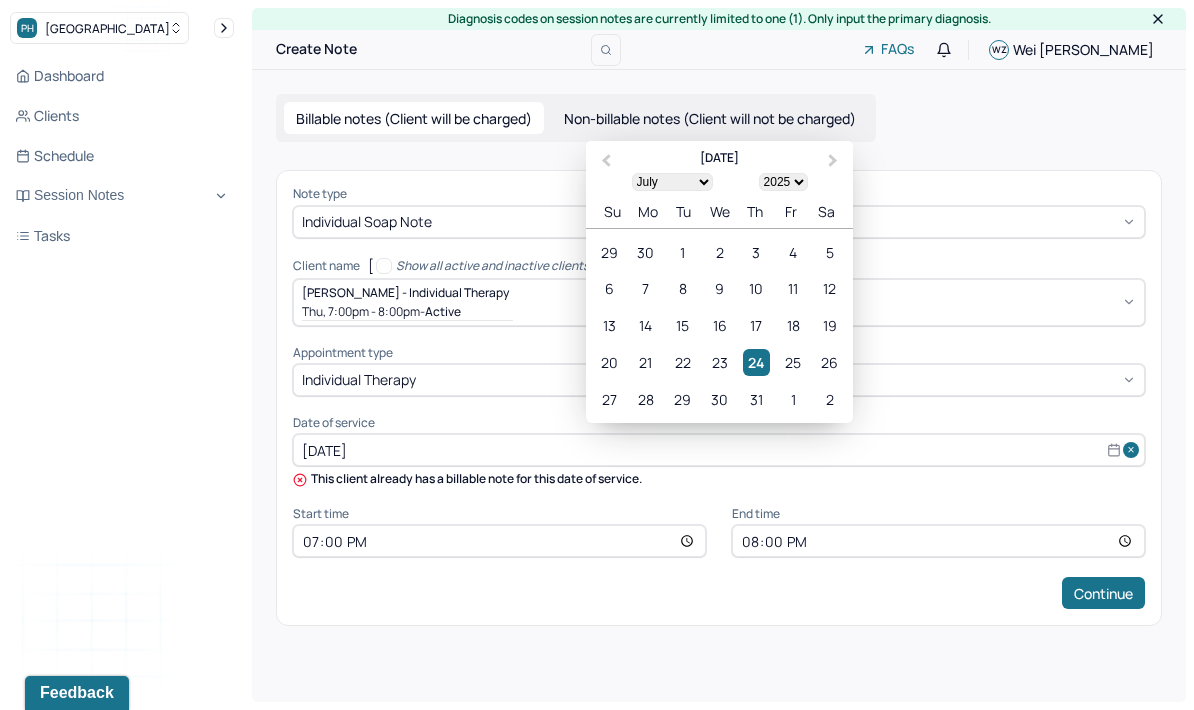 click on "23" at bounding box center (719, 362) 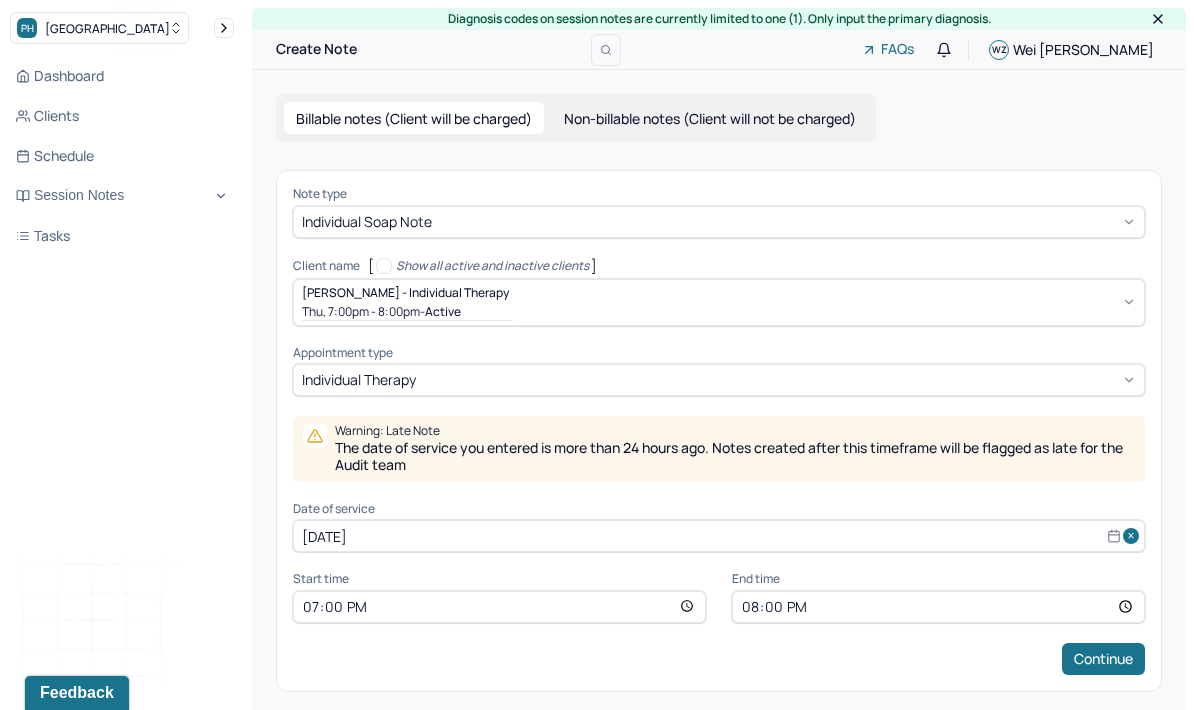 click on "[DATE]" at bounding box center [719, 536] 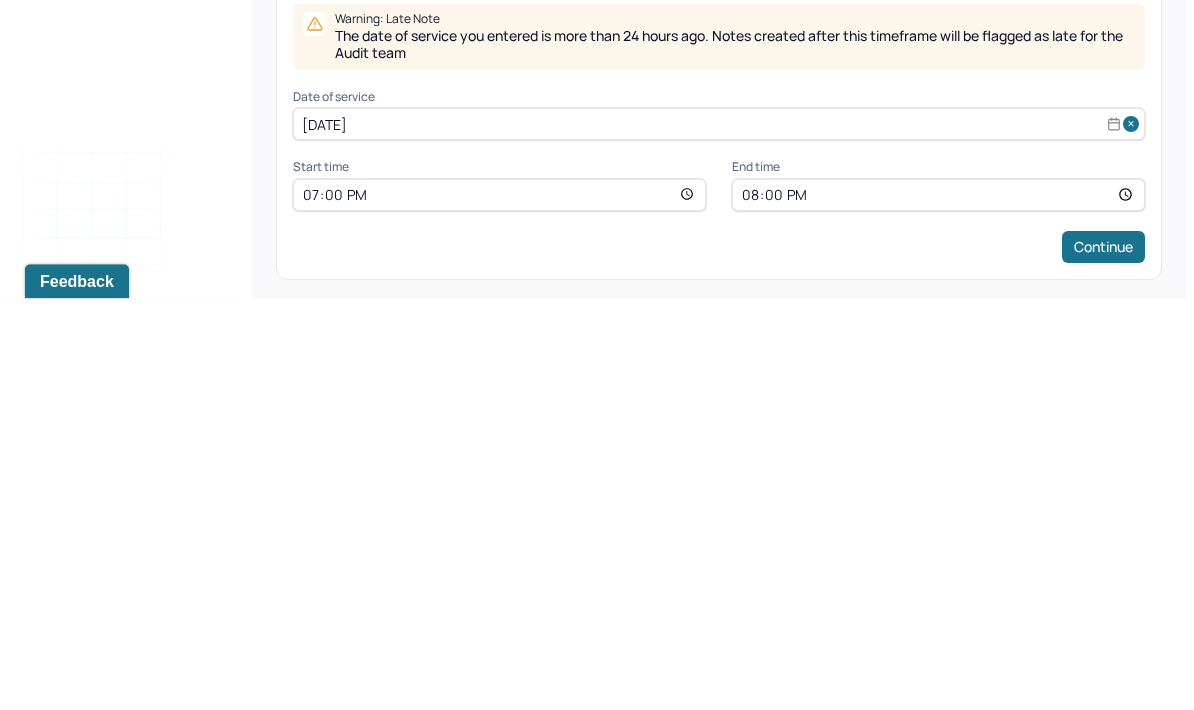 select on "6" 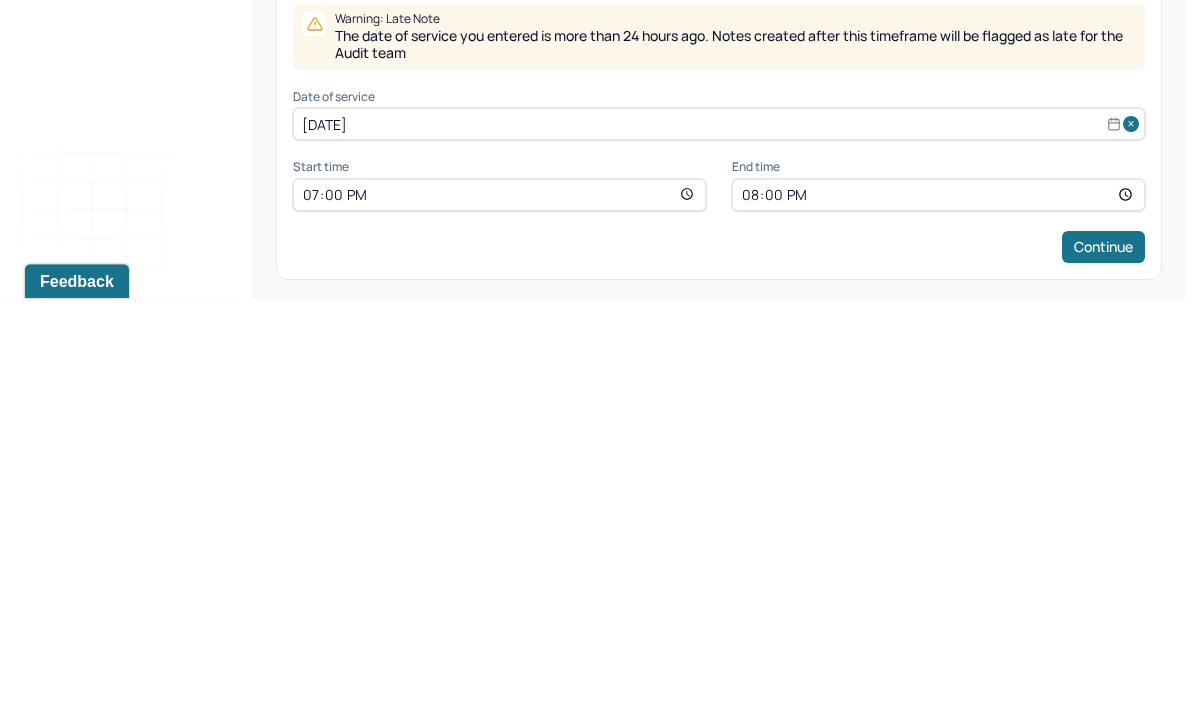 select on "2025" 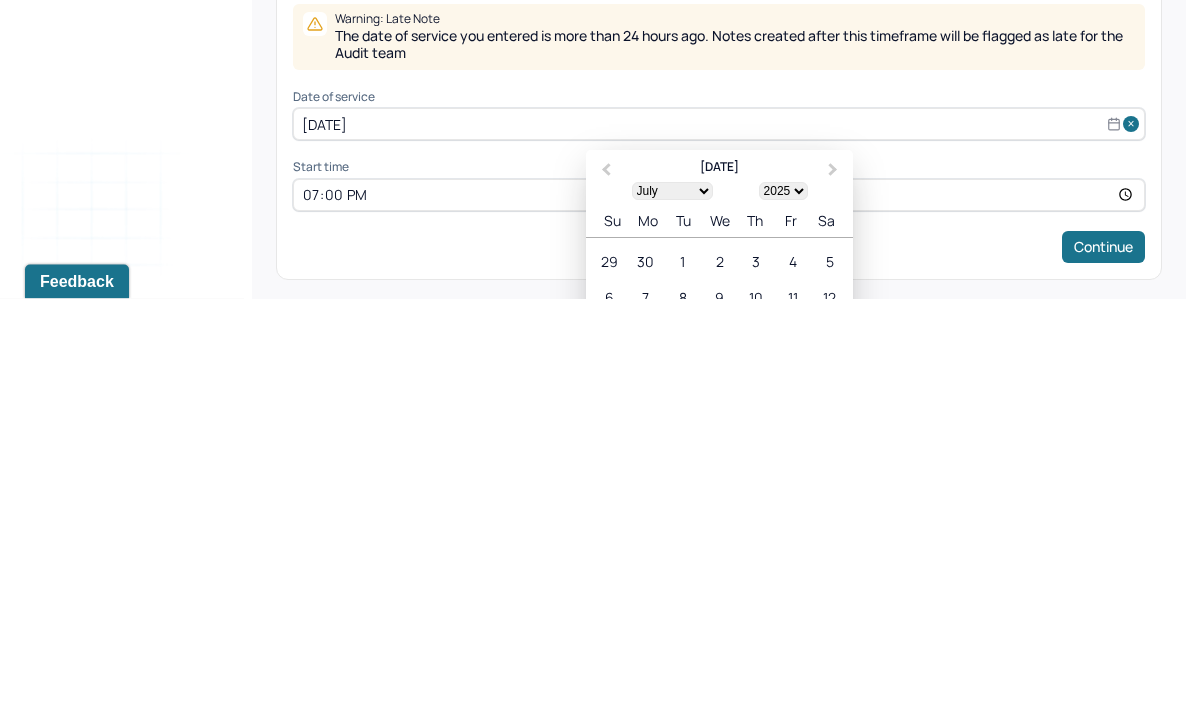 scroll, scrollTop: 7, scrollLeft: 0, axis: vertical 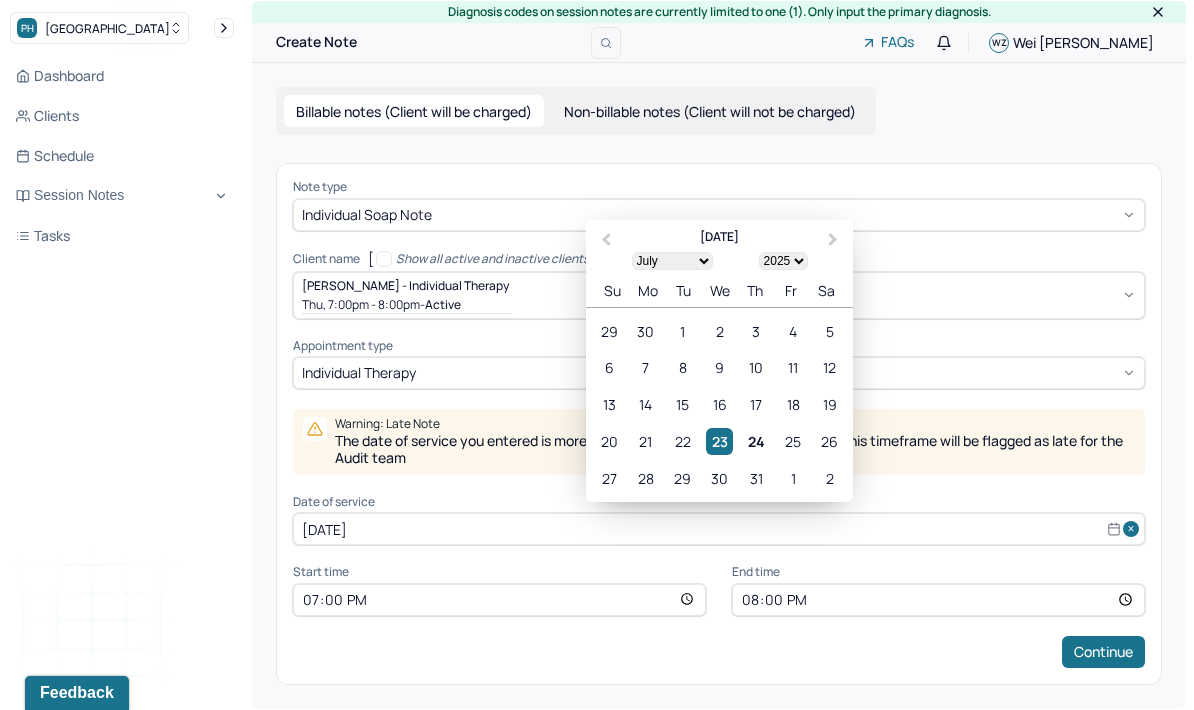 click on "25" at bounding box center [793, 441] 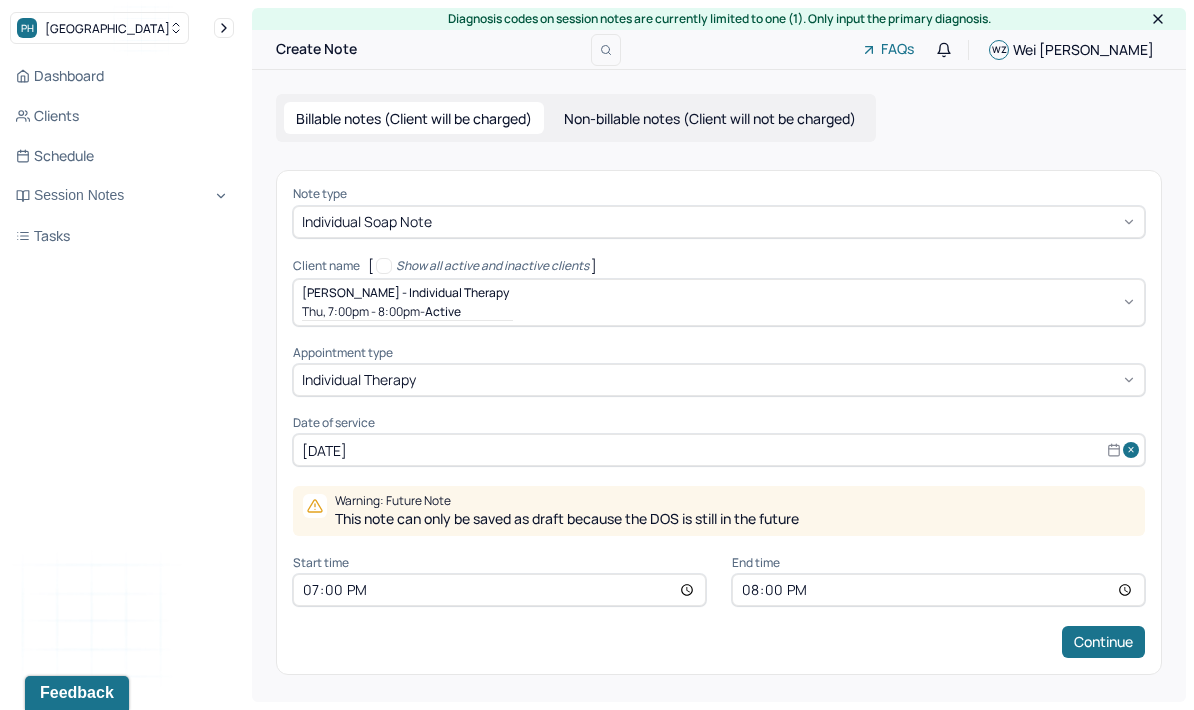 click on "Continue" at bounding box center [1103, 642] 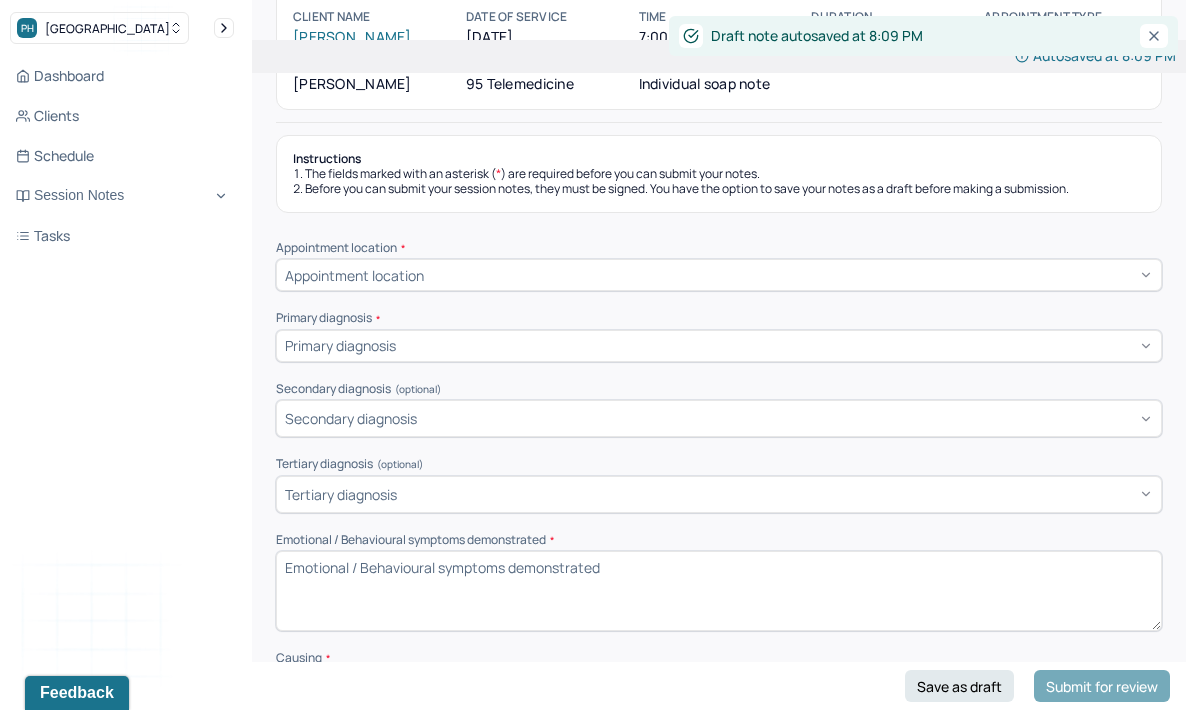 scroll, scrollTop: 241, scrollLeft: 0, axis: vertical 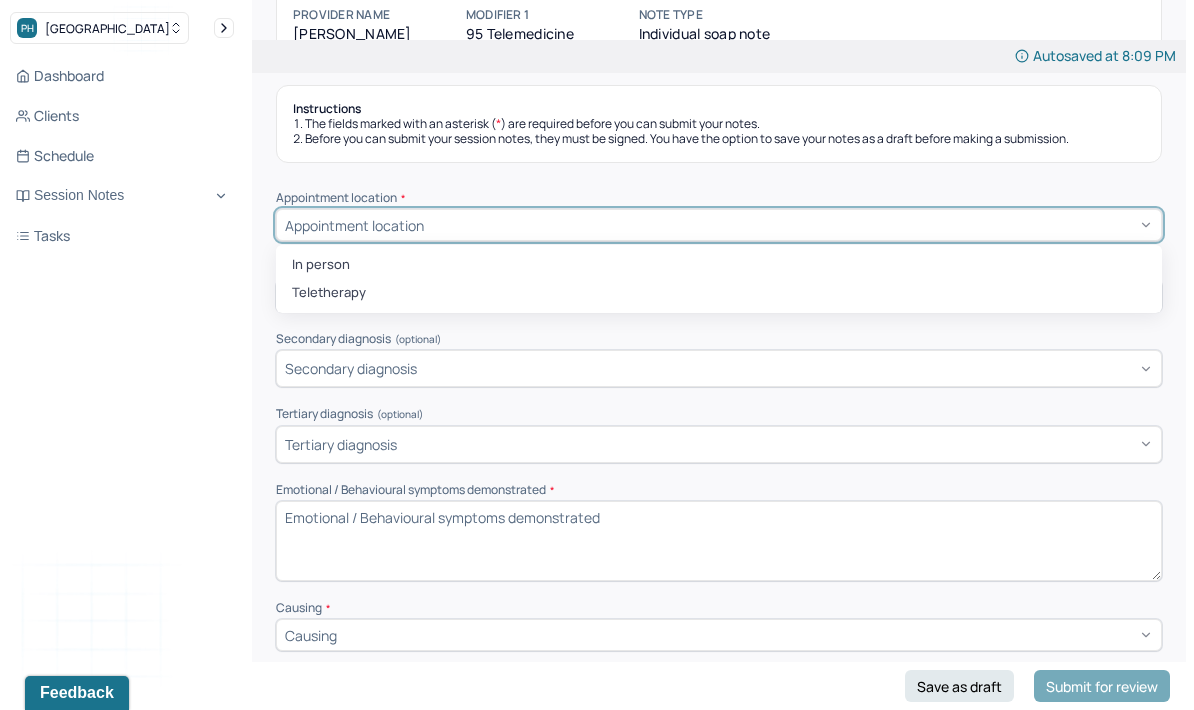click on "Teletherapy" at bounding box center [719, 293] 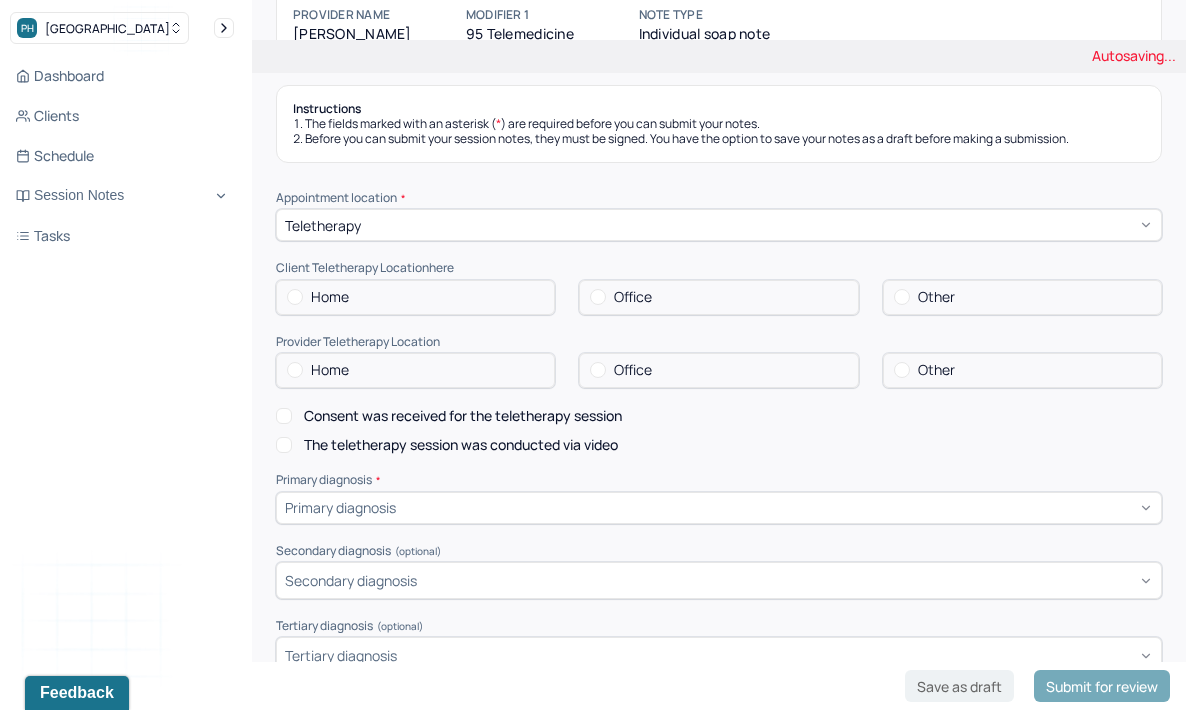 click on "Home" at bounding box center [415, 297] 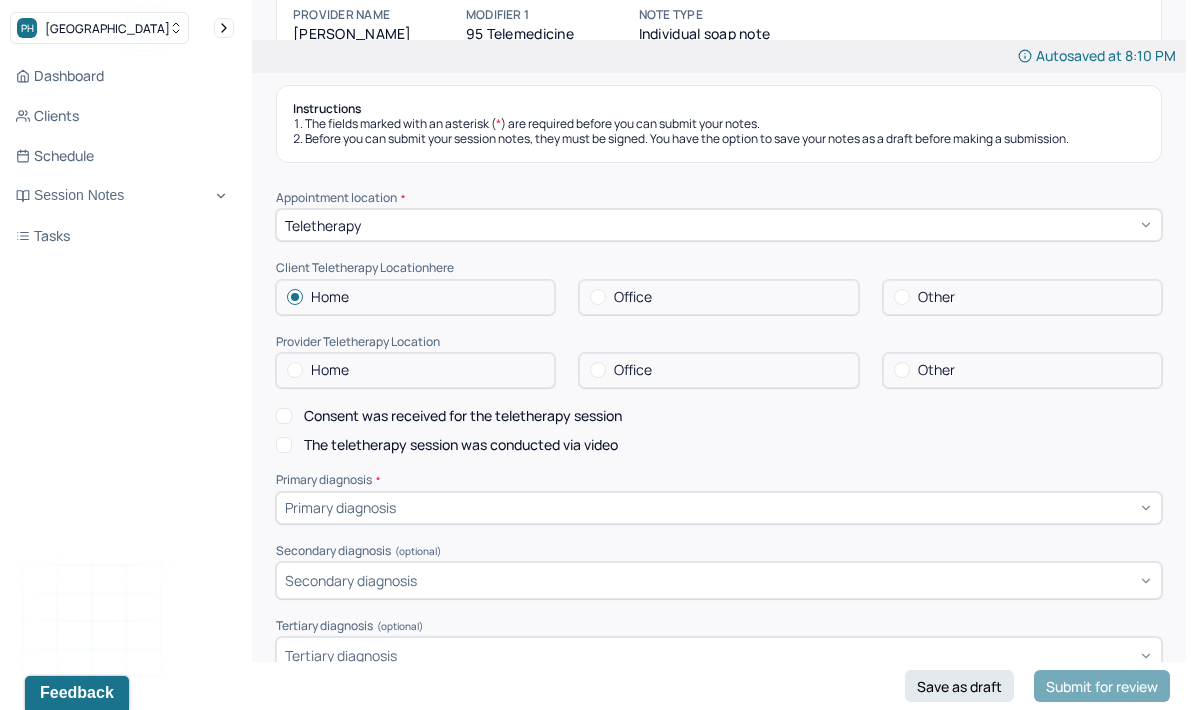 click on "Home" at bounding box center (415, 370) 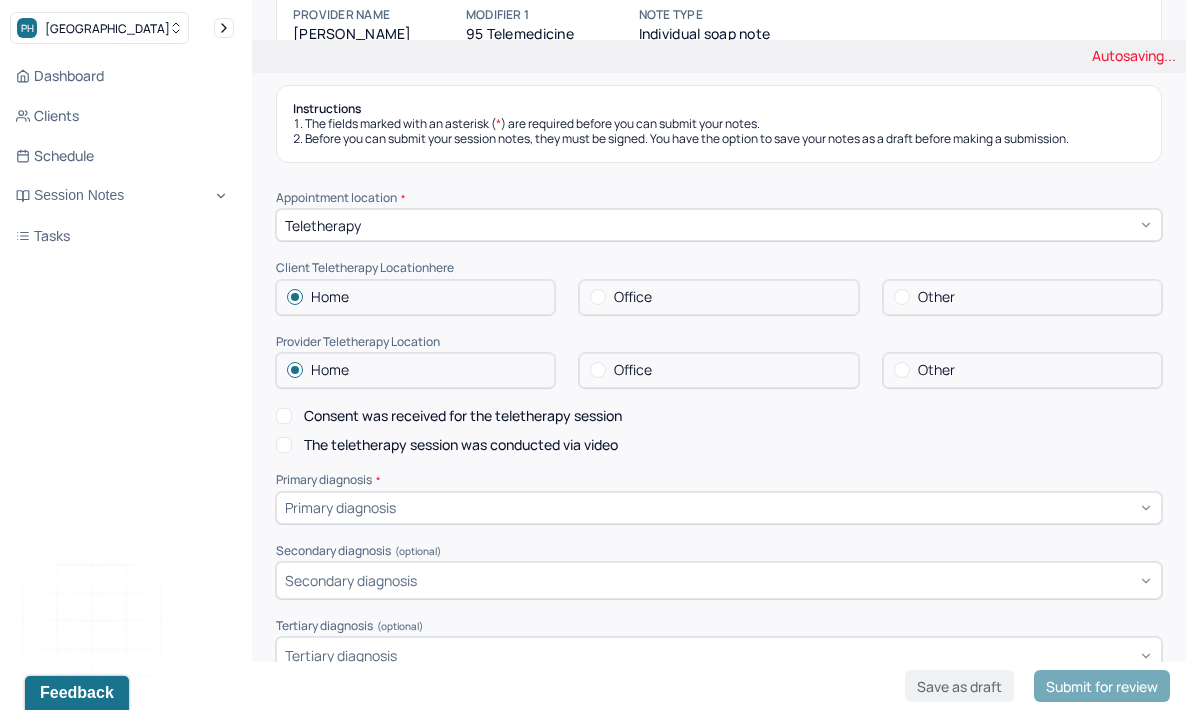 click on "Consent was received for the teletherapy session" at bounding box center (463, 416) 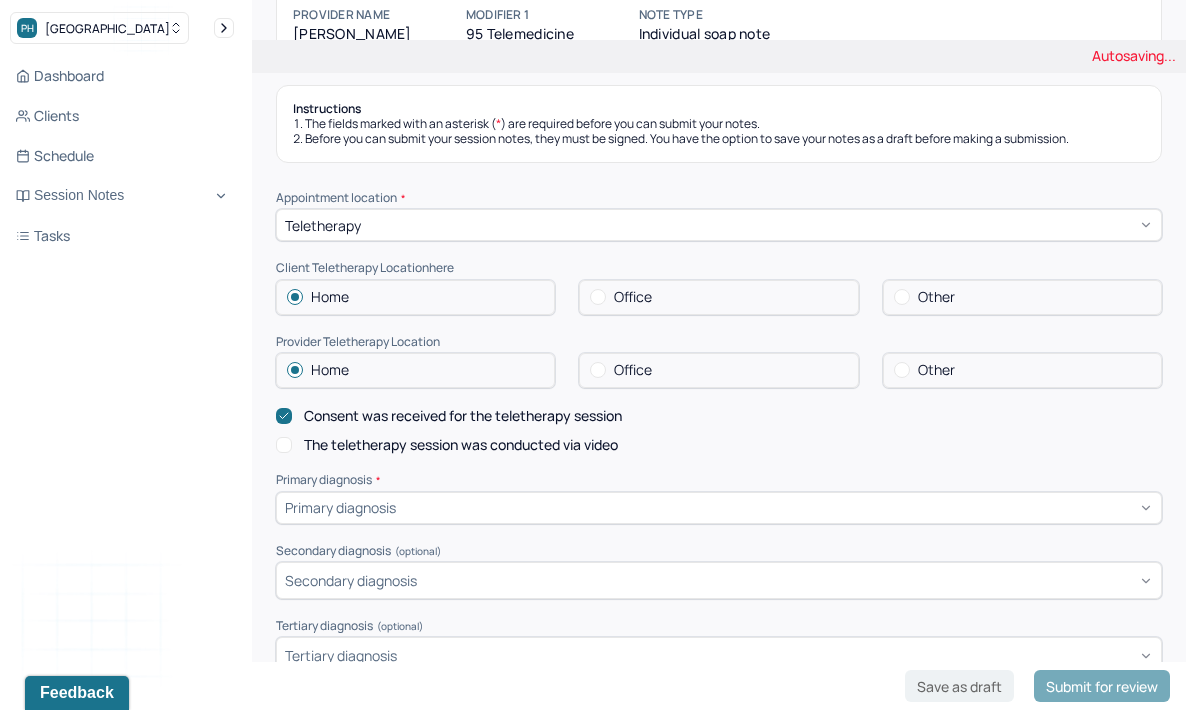 click on "Consent was received for the teletherapy session" at bounding box center [463, 416] 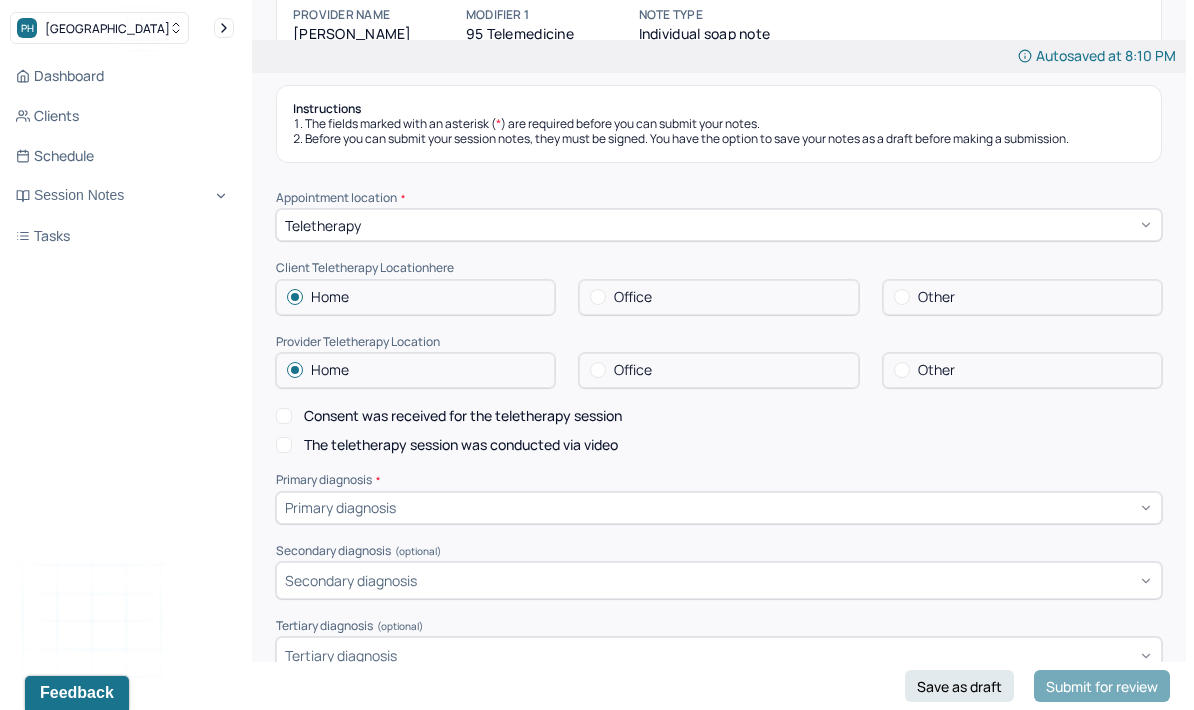 click on "The teletherapy session was conducted via video" at bounding box center [461, 445] 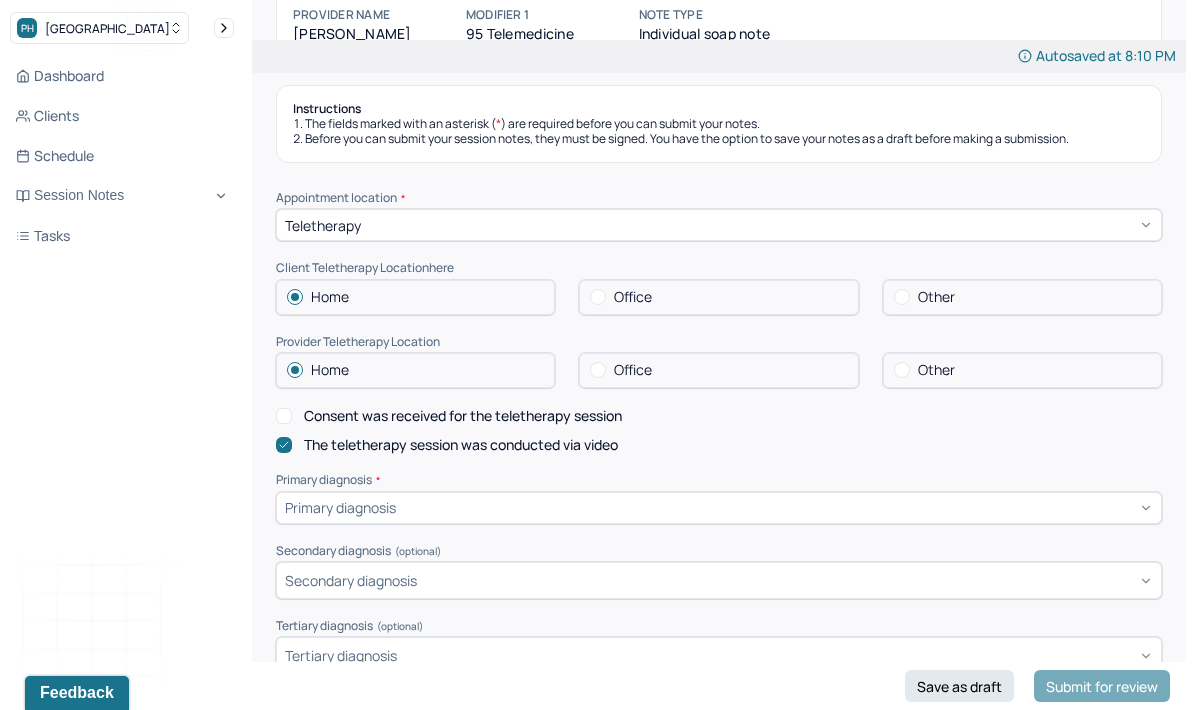 click on "The teletherapy session was conducted via video" at bounding box center [719, 445] 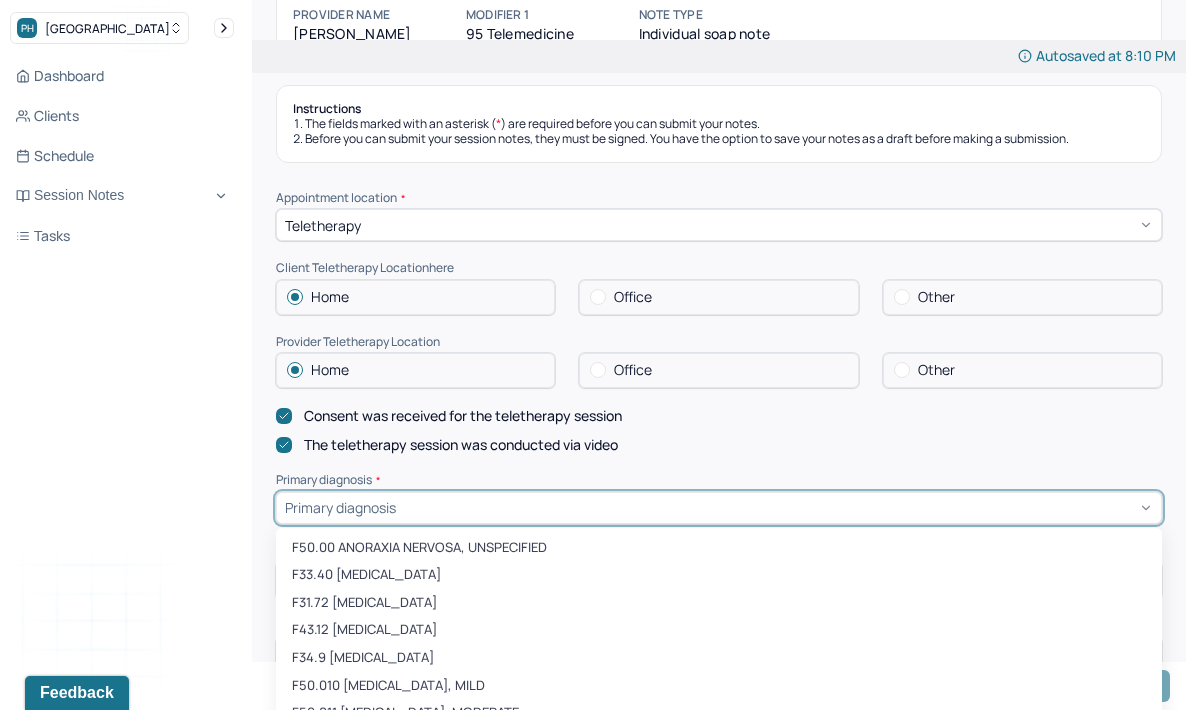 scroll, scrollTop: 210, scrollLeft: 0, axis: vertical 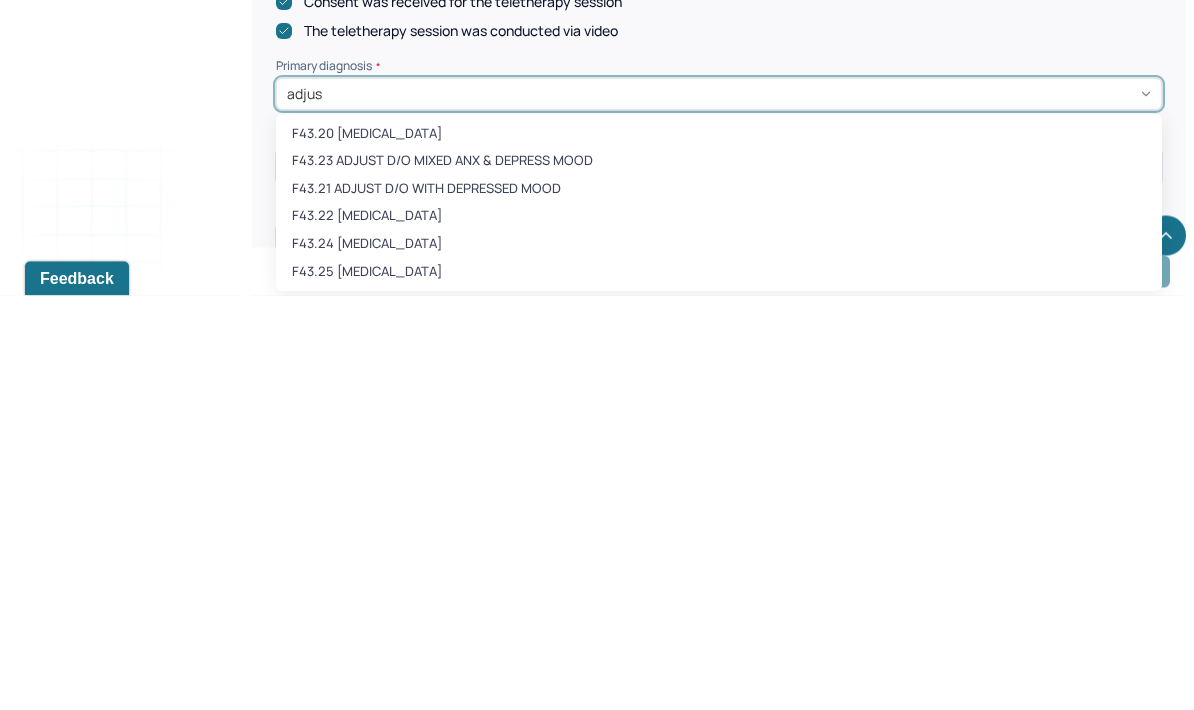 click on "F43.20 [MEDICAL_DATA]" at bounding box center [719, 549] 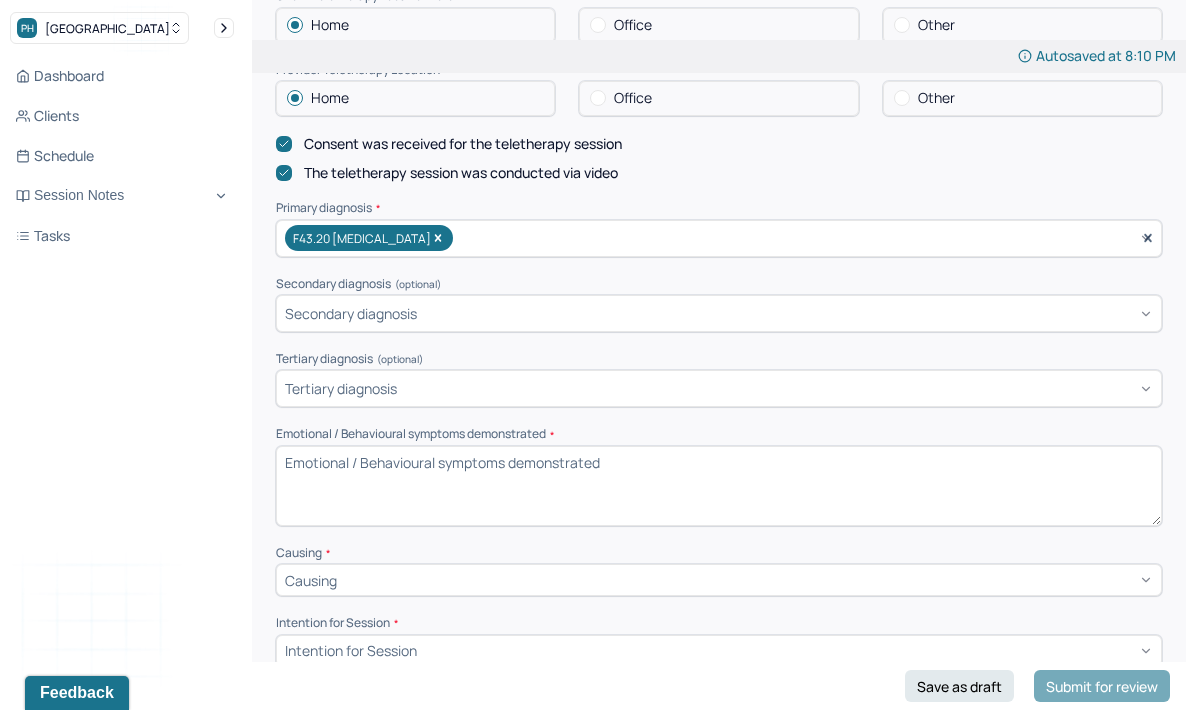 scroll, scrollTop: 521, scrollLeft: 0, axis: vertical 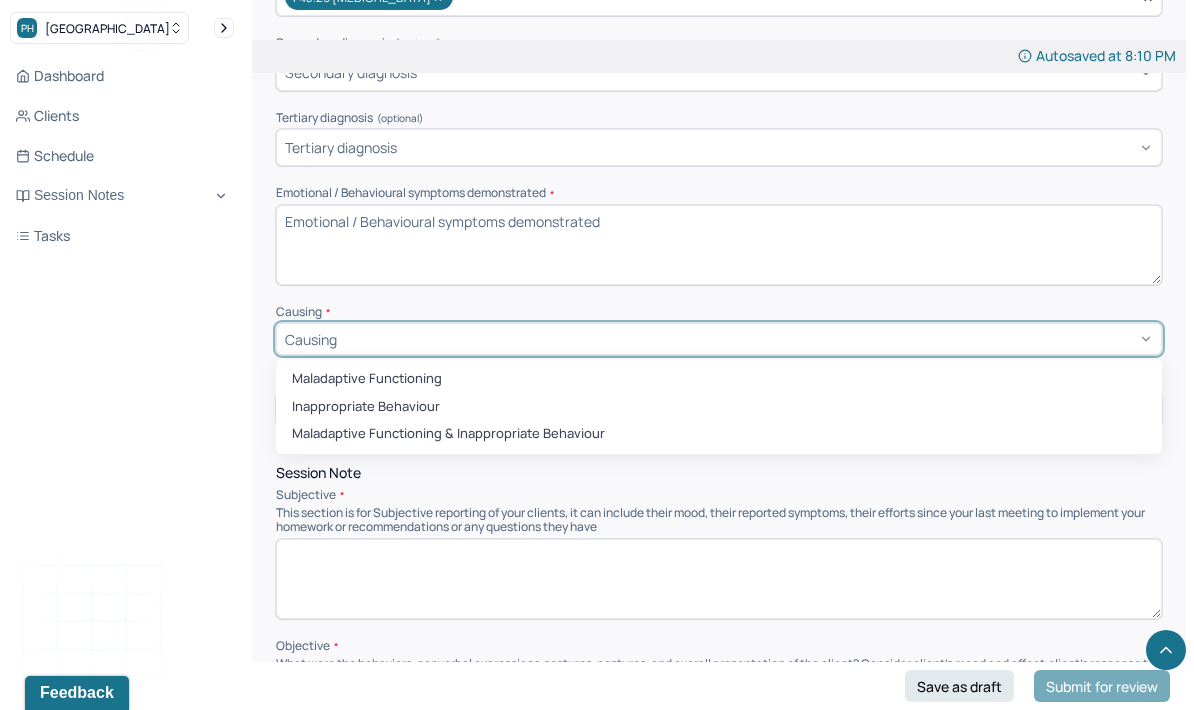 click on "Maladaptive Functioning" at bounding box center (719, 379) 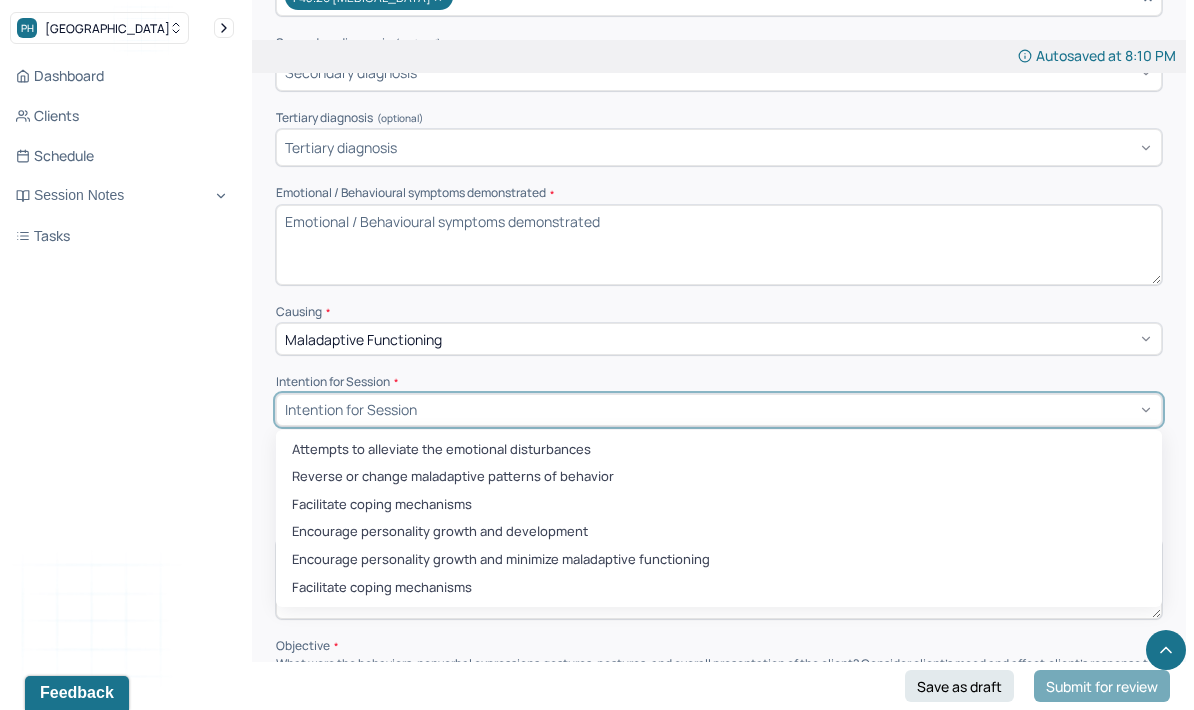 click on "Attempts to alleviate the emotional disturbances" at bounding box center [719, 450] 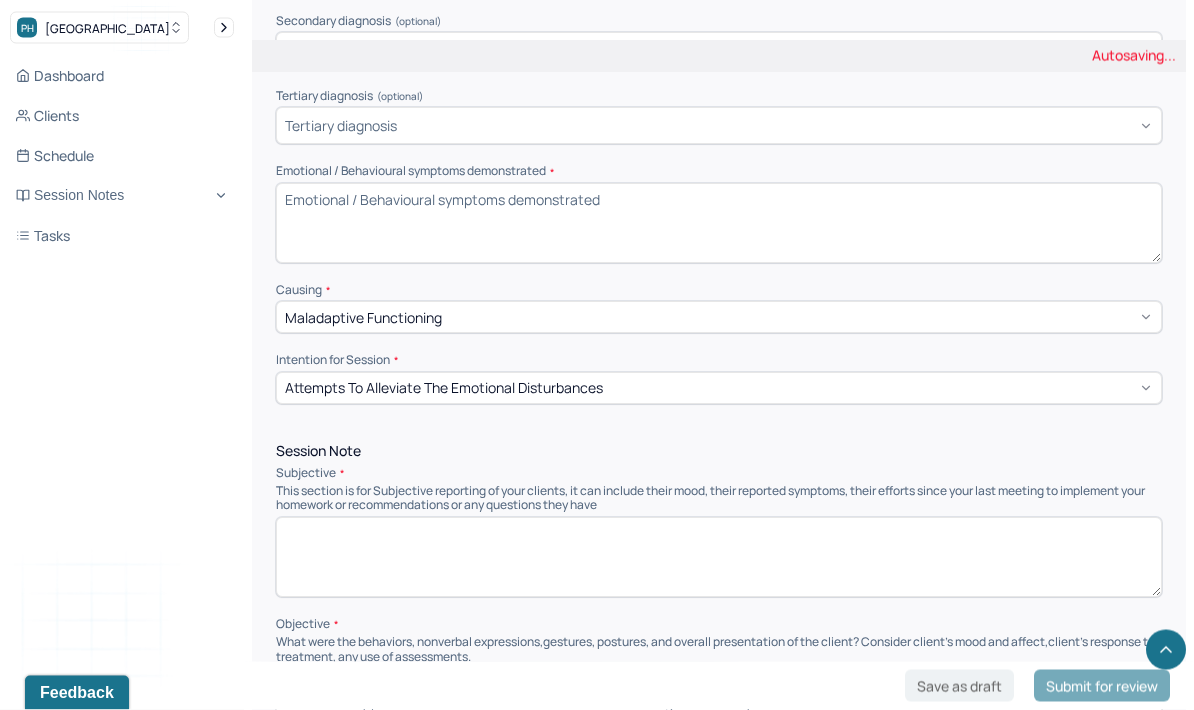 scroll, scrollTop: 760, scrollLeft: 0, axis: vertical 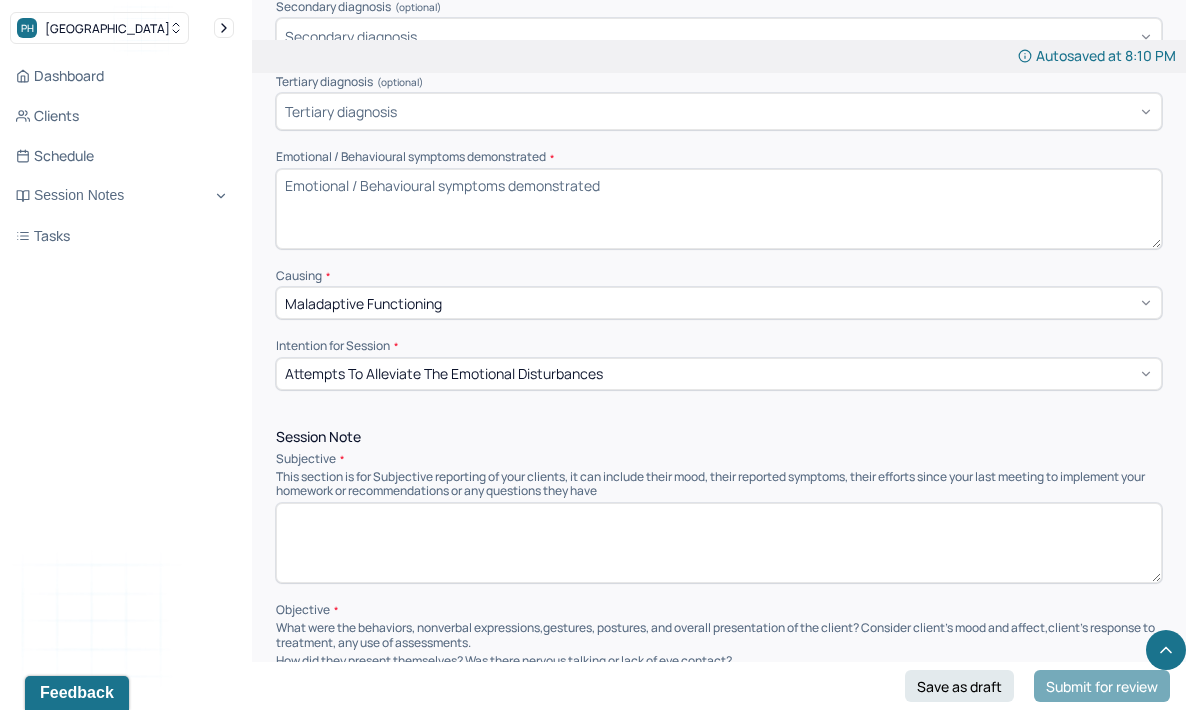 click at bounding box center [719, 543] 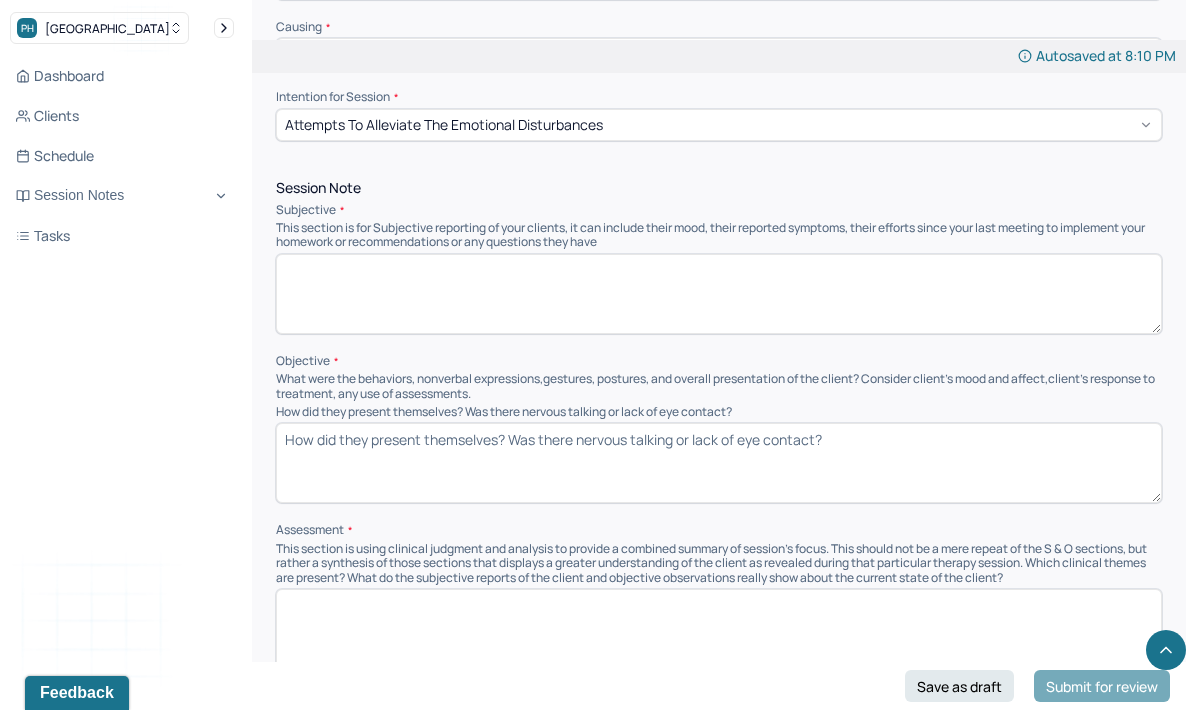 click at bounding box center (719, 294) 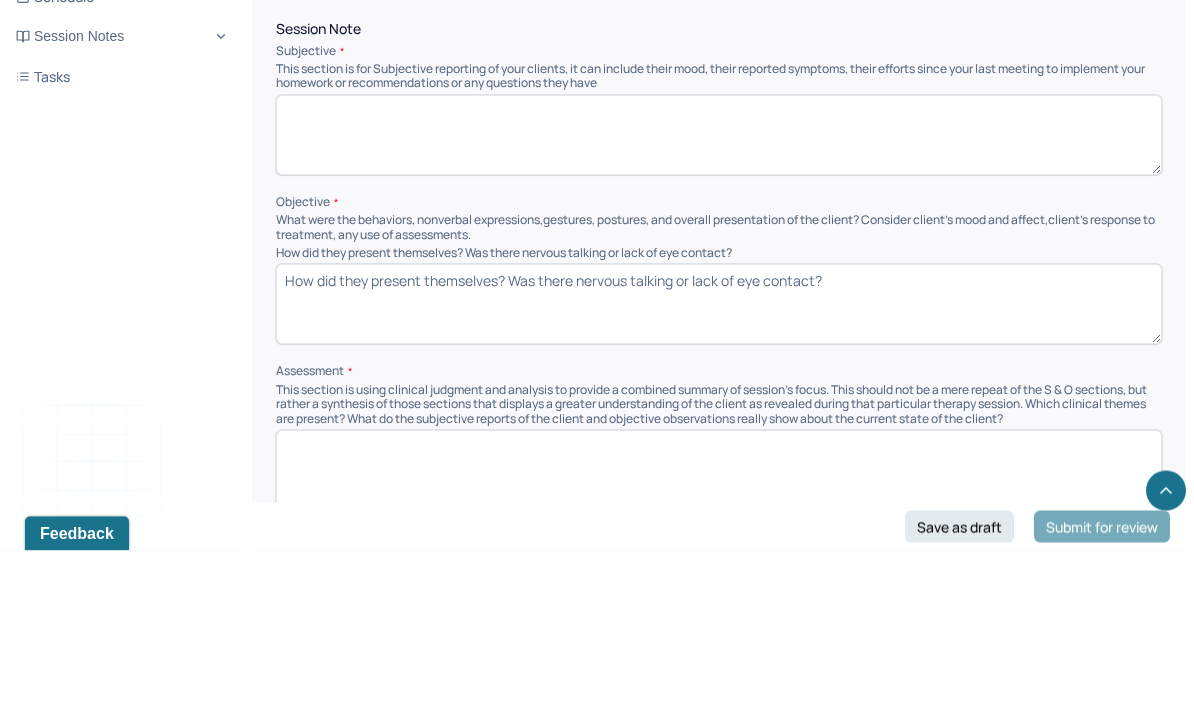 click at bounding box center [719, 295] 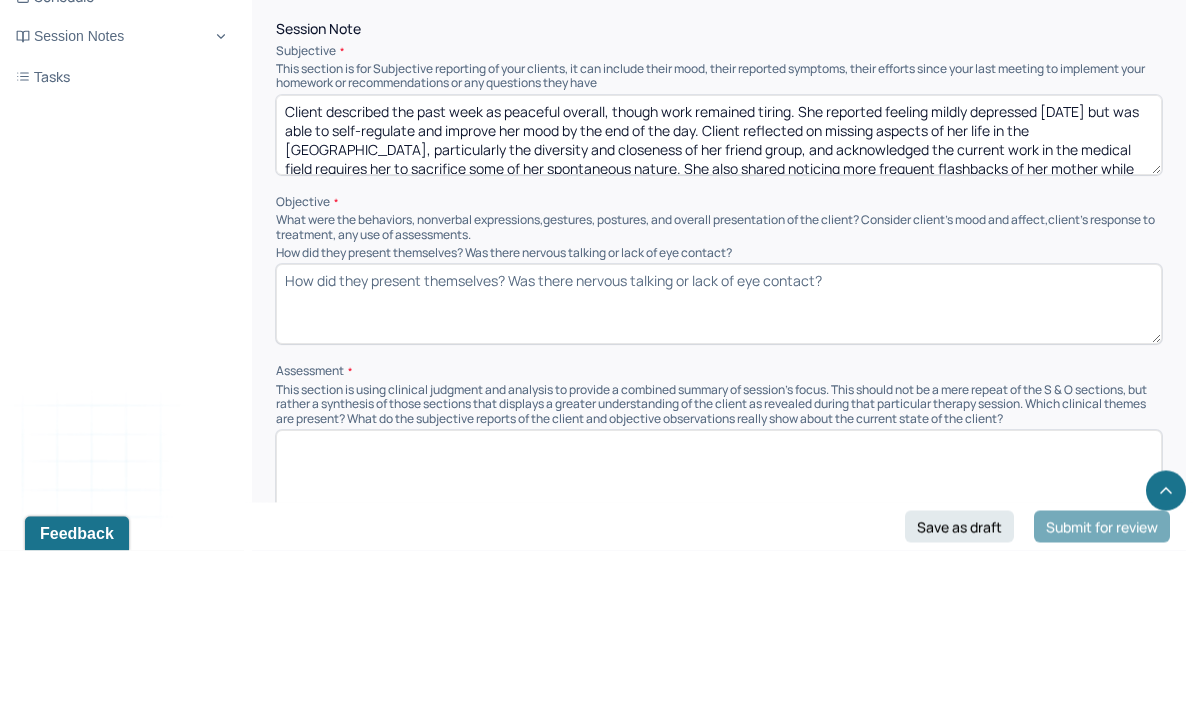 scroll, scrollTop: 73, scrollLeft: 0, axis: vertical 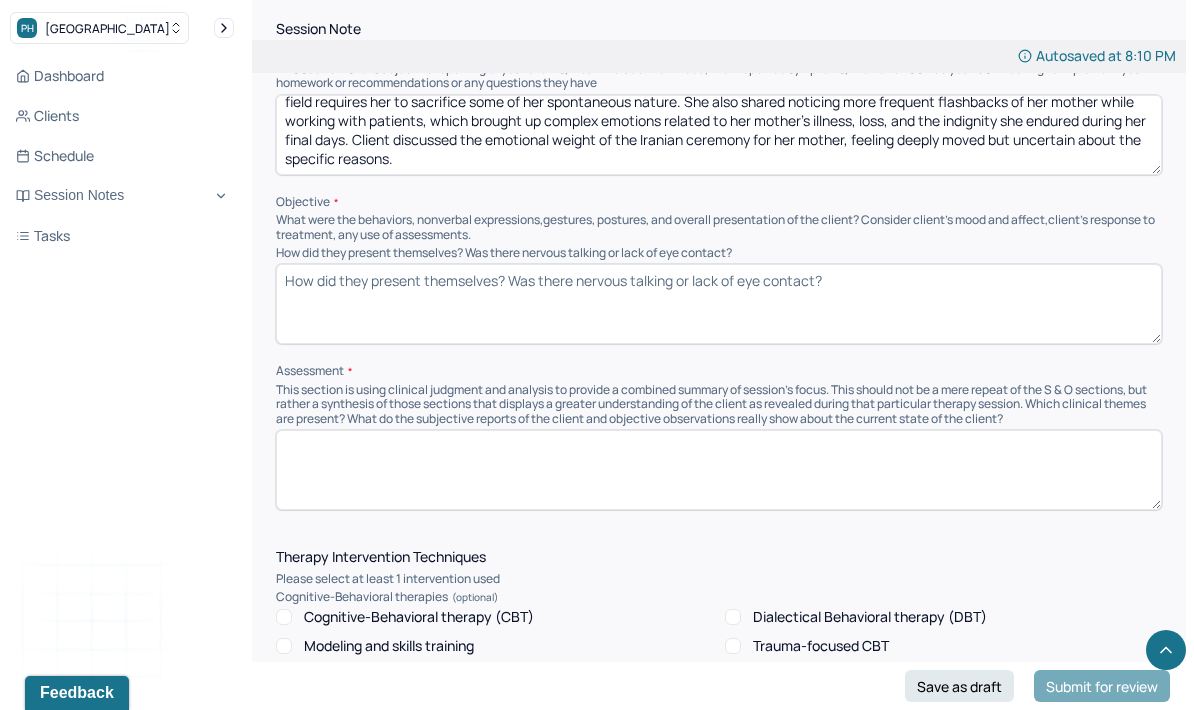 type on "Client described the past week as peaceful overall, though work remained tiring. She reported feeling mildly depressed [DATE] but was able to self-regulate and improve her mood by the end of the day. Client reflected on missing aspects of her life in the [GEOGRAPHIC_DATA], particularly the diversity and closeness of her friend group, and acknowledged the current work in the medical field requires her to sacrifice some of her spontaneous nature. She also shared noticing more frequent flashbacks of her mother while working with patients, which brought up complex emotions related to her mother’s illness, loss, and the indignity she endured during her final days. Client discussed the emotional weight of the Iranian ceremony for her mother, feeling deeply moved but uncertain about the specific reasons." 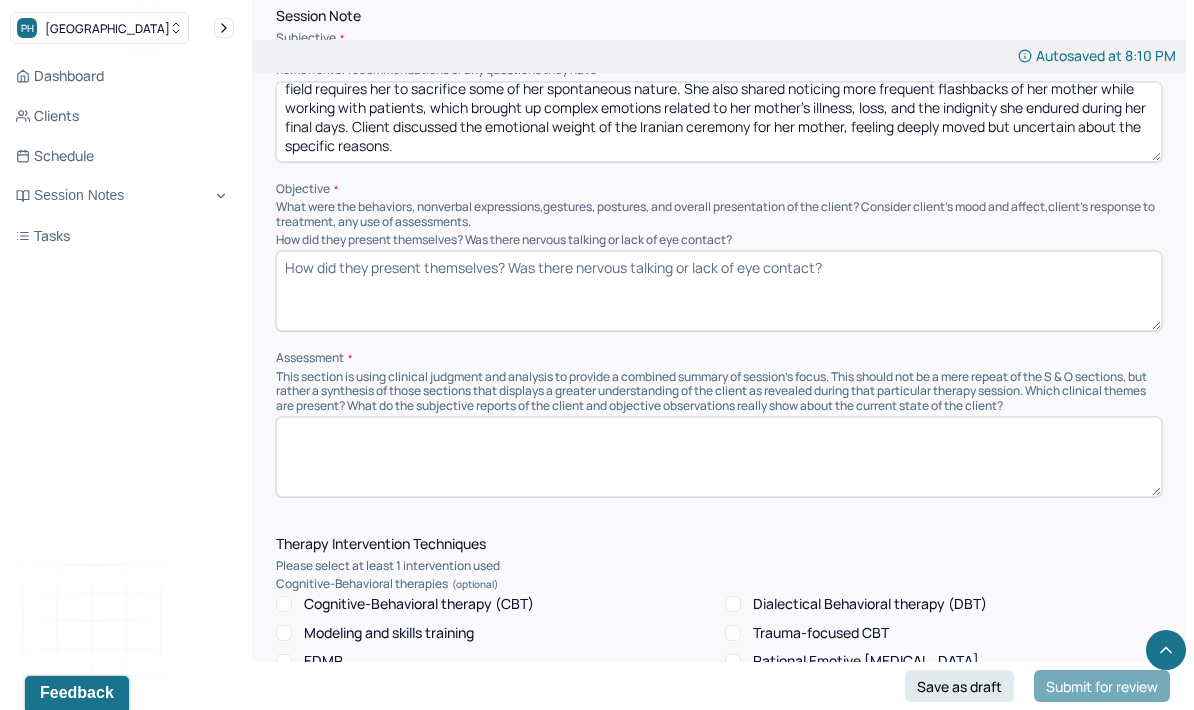 click on "How did they present themselves? Was there nervous talking or lack of eye contact?" at bounding box center (719, 291) 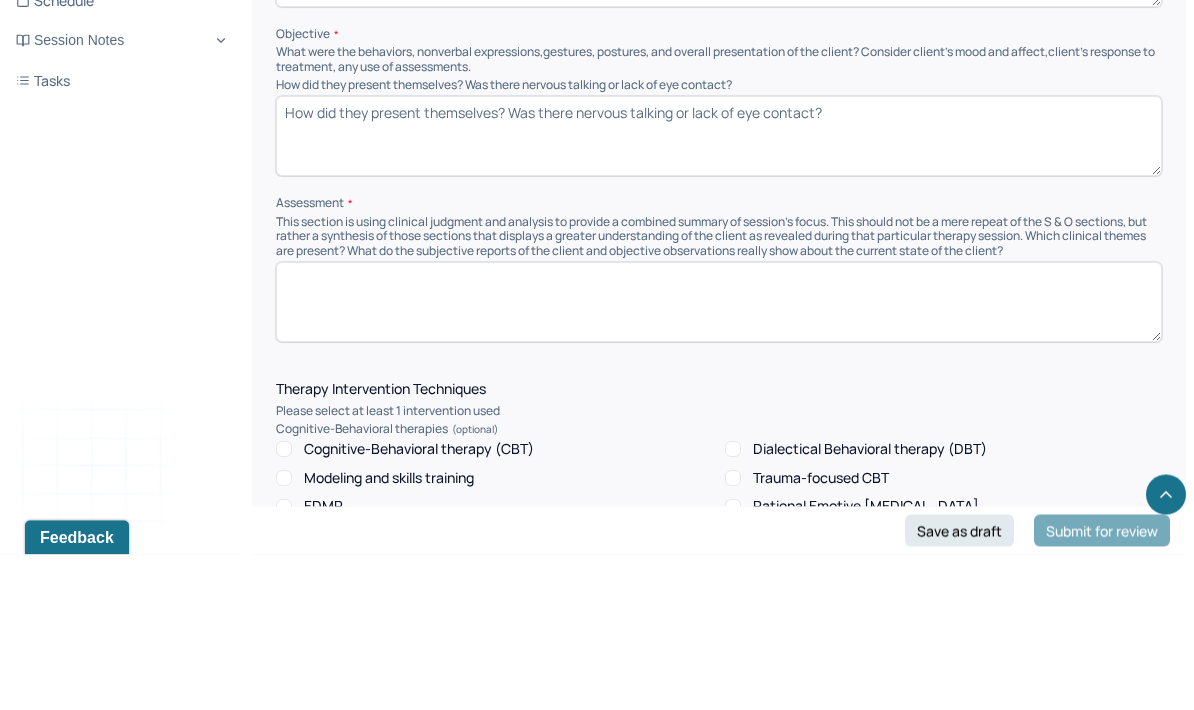 click on "How did they present themselves? Was there nervous talking or lack of eye contact?" at bounding box center [719, 292] 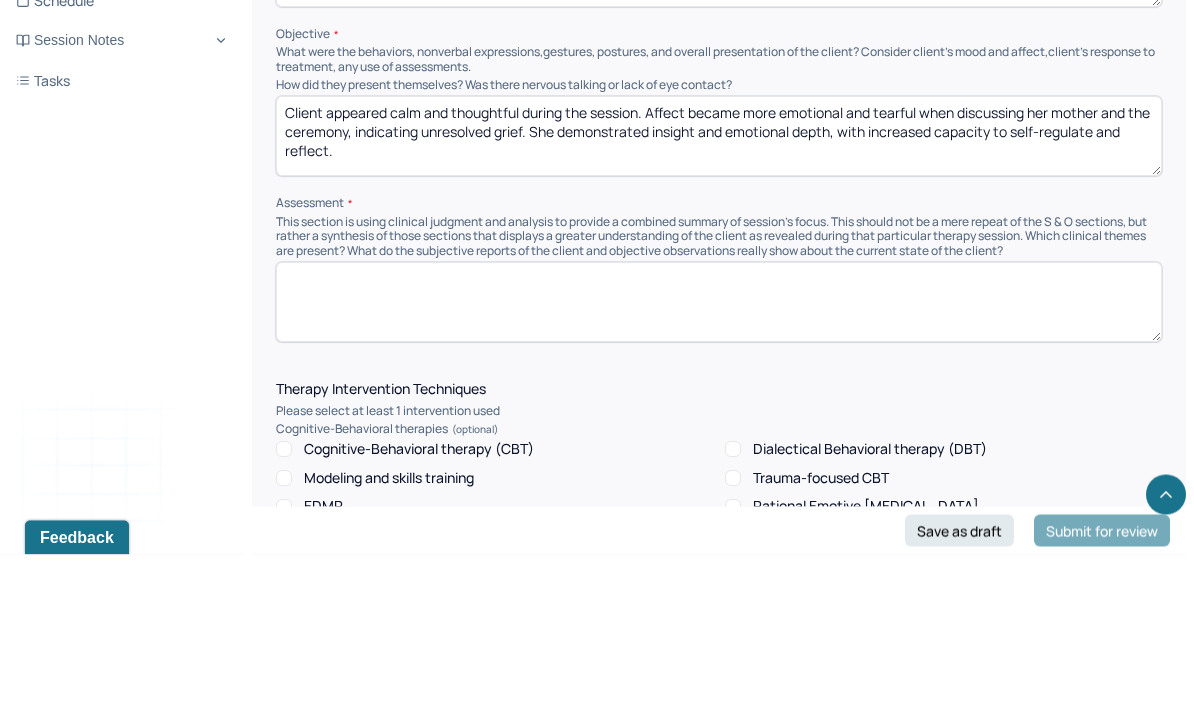 click on "Client appeared calm and thoughtful during the session. Affect became more emotional and tearful when discussing her mother and the ceremony, indicating unresolved grief. She demonstrated insight and emotional depth, with increased capacity to self-regulate and reflect." at bounding box center [719, 292] 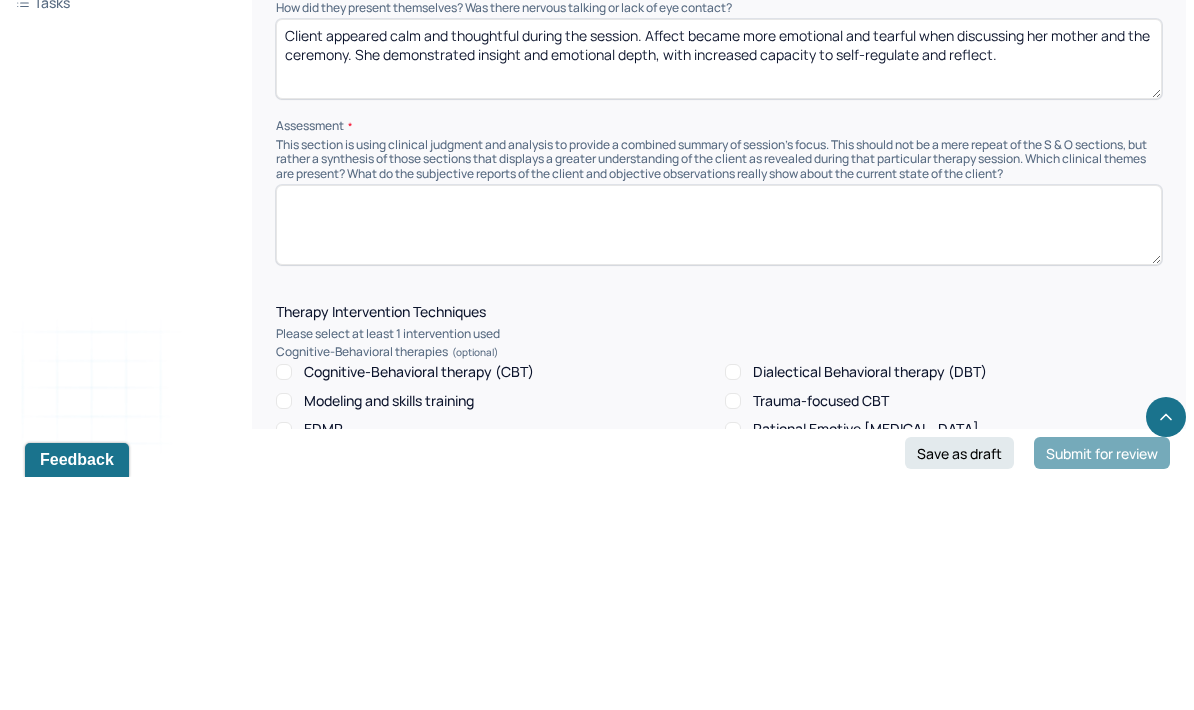 type on "Client appeared calm and thoughtful during the session. Affect became more emotional and tearful when discussing her mother and the ceremony. She demonstrated insight and emotional depth, with increased capacity to self-regulate and reflect." 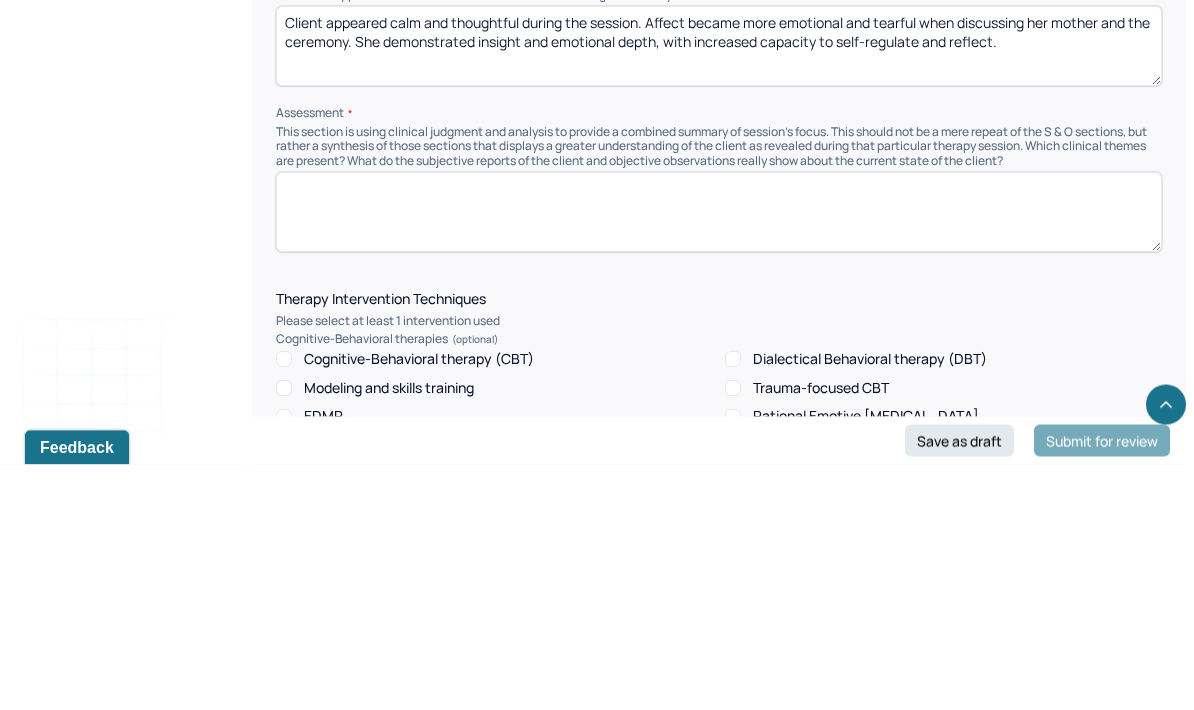 scroll, scrollTop: 1426, scrollLeft: 0, axis: vertical 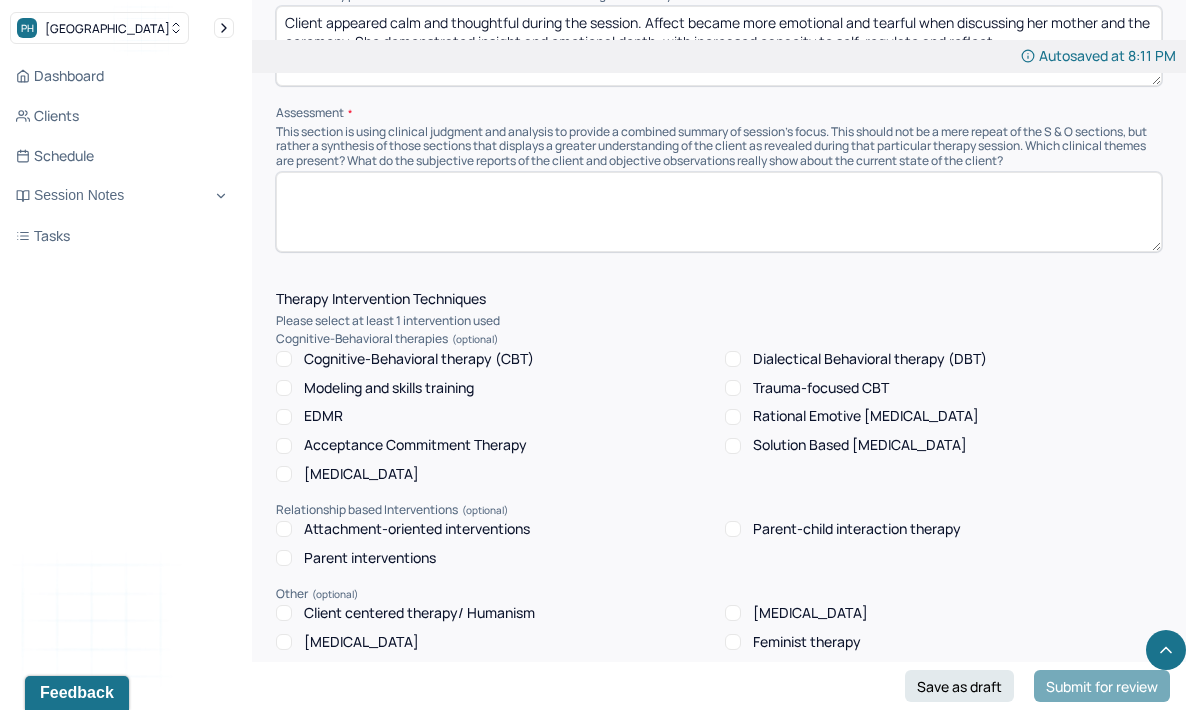 click at bounding box center (719, 212) 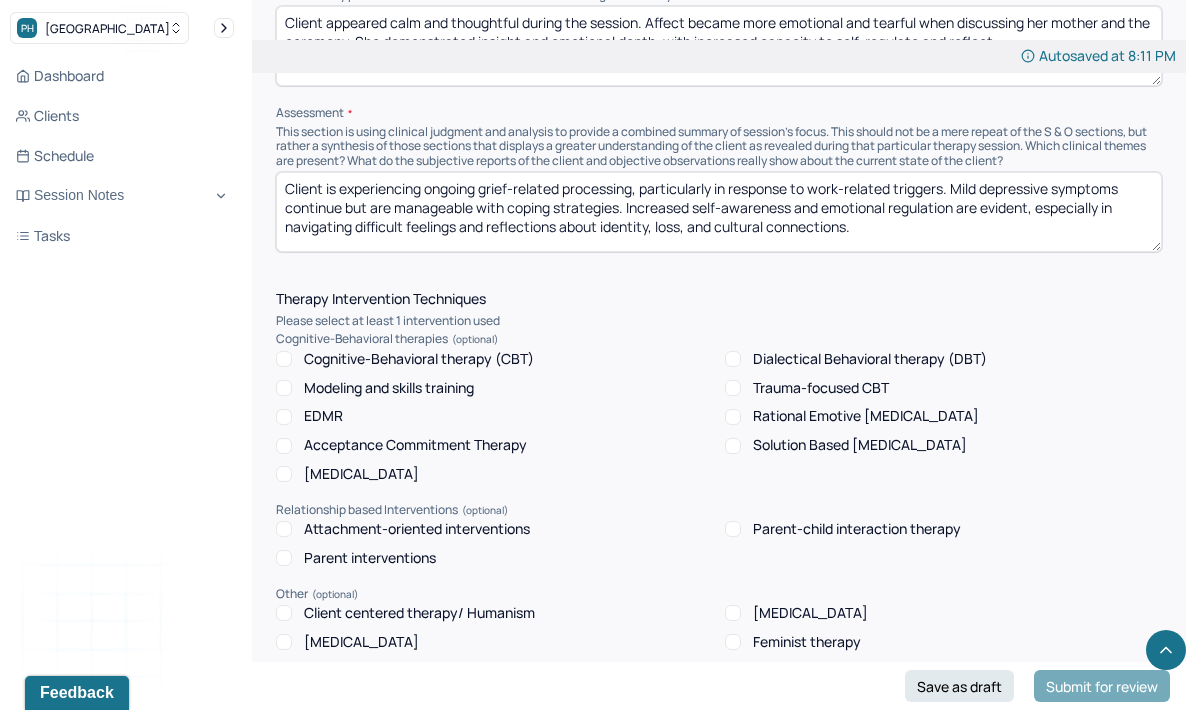 scroll, scrollTop: 1393, scrollLeft: 0, axis: vertical 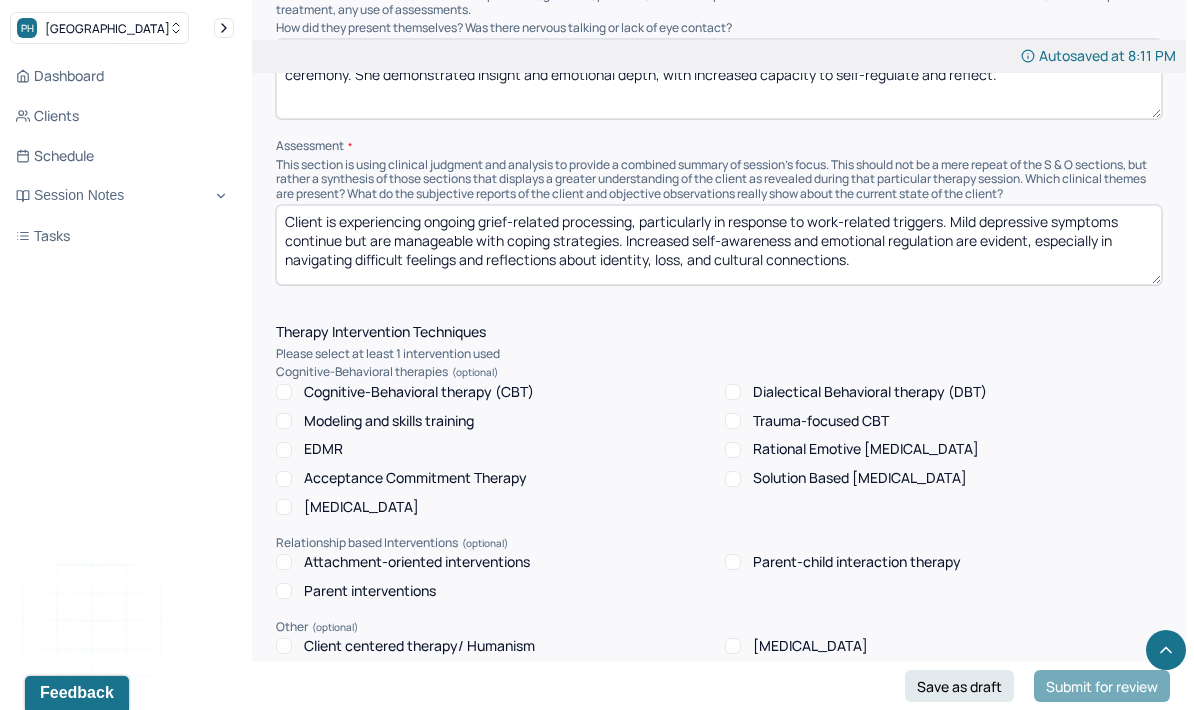 type on "Client is experiencing ongoing grief-related processing, particularly in response to work-related triggers. Mild depressive symptoms continue but are manageable with coping strategies. Increased self-awareness and emotional regulation are evident, especially in navigating difficult feelings and reflections about identity, loss, and cultural connections." 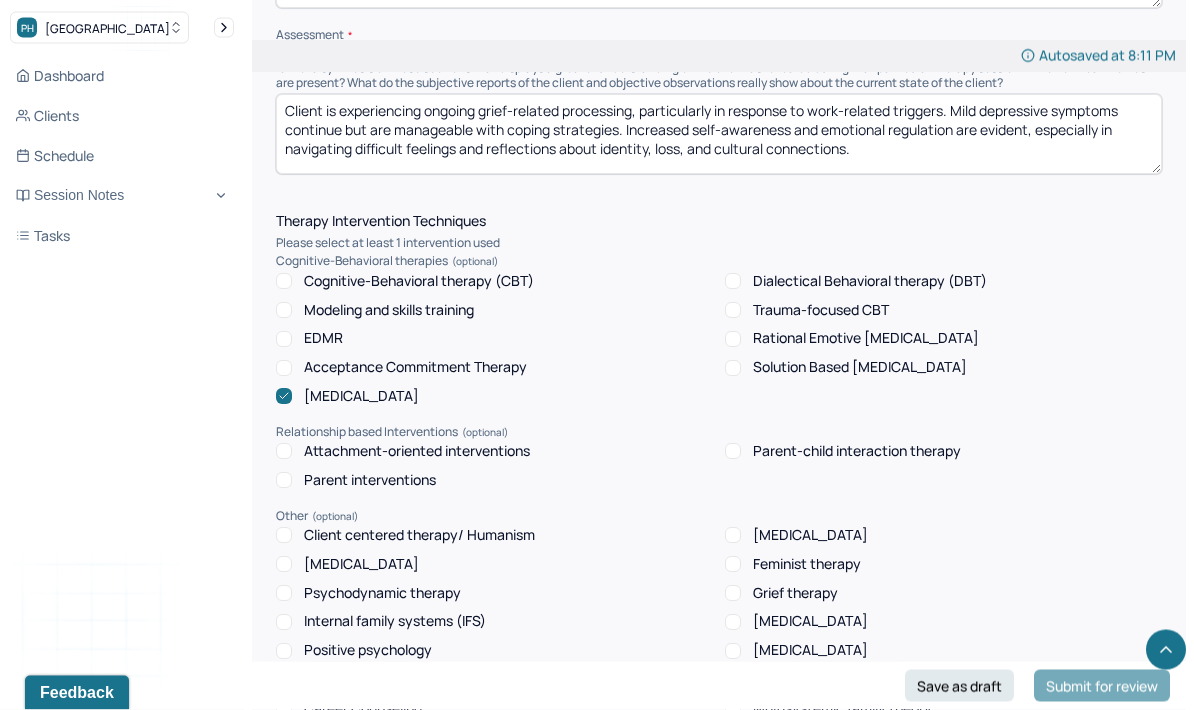 scroll, scrollTop: 1506, scrollLeft: 0, axis: vertical 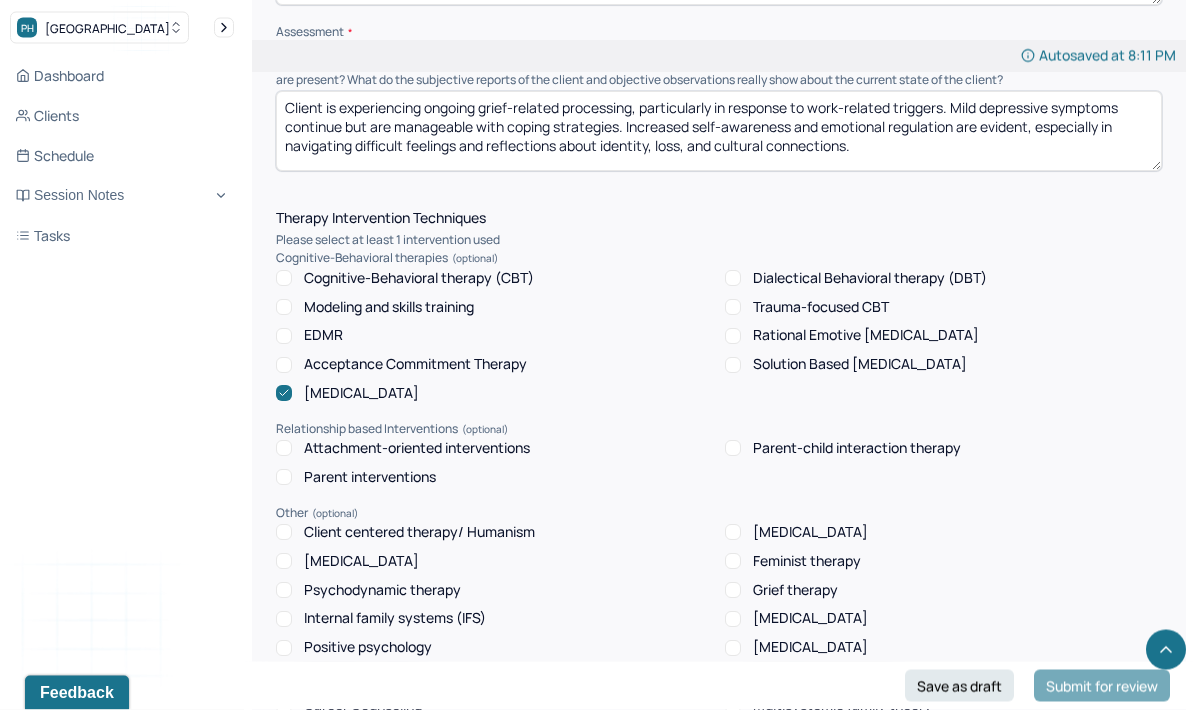 click on "Cognitive-Behavioral therapy (CBT)" at bounding box center (284, 279) 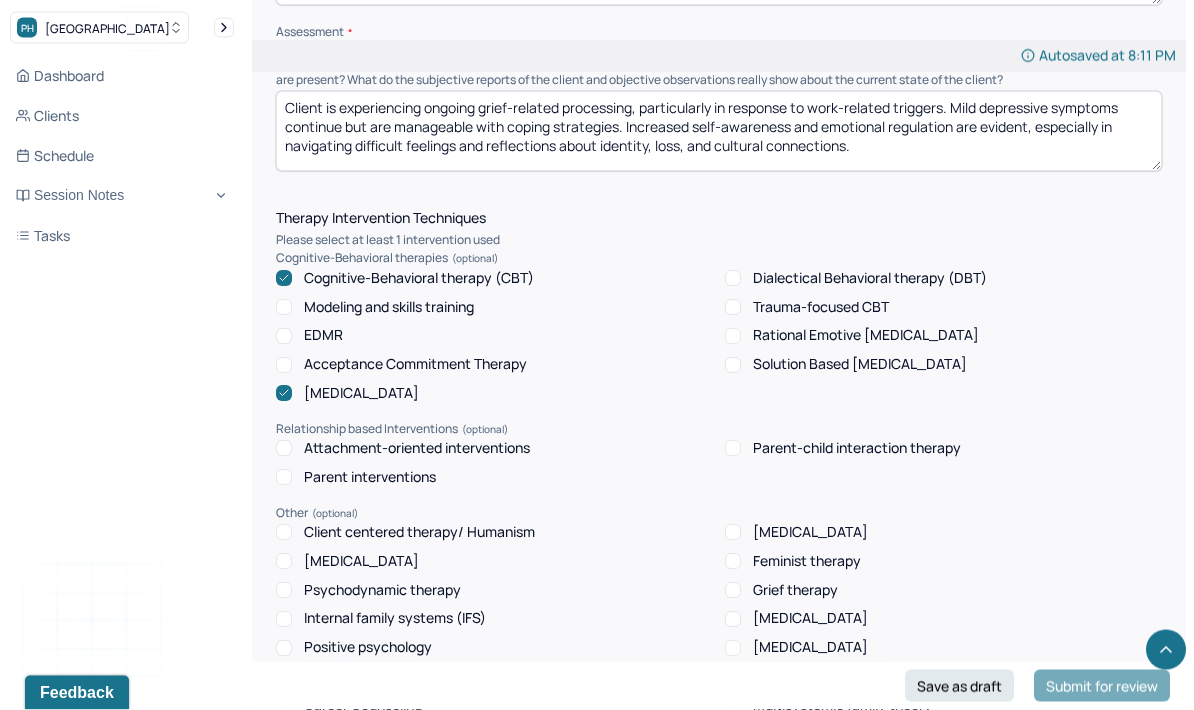 scroll, scrollTop: 1507, scrollLeft: 0, axis: vertical 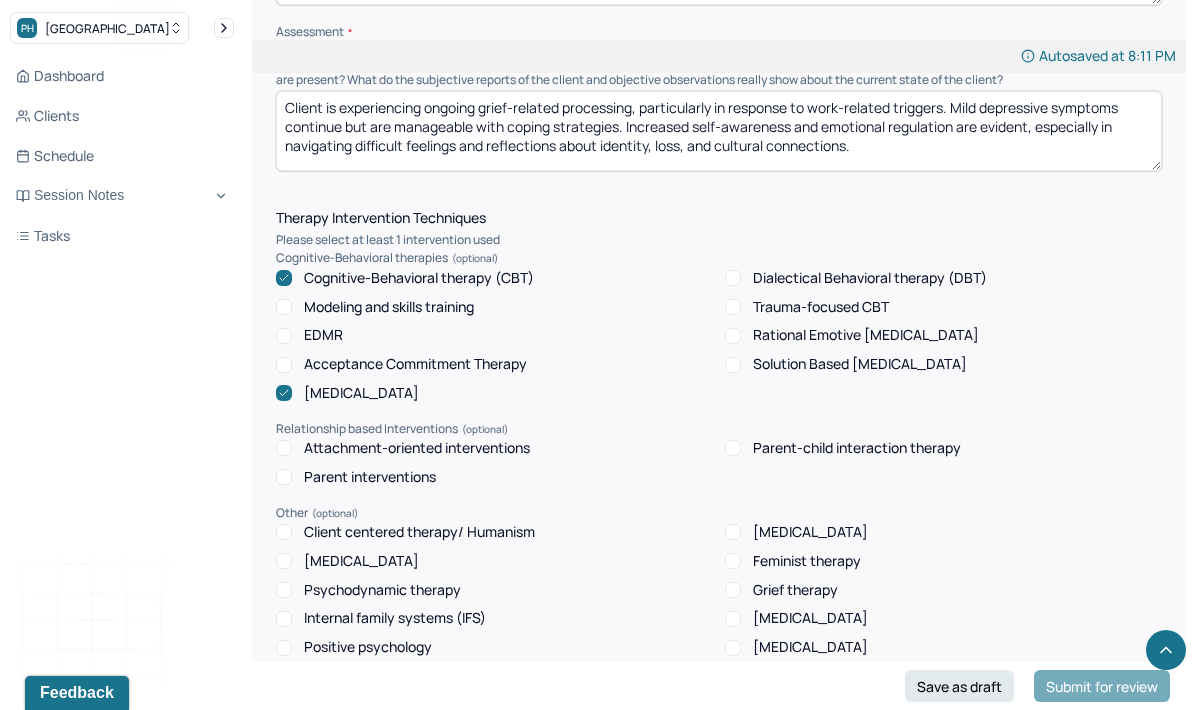click on "Internal family systems (IFS)" at bounding box center (284, 619) 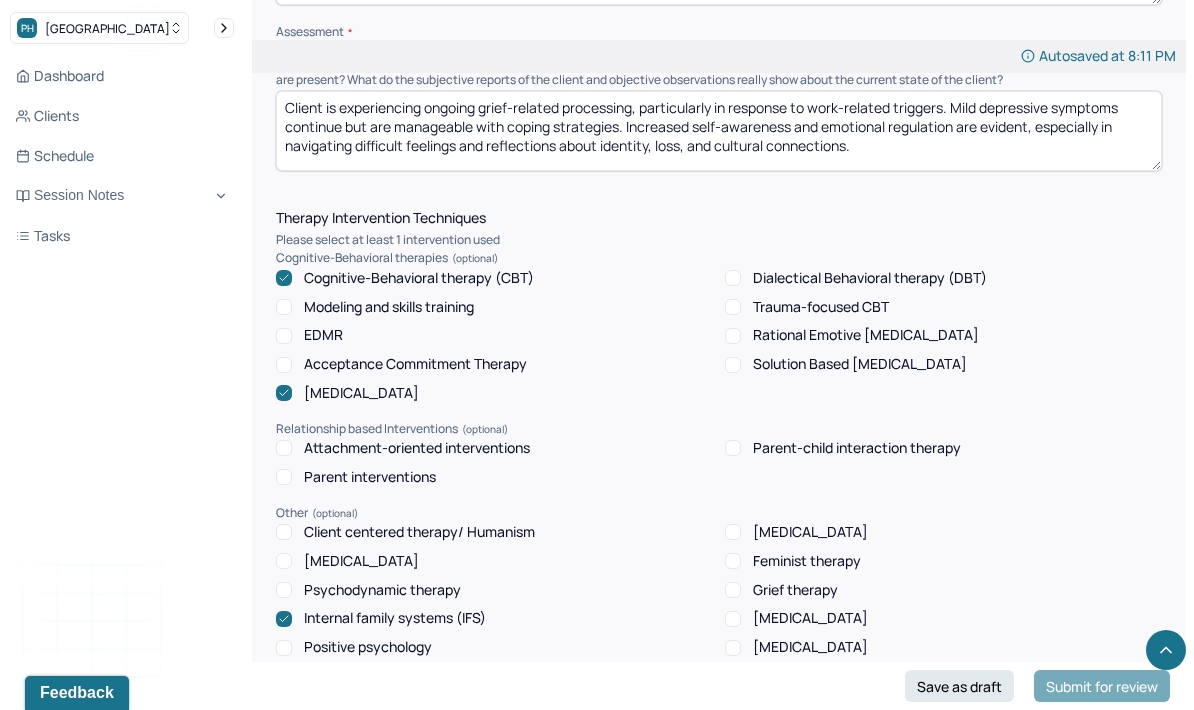 click on "Internal family systems (IFS)" at bounding box center [381, 618] 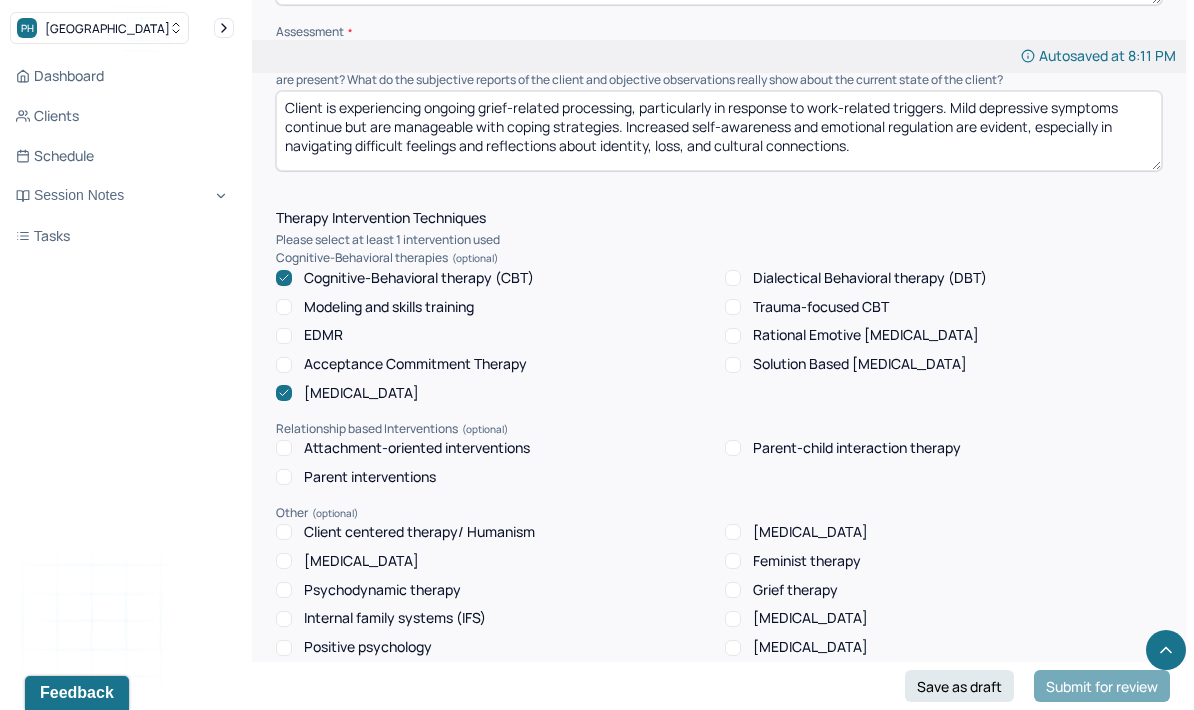 click on "[MEDICAL_DATA]" at bounding box center [284, 561] 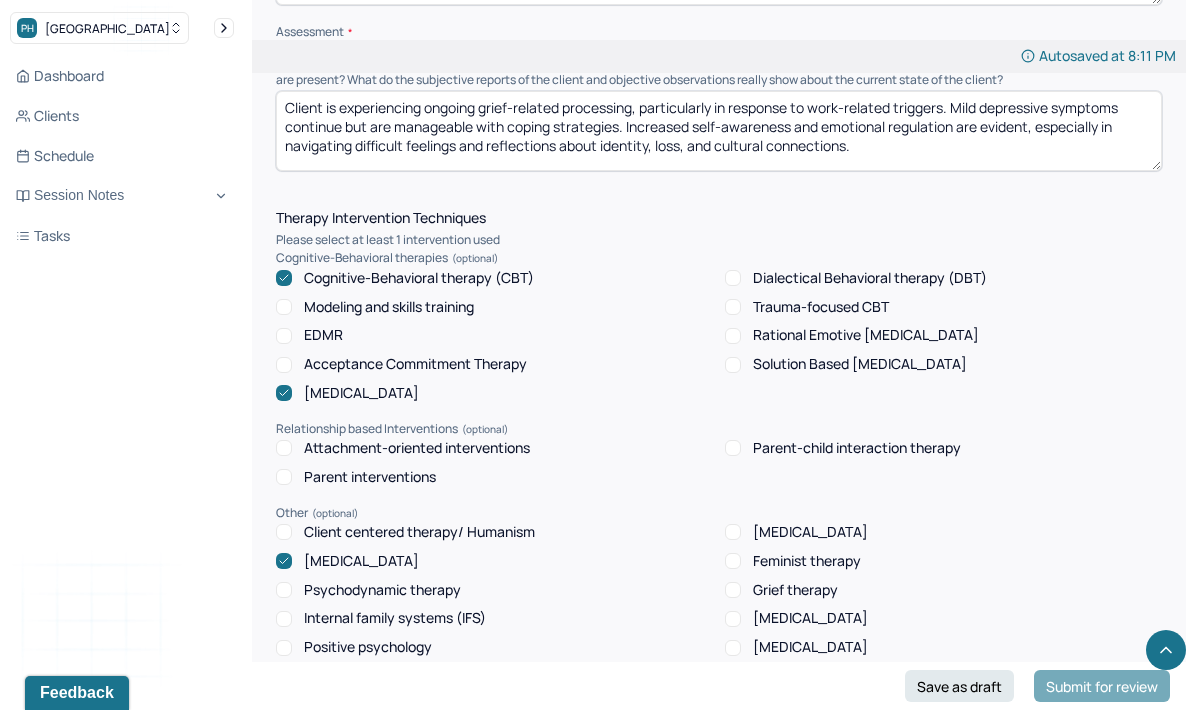 scroll, scrollTop: 1587, scrollLeft: 0, axis: vertical 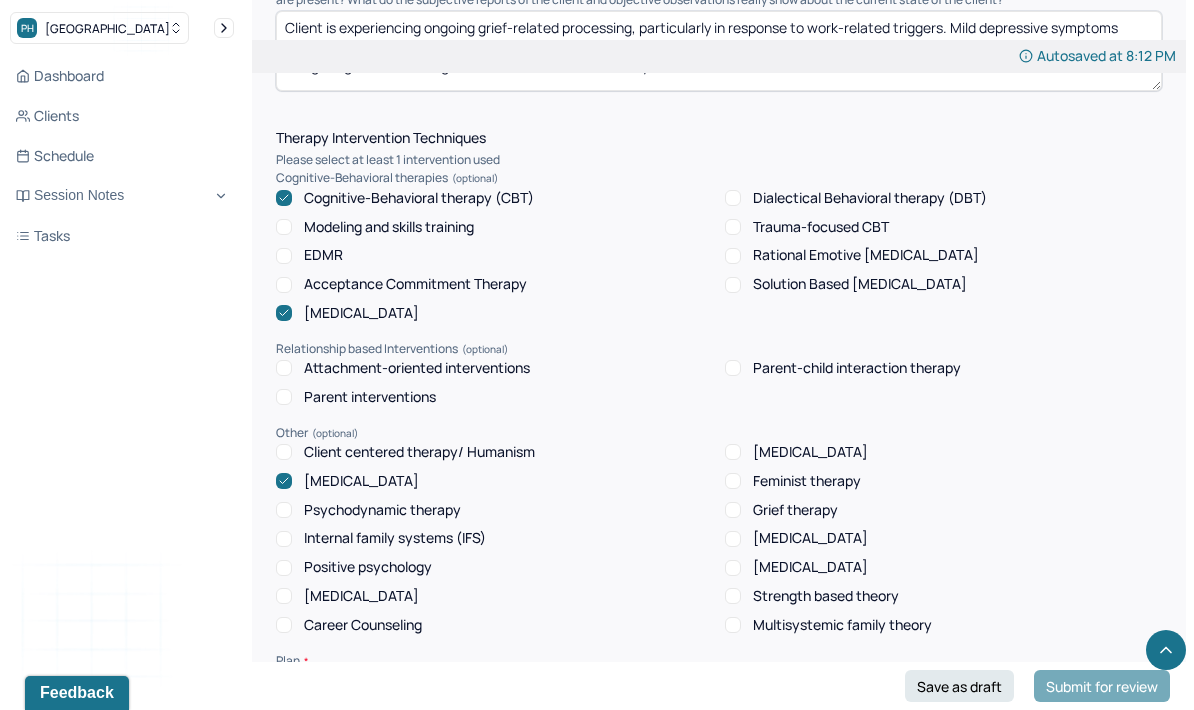 click 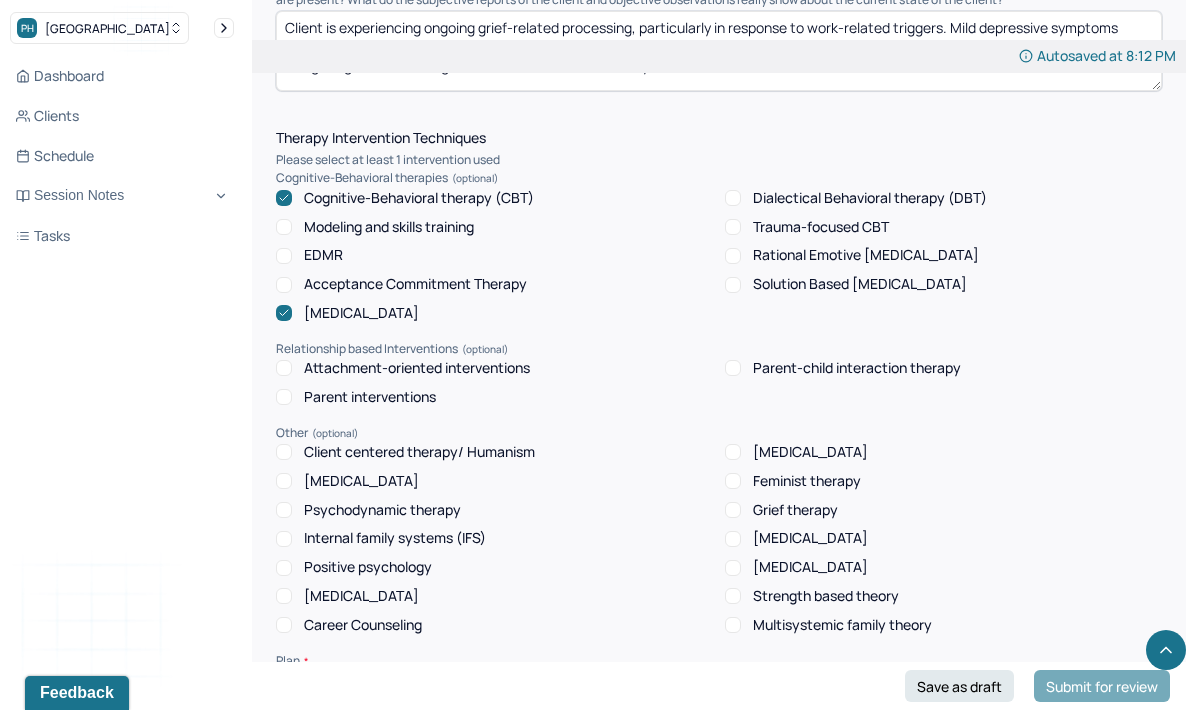 click on "[MEDICAL_DATA]" at bounding box center (284, 481) 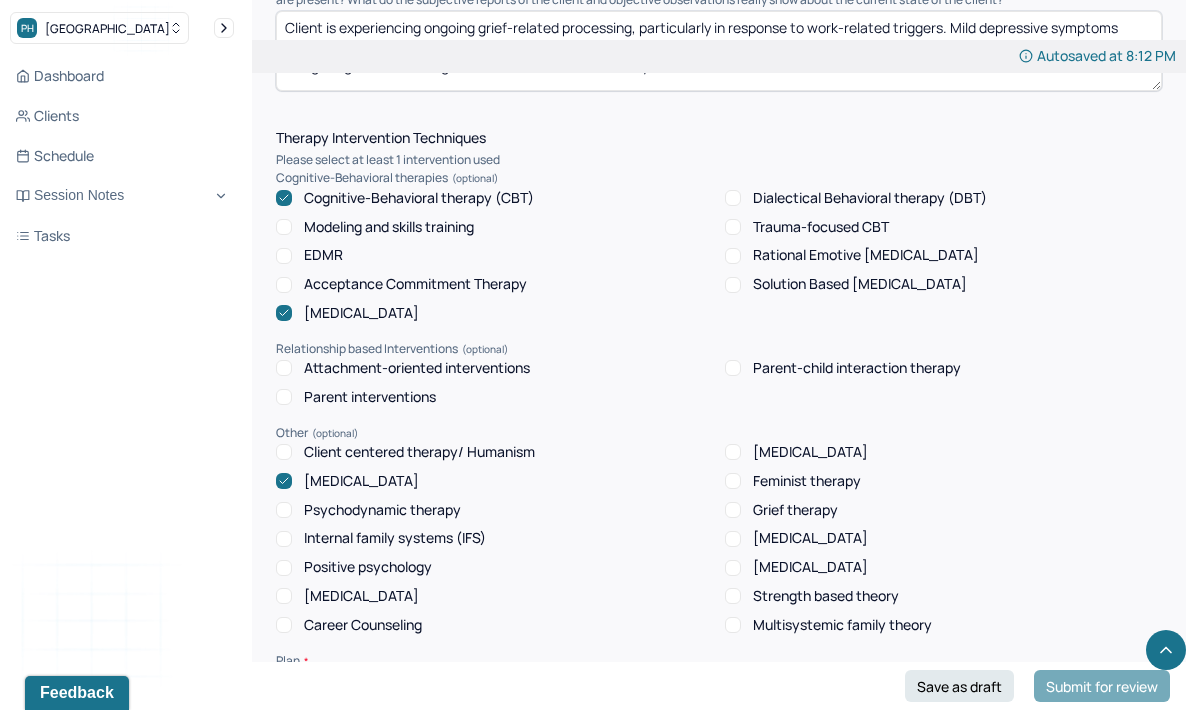 click on "Client centered therapy/ Humanism" at bounding box center [284, 452] 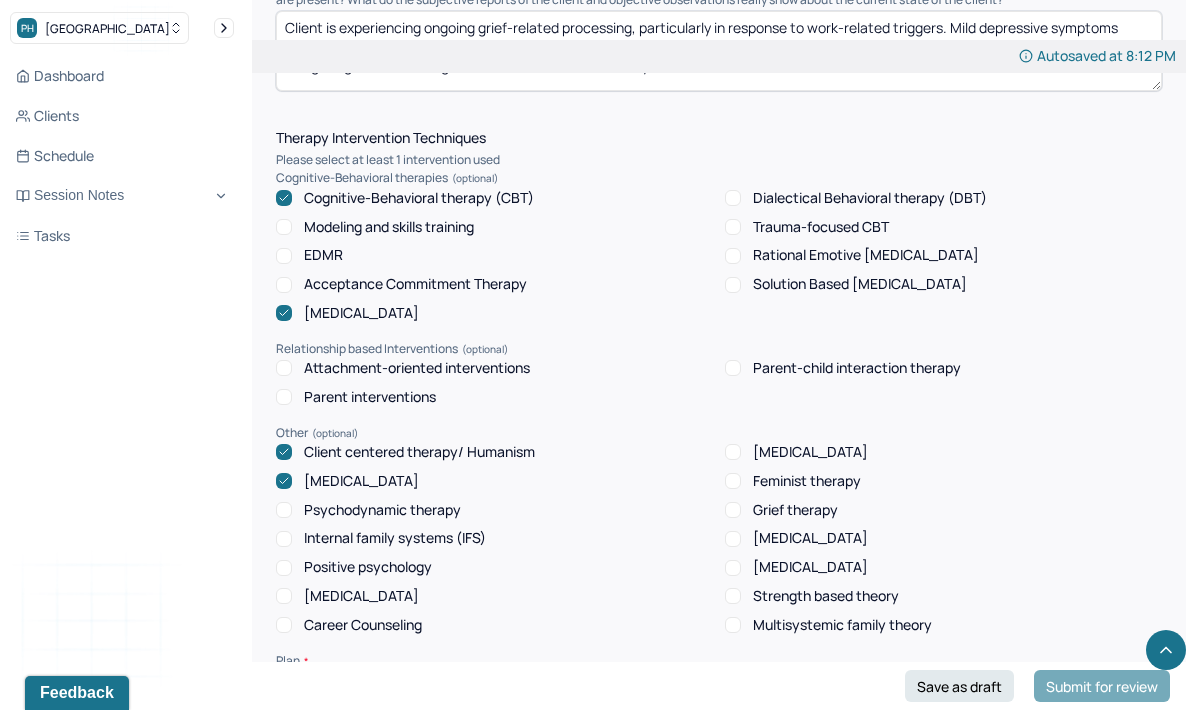 click on "Grief therapy" at bounding box center (795, 510) 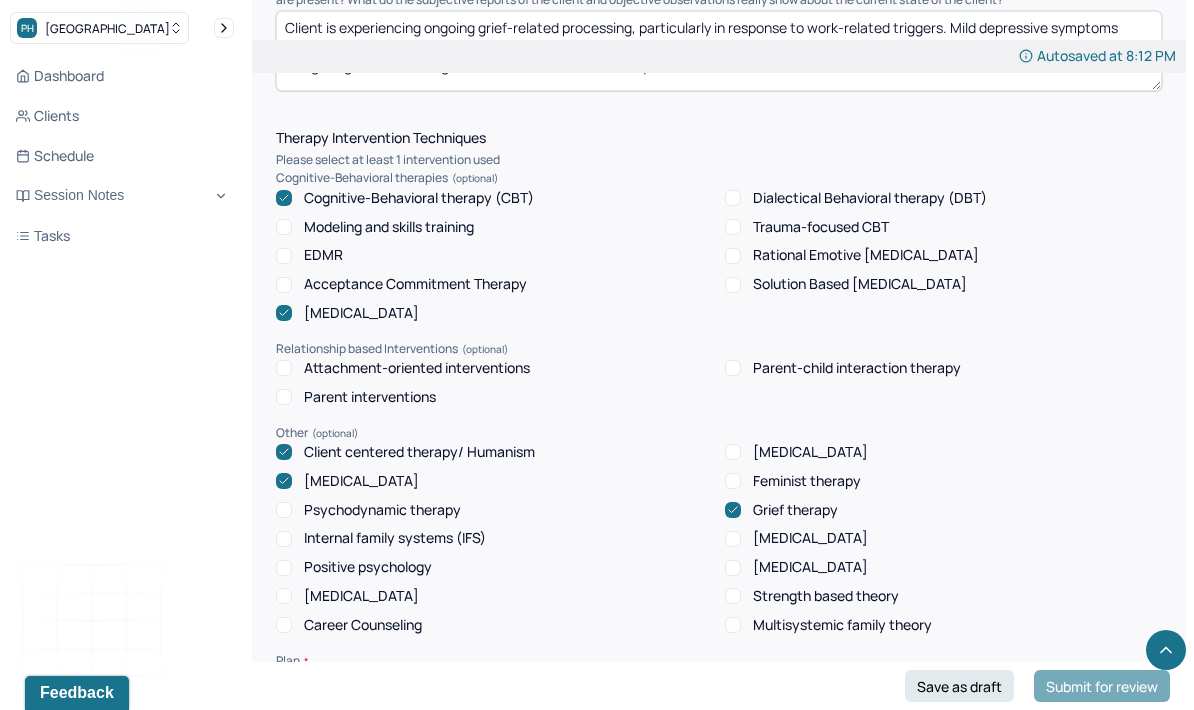 click at bounding box center [284, 481] 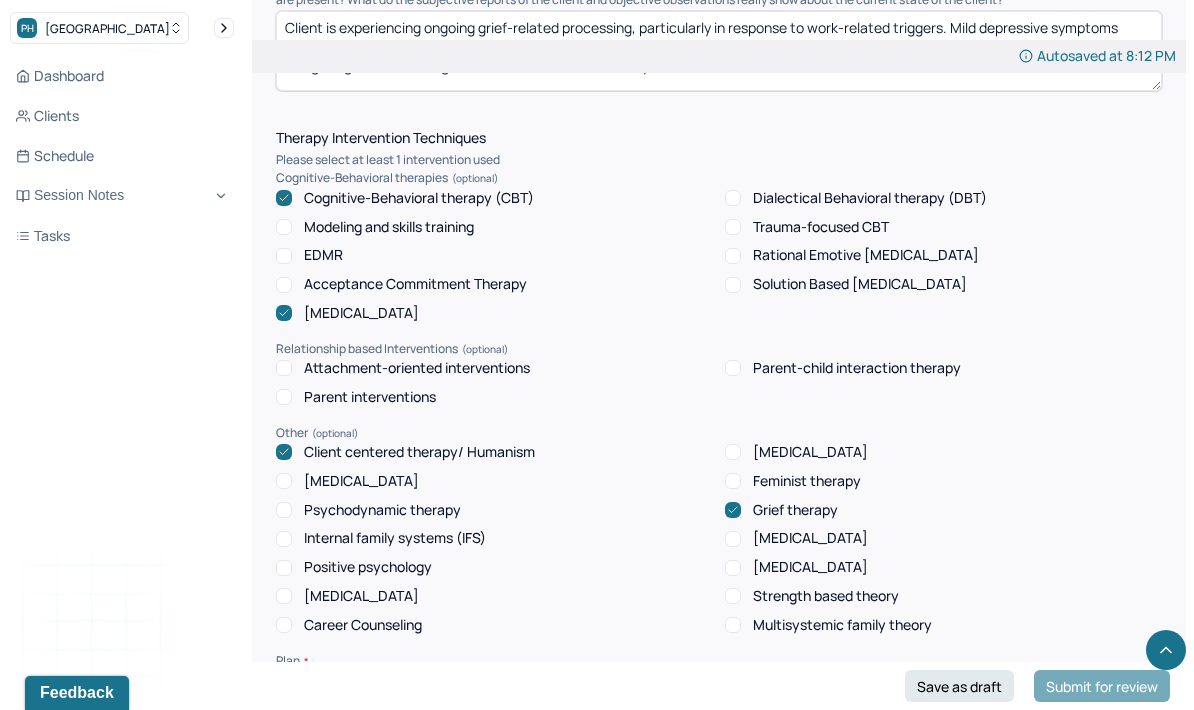 click at bounding box center (284, 198) 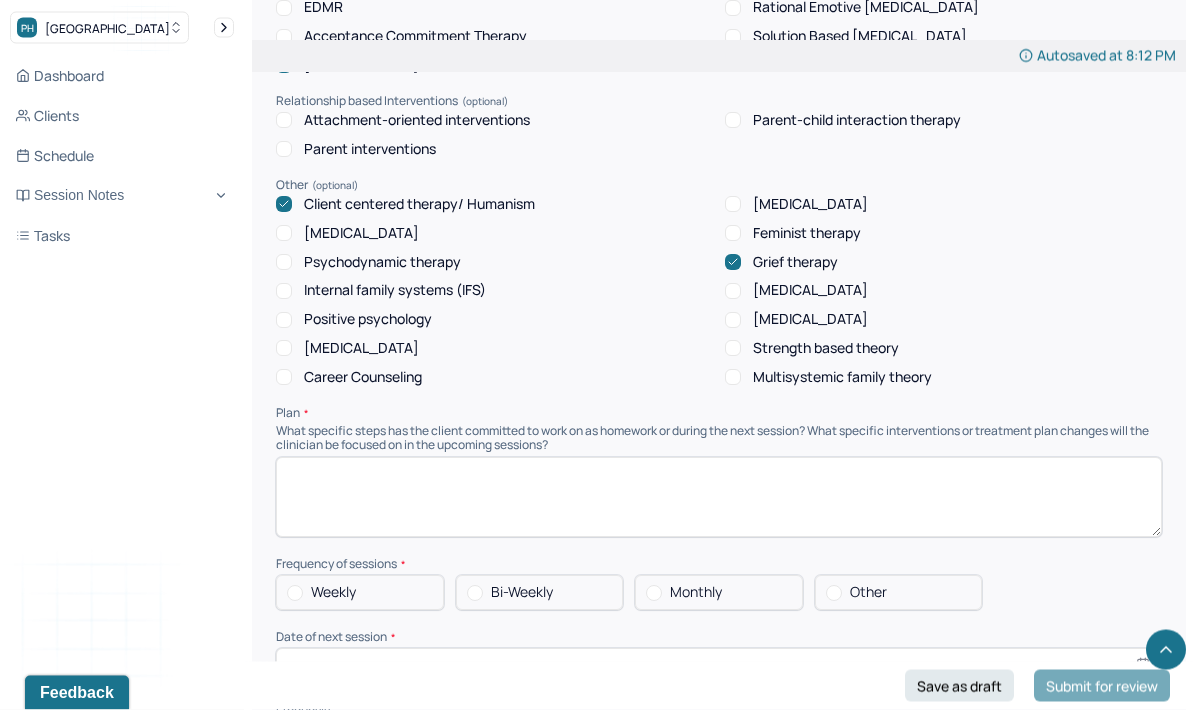 scroll, scrollTop: 1835, scrollLeft: 0, axis: vertical 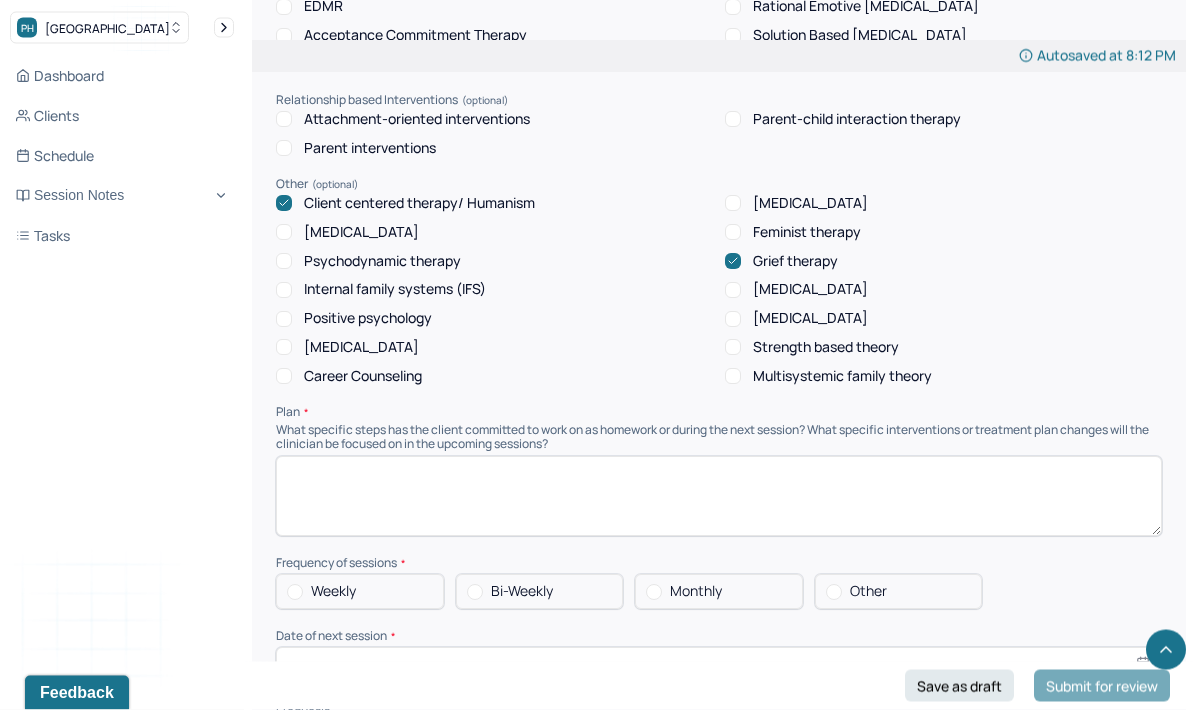 click at bounding box center (719, 497) 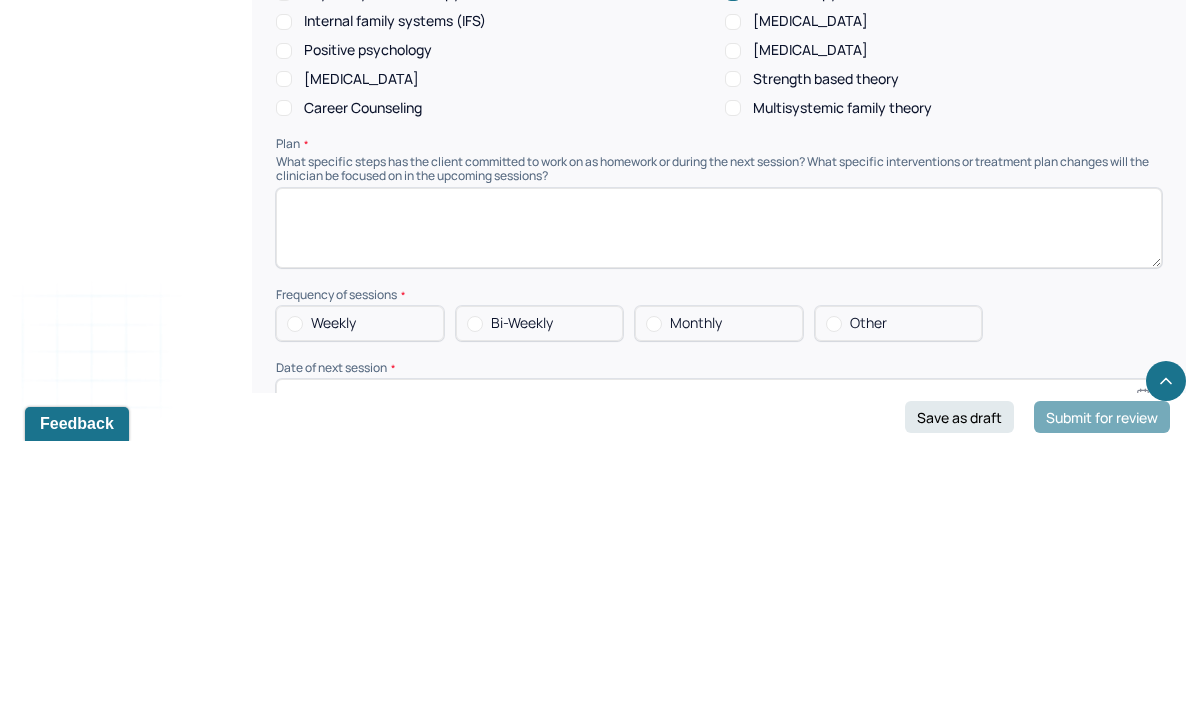 scroll, scrollTop: 2105, scrollLeft: 0, axis: vertical 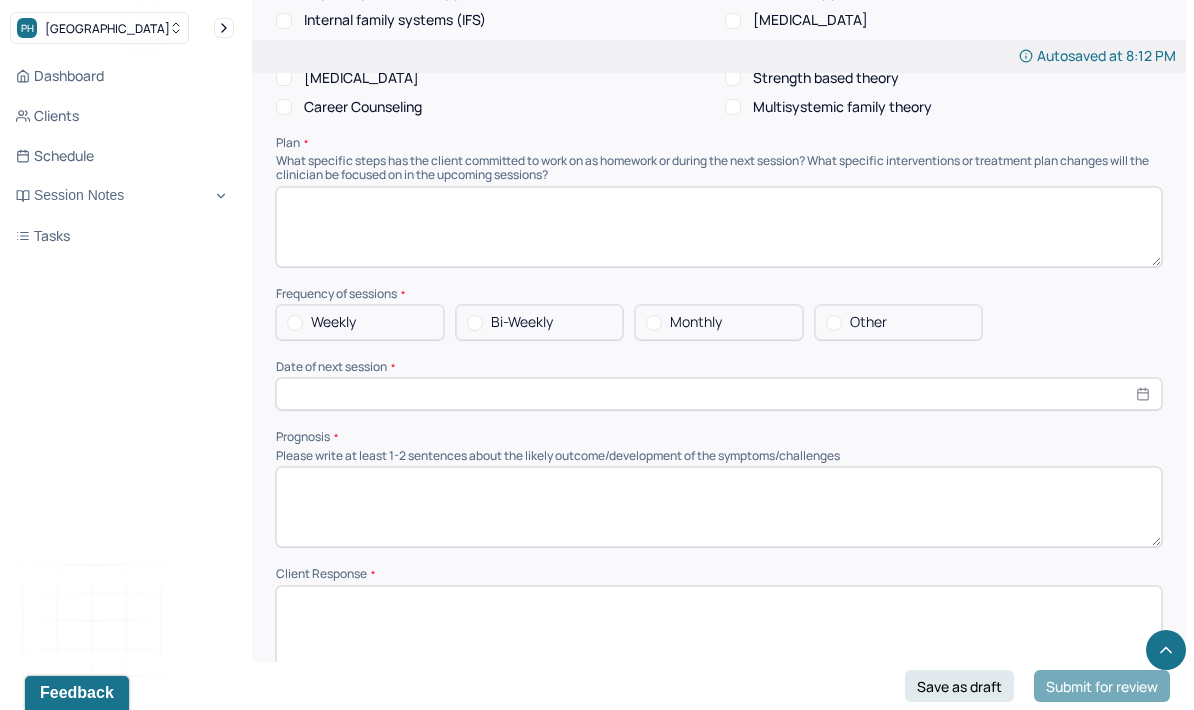 click at bounding box center [719, 227] 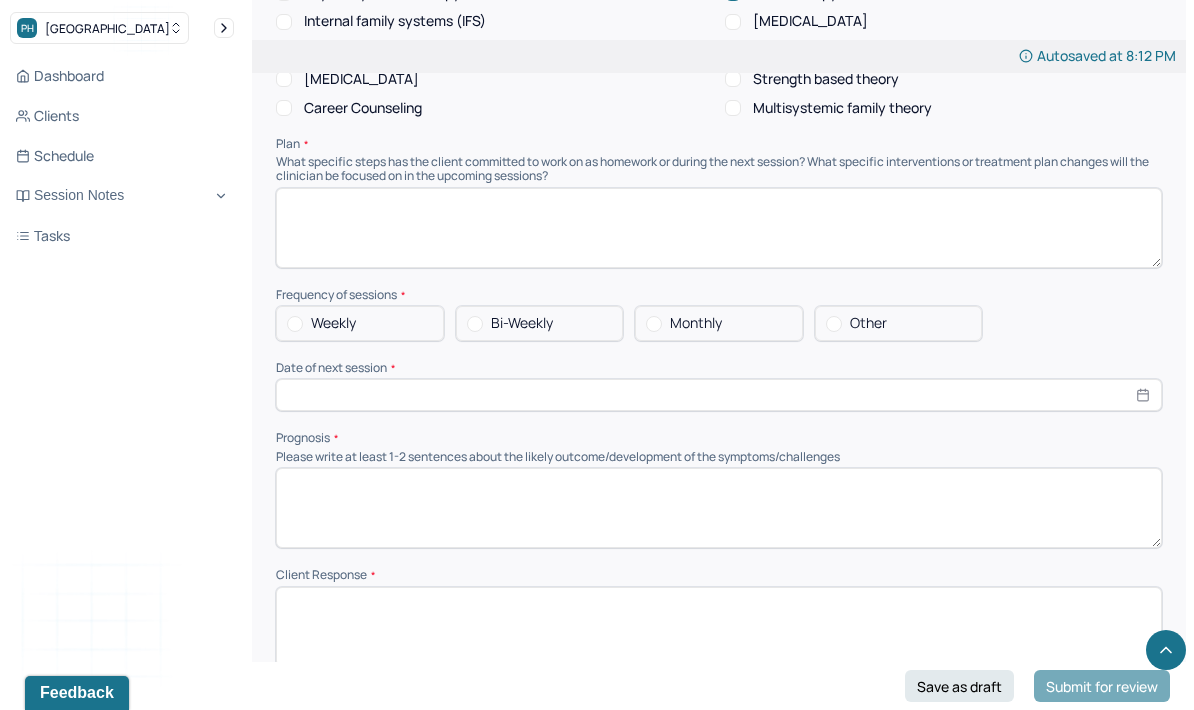 click at bounding box center (719, 228) 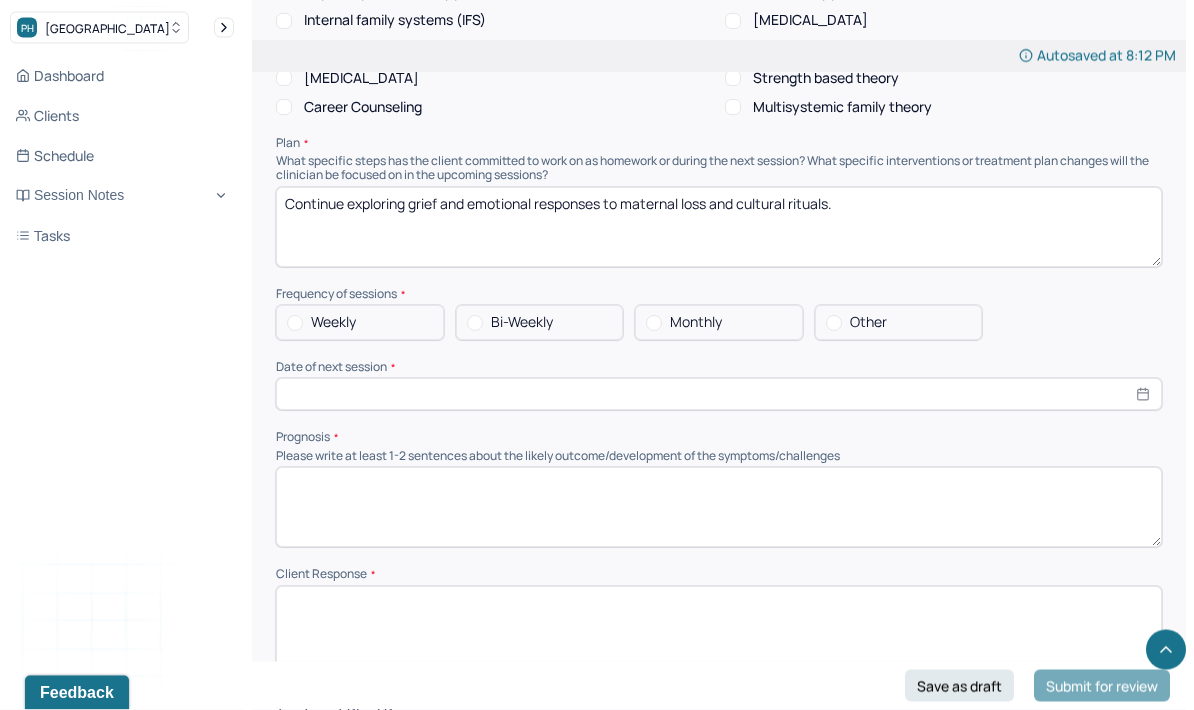 type on "Continue exploring grief and emotional responses to maternal loss and cultural rituals." 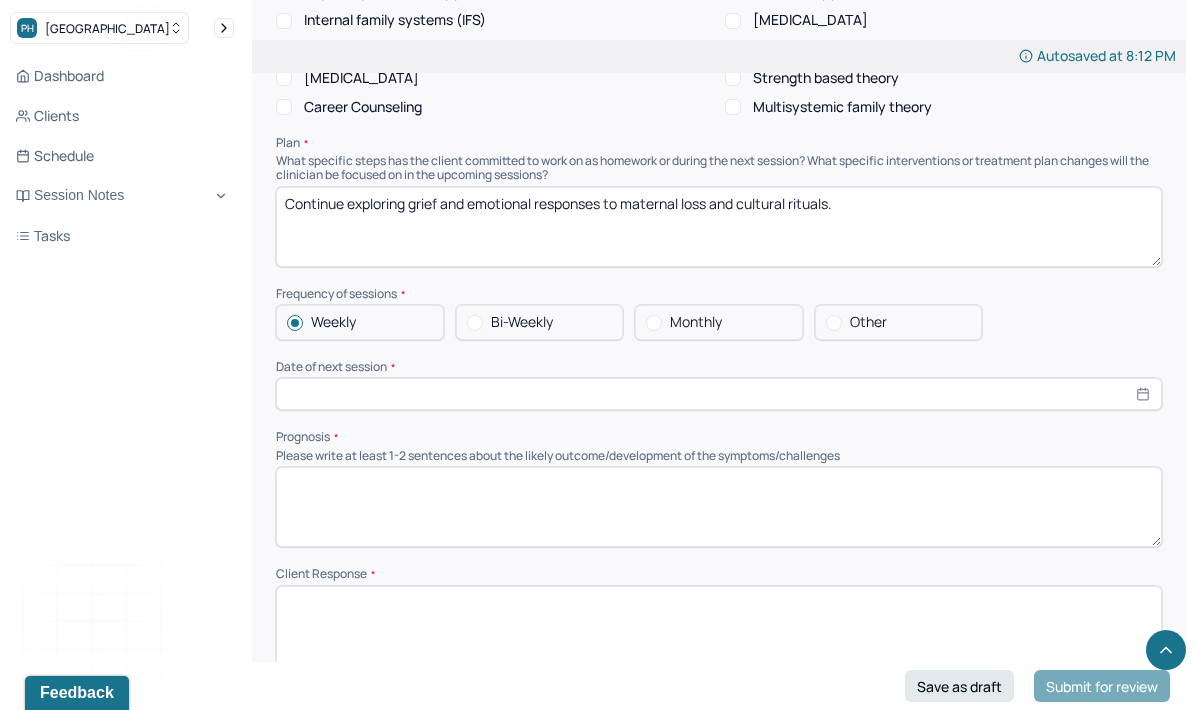 click at bounding box center (719, 394) 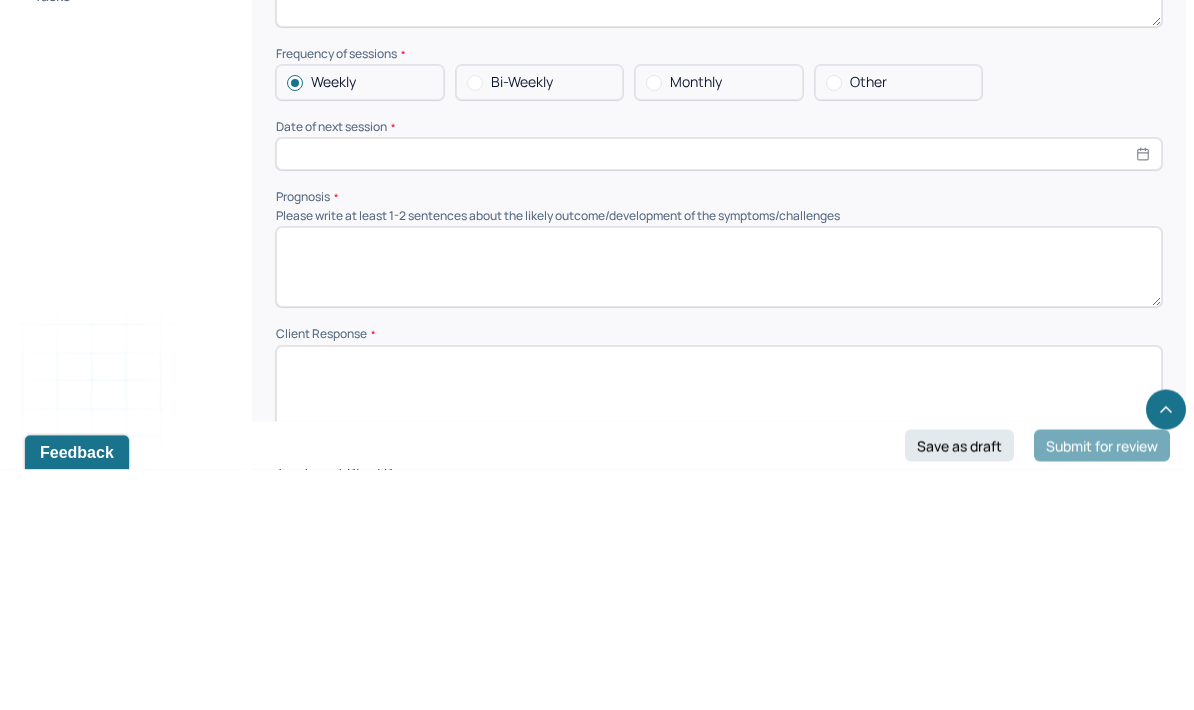 select on "6" 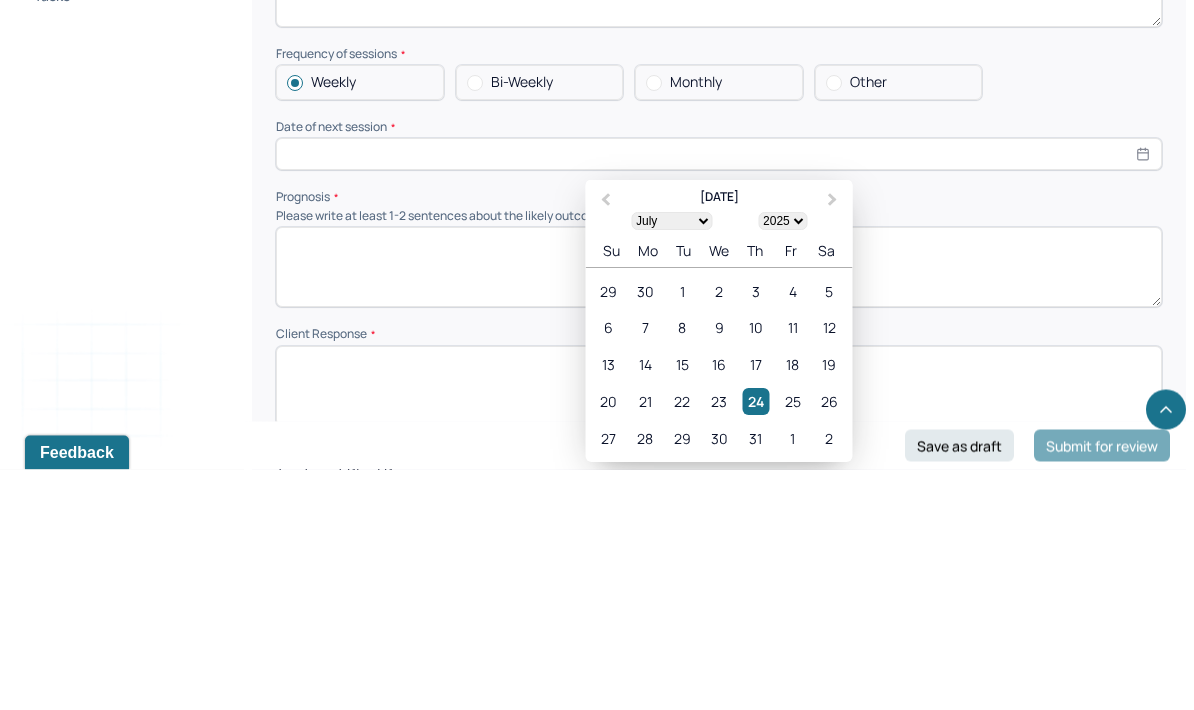 scroll, scrollTop: 2345, scrollLeft: 0, axis: vertical 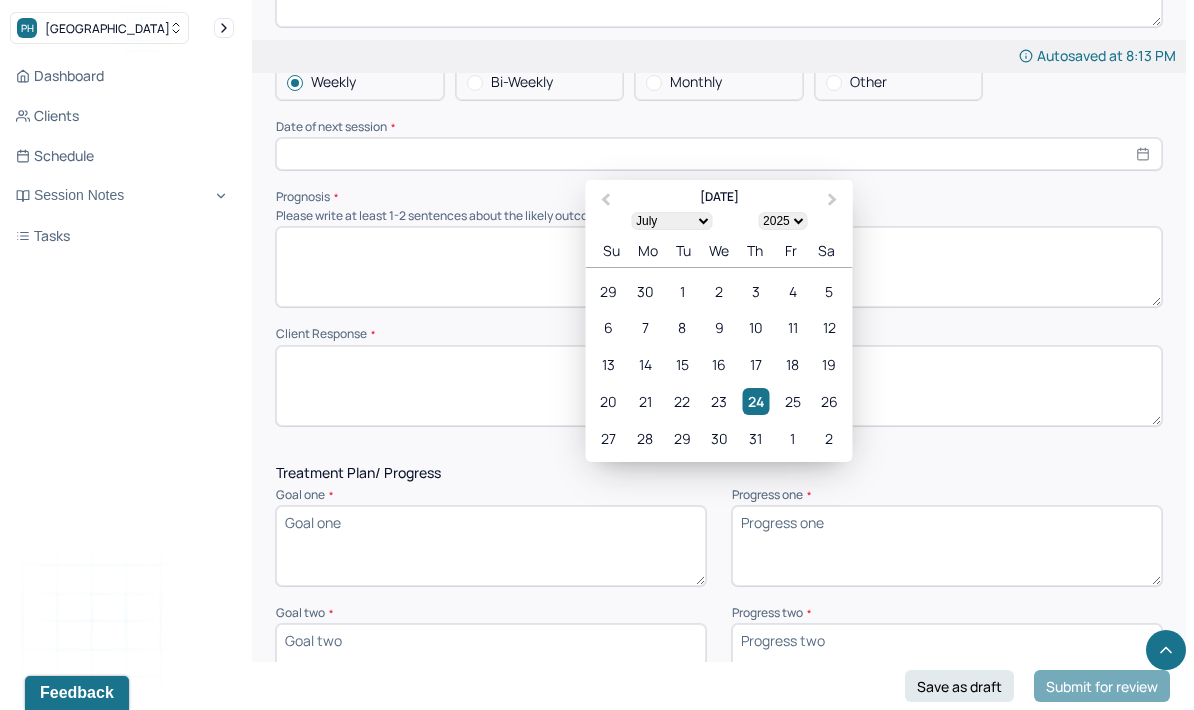 click on "24" at bounding box center (755, 401) 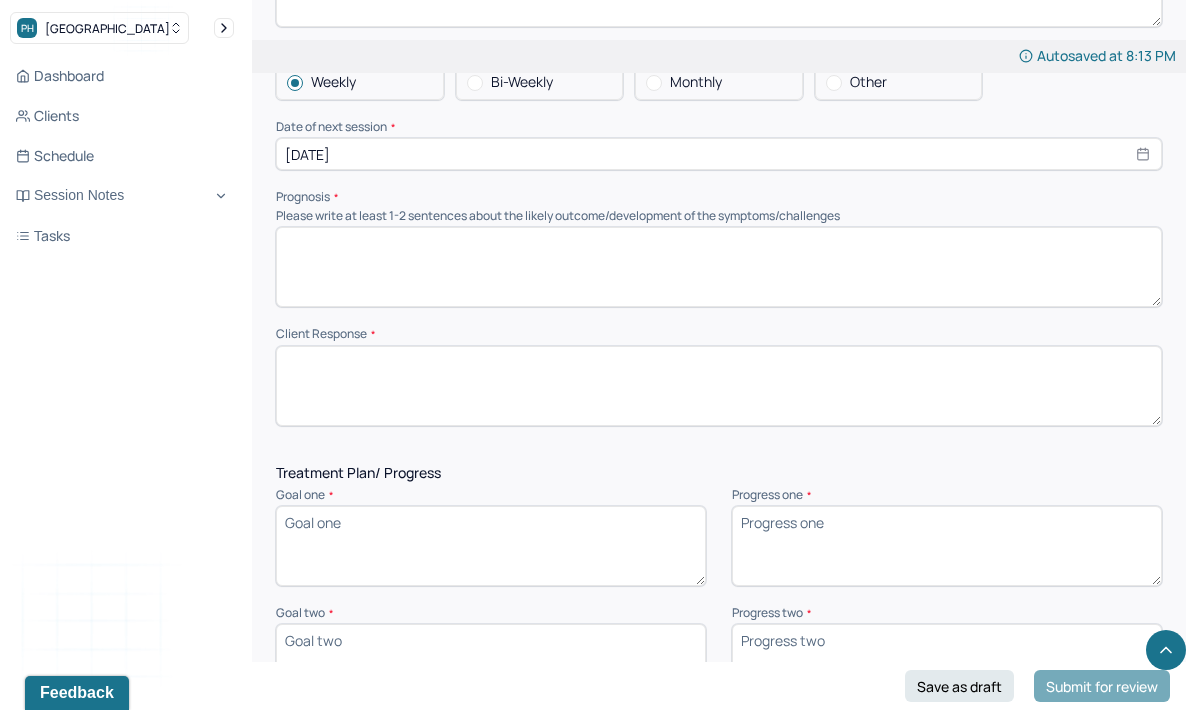 click on "[DATE]" at bounding box center [719, 154] 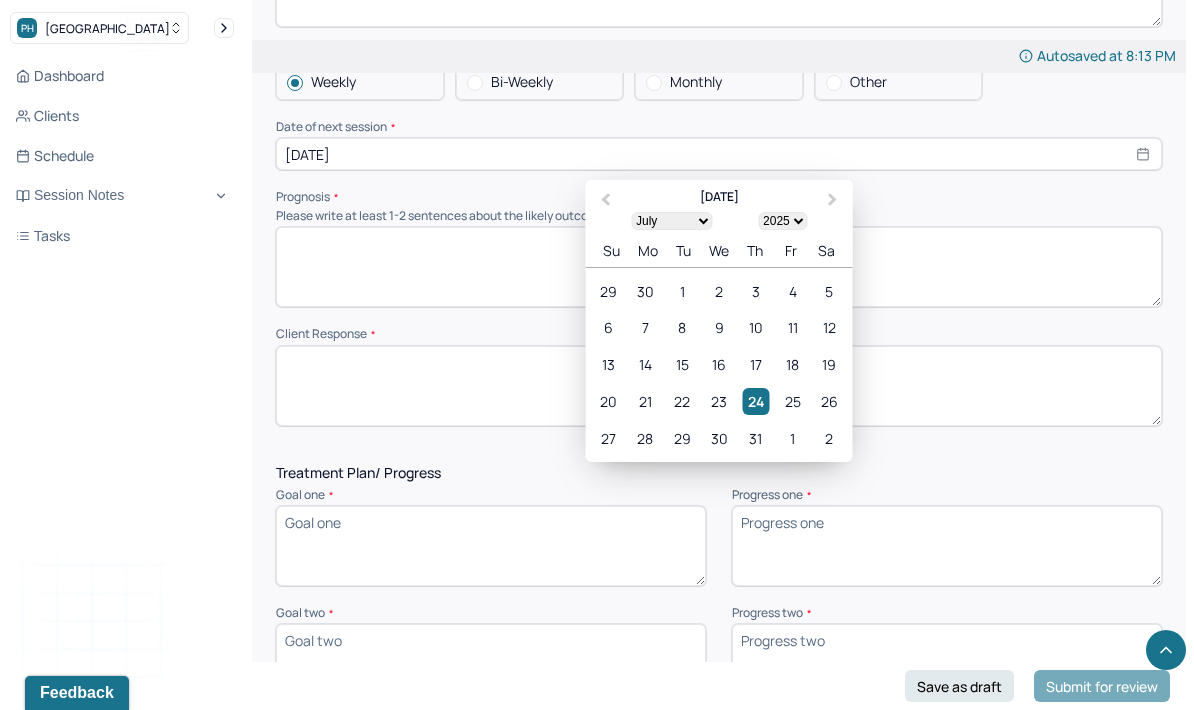 click on "31" at bounding box center (755, 438) 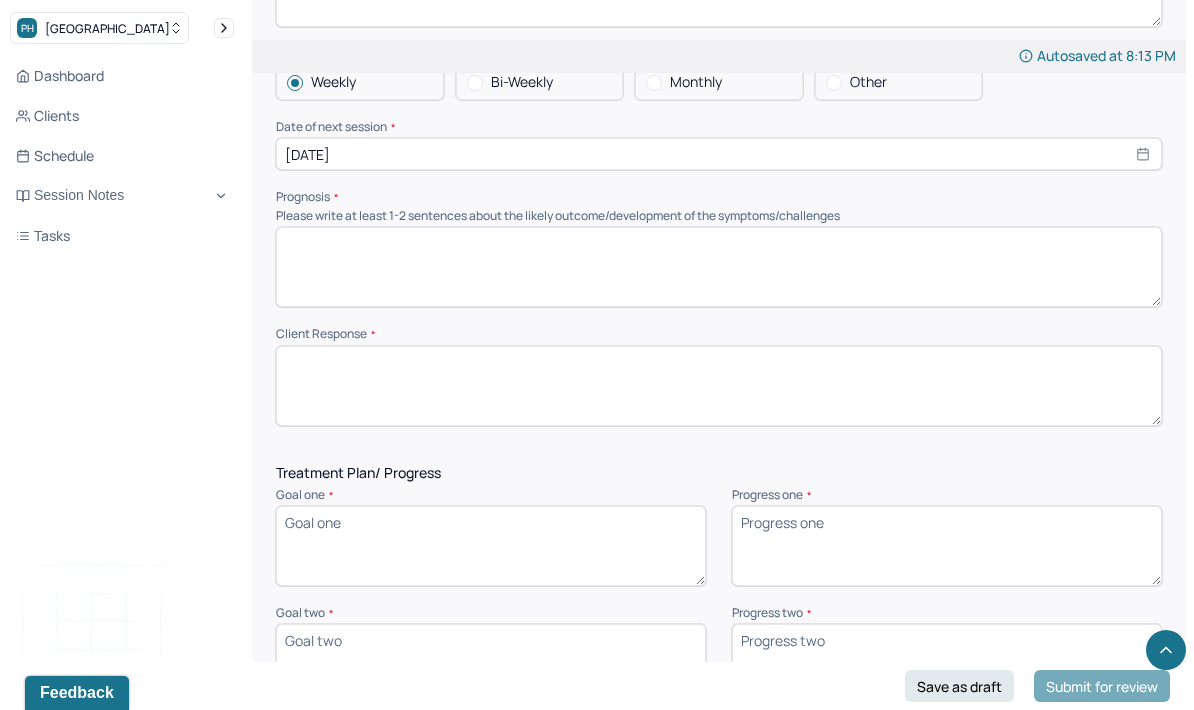 click at bounding box center [719, 267] 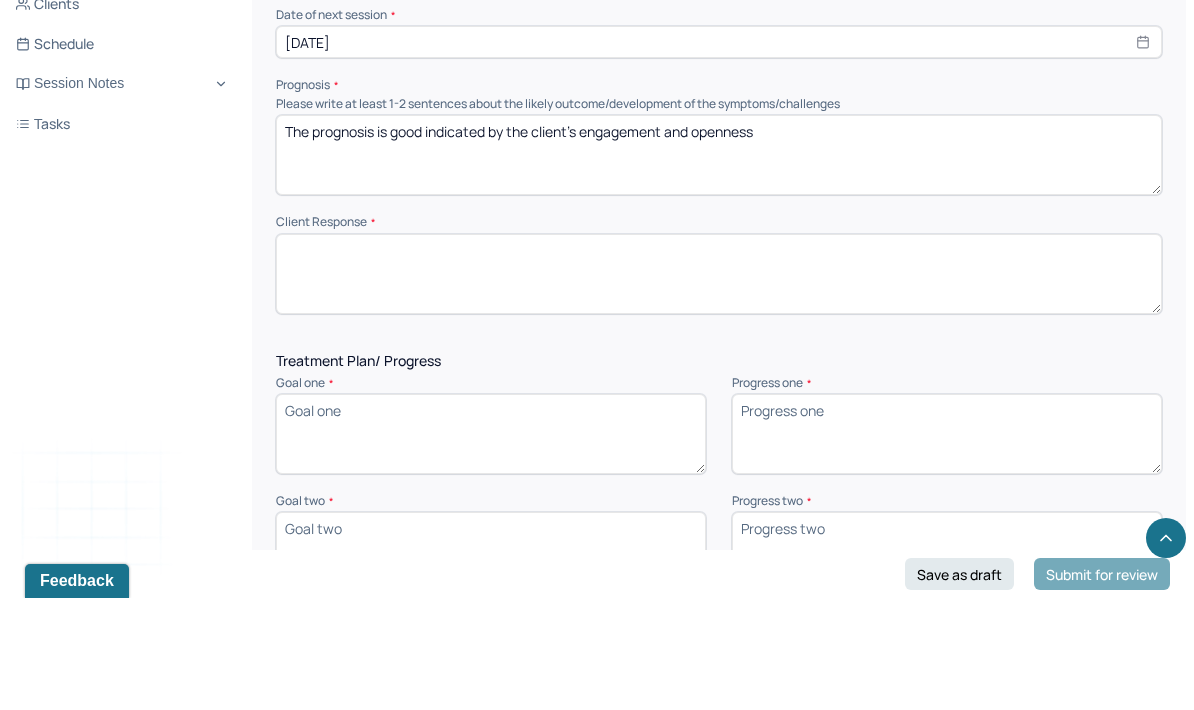 click on "The prognosis is good indicated by the client’s engagement and openness" at bounding box center [719, 267] 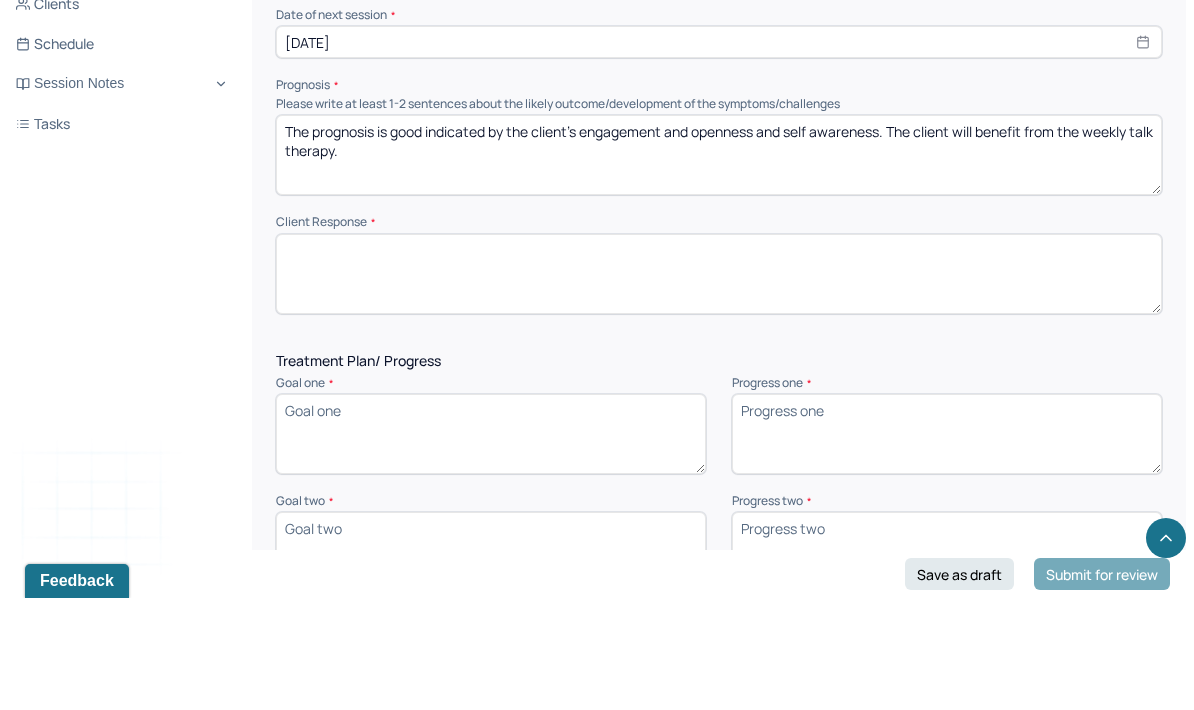 type on "The prognosis is good indicated by the client’s engagement and openness and self awareness. The client will benefit from the weekly talk therapy." 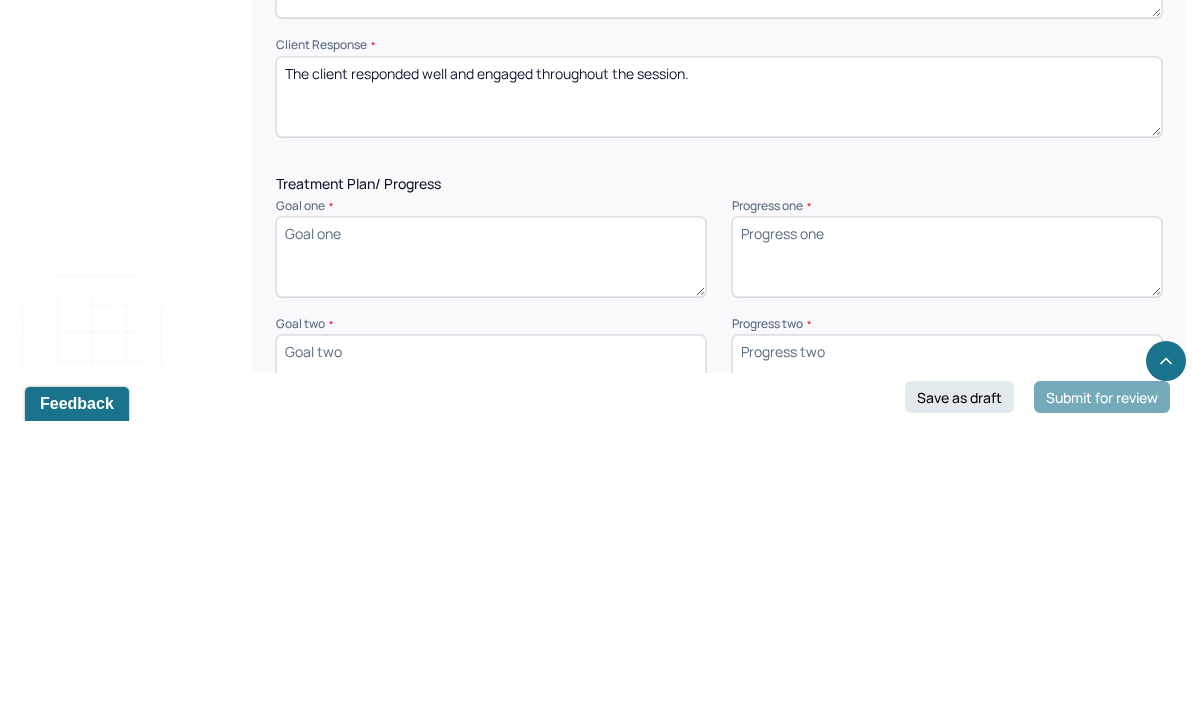 type on "The client responded well and engaged throughout the session." 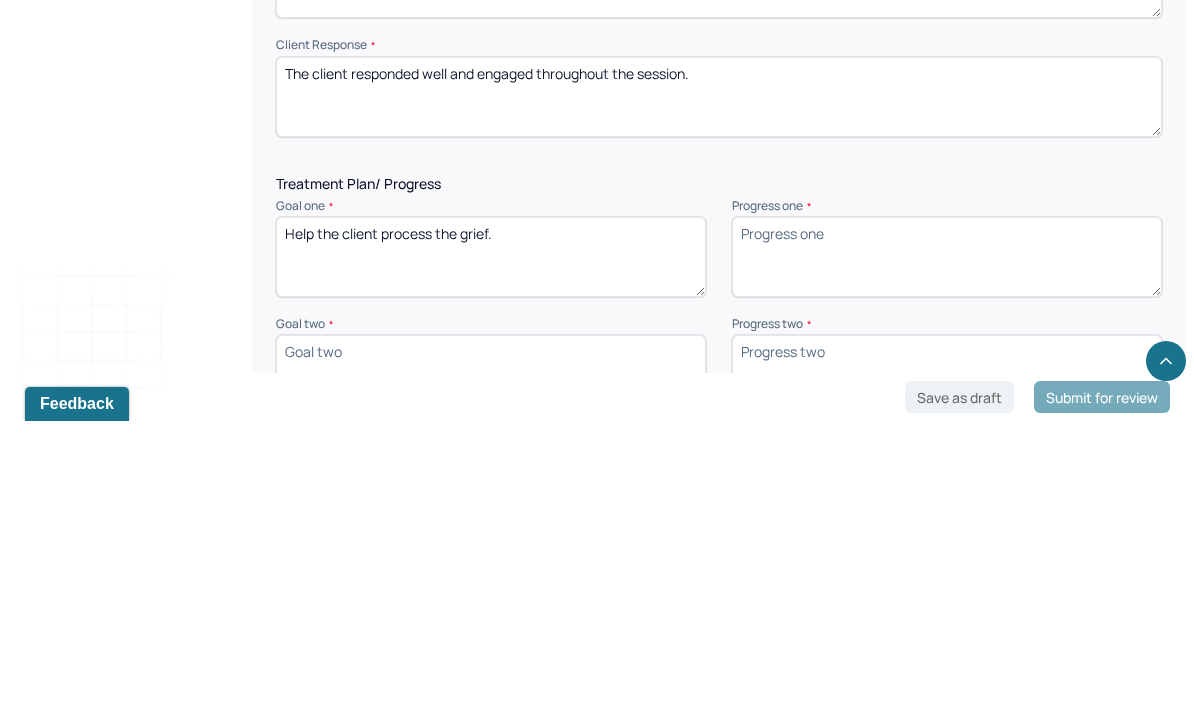 type on "Help the client process the grief." 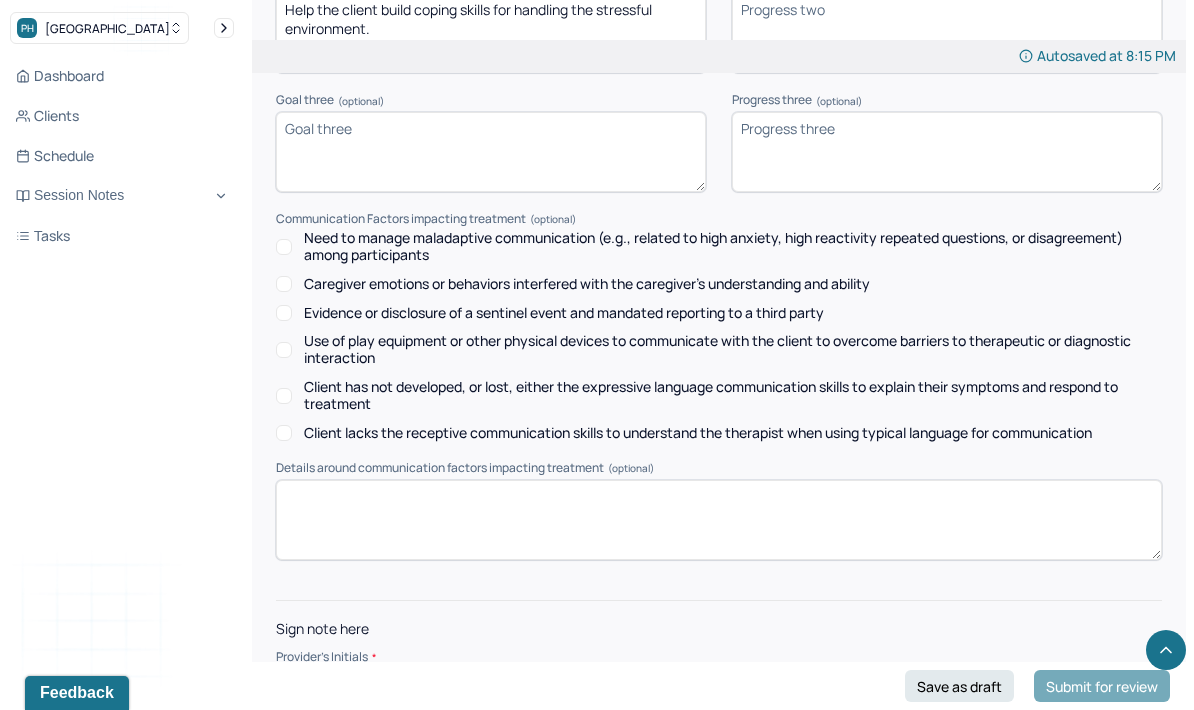 scroll, scrollTop: 2995, scrollLeft: 0, axis: vertical 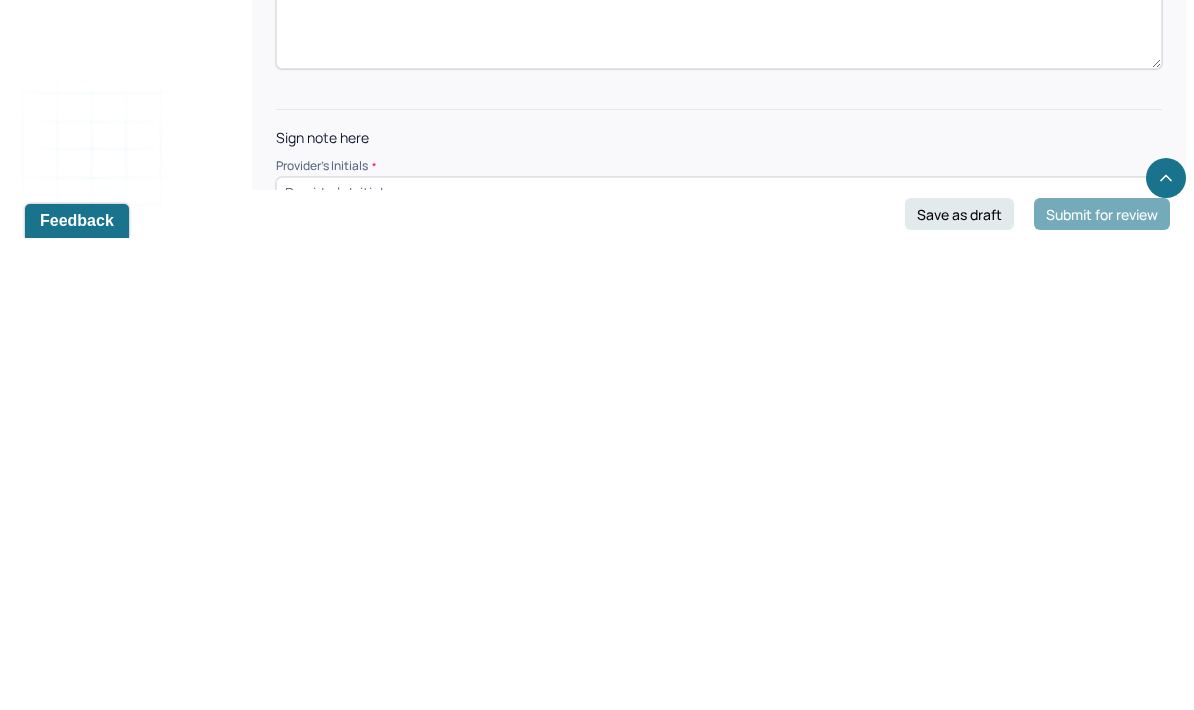 type on "Help the client build coping skills for handling the stressful environment." 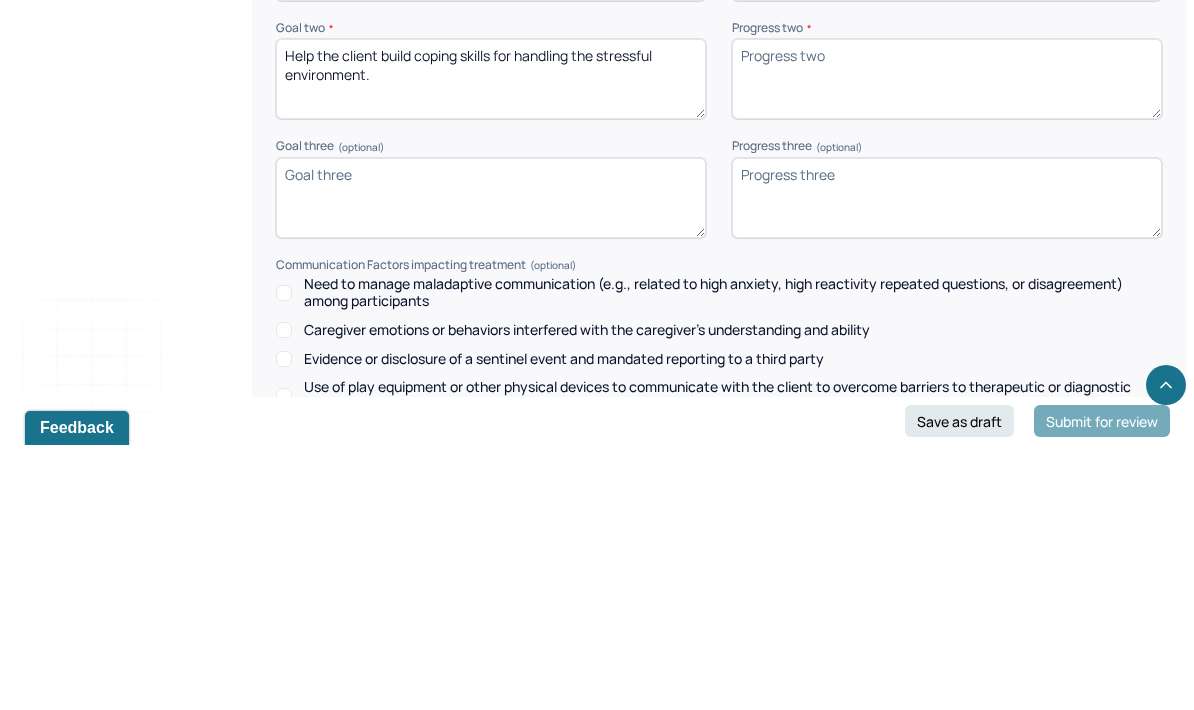 scroll, scrollTop: 2664, scrollLeft: 0, axis: vertical 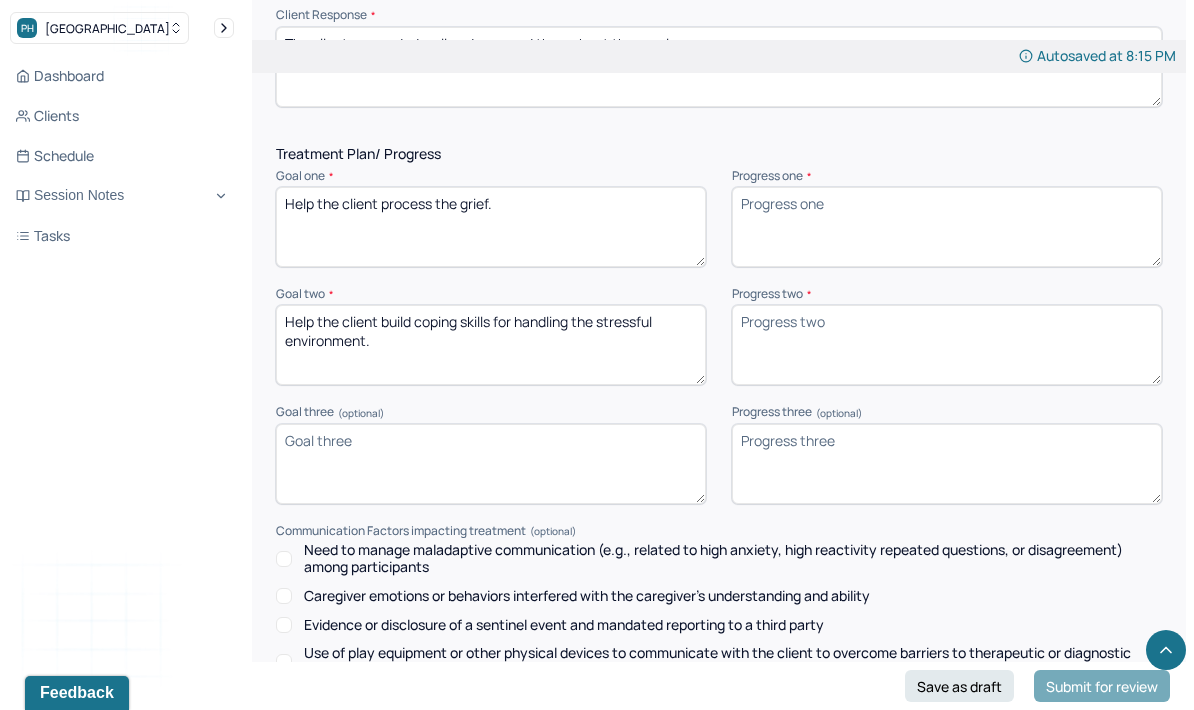 type on "Wz" 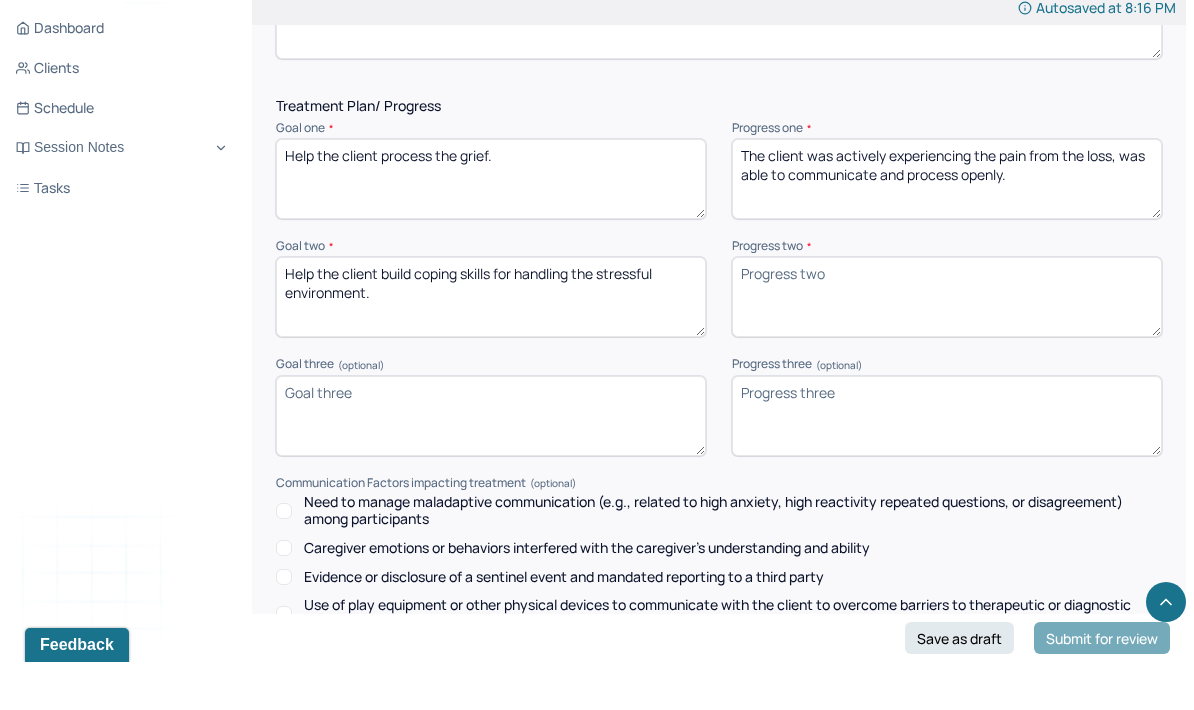 type on "The client was actively experiencing the pain from the loss, was able to communicate and process openly." 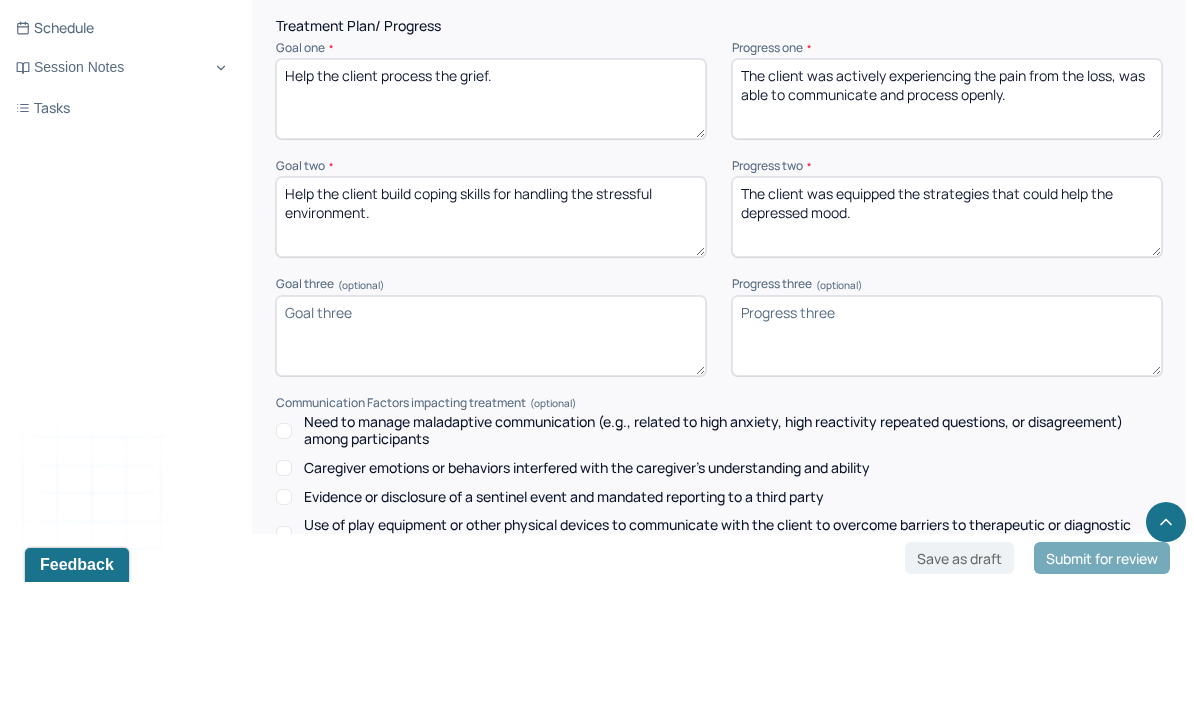 click on "The client was equipped the strategies that could help the deprees" at bounding box center (947, 345) 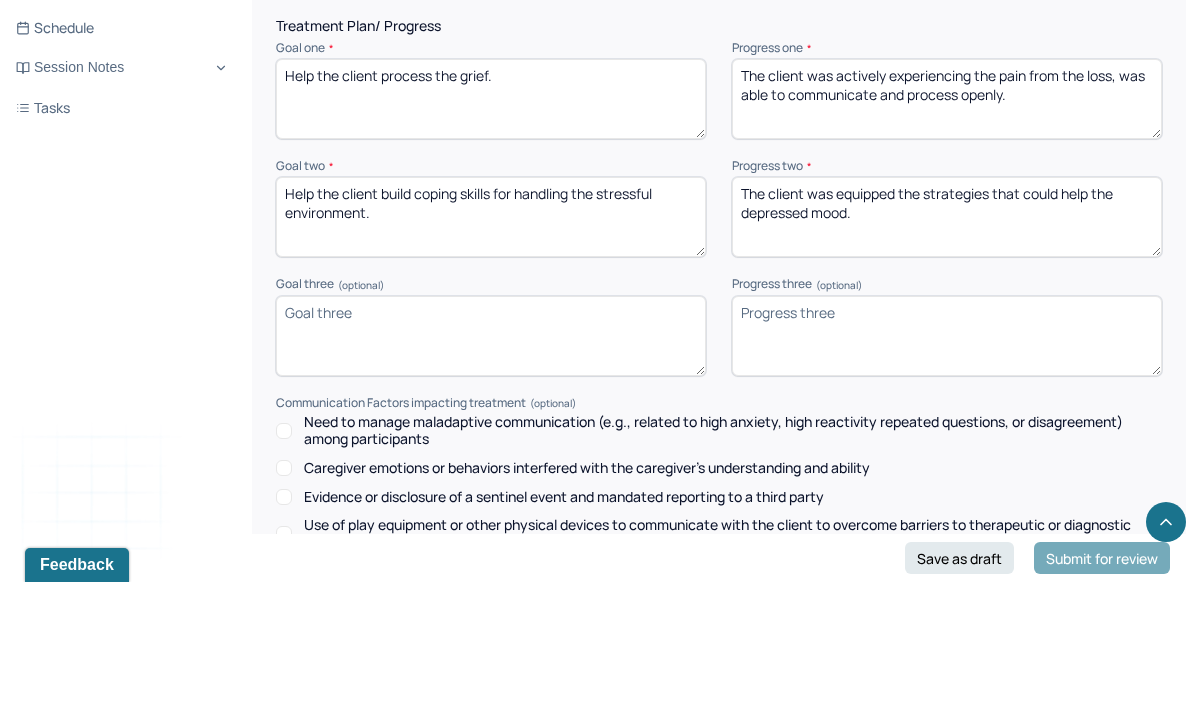 click on "The client was equipped the strategies that could help the deprees" at bounding box center [947, 345] 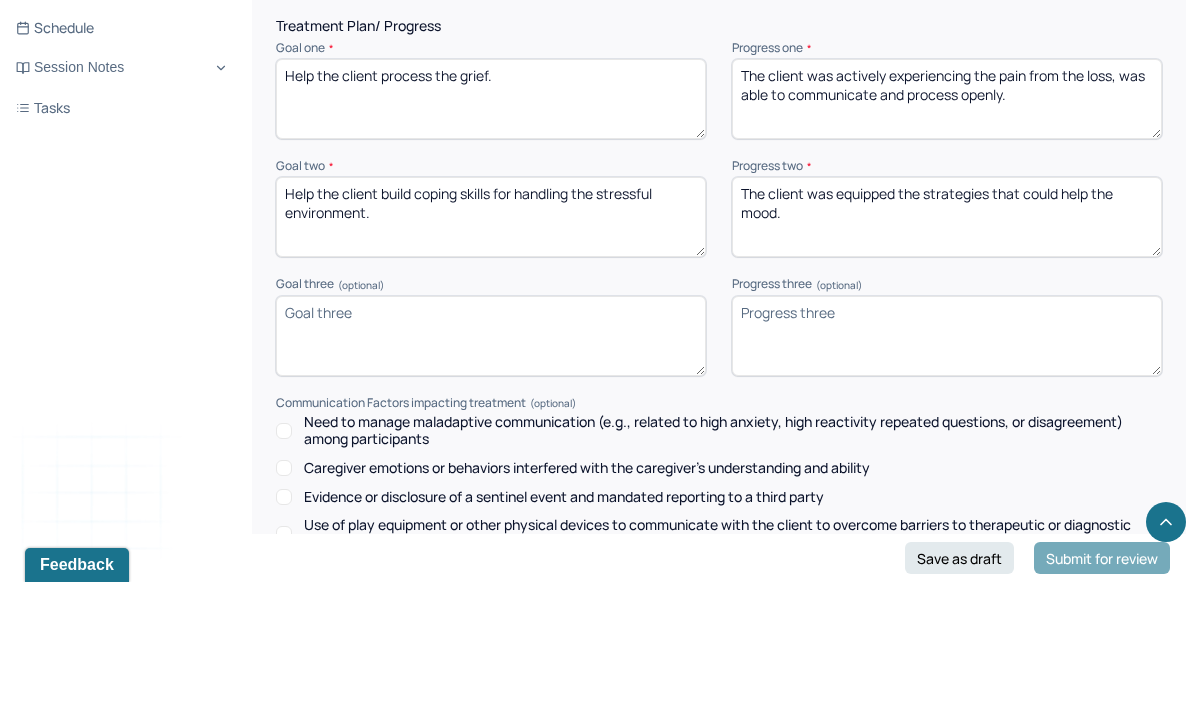 click on "The client was equipped the strategies that could help the depressed mood." at bounding box center [947, 345] 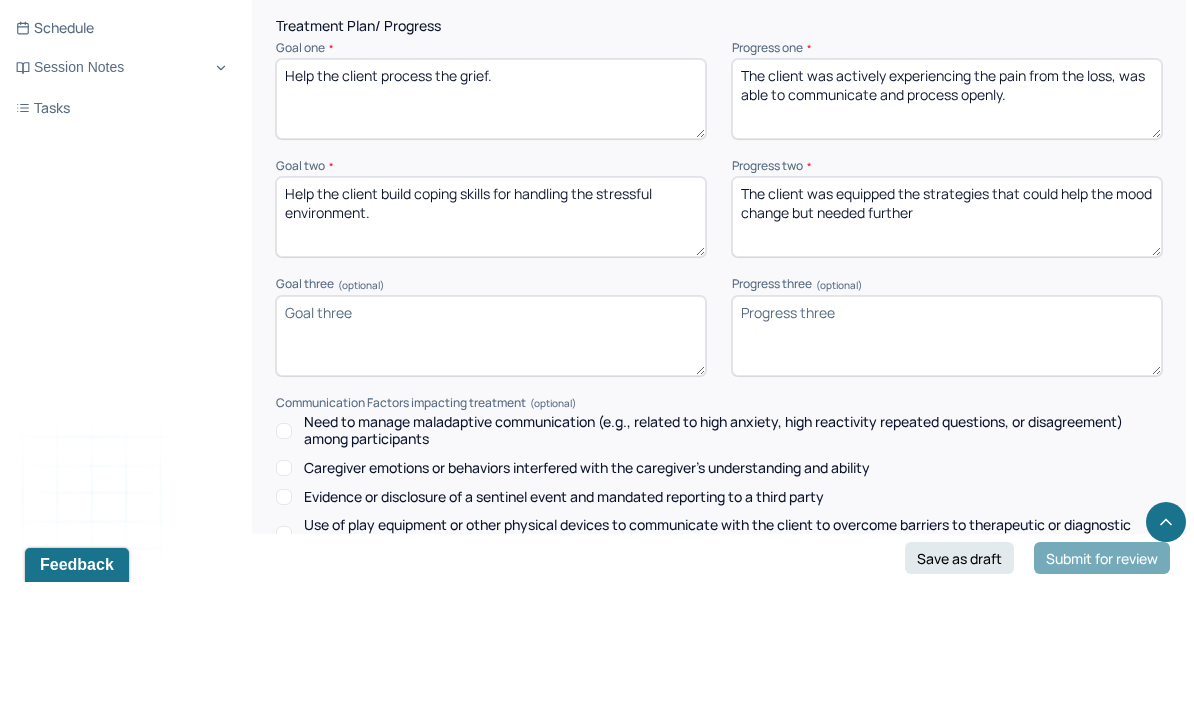 click on "The client was equipped the strategies that could help the mood change but needed further" at bounding box center [947, 345] 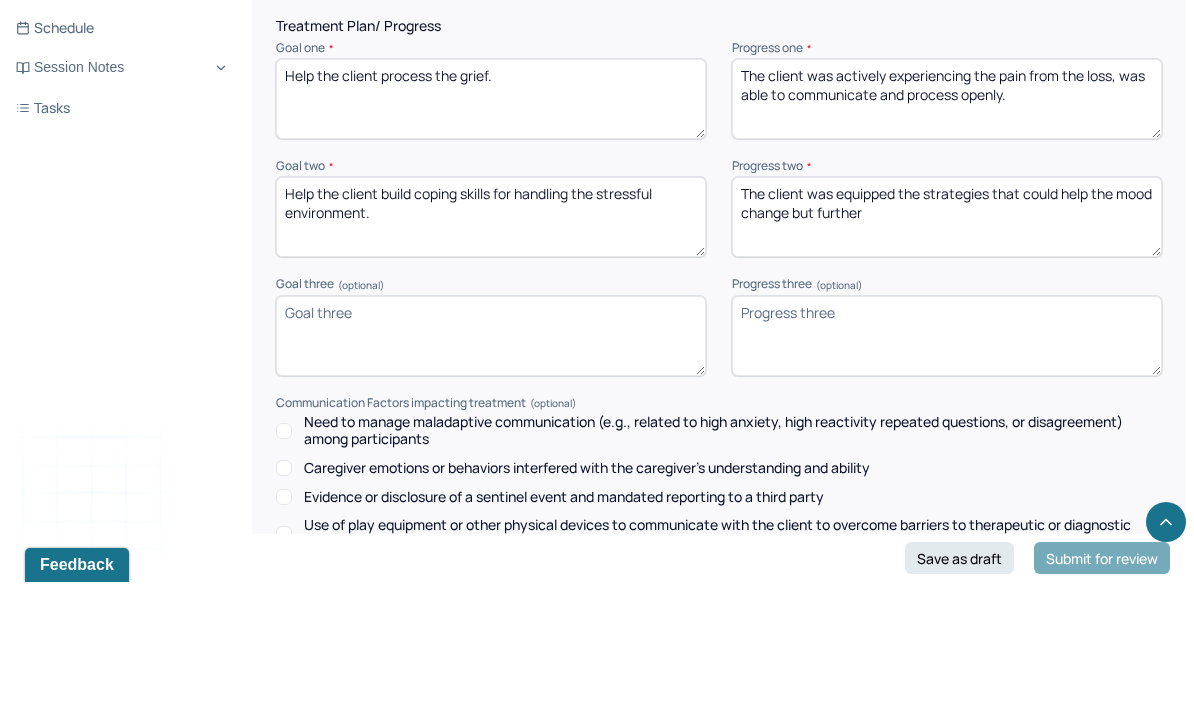 click on "The client was equipped the strategies that could help the mood change but needed further" at bounding box center (947, 345) 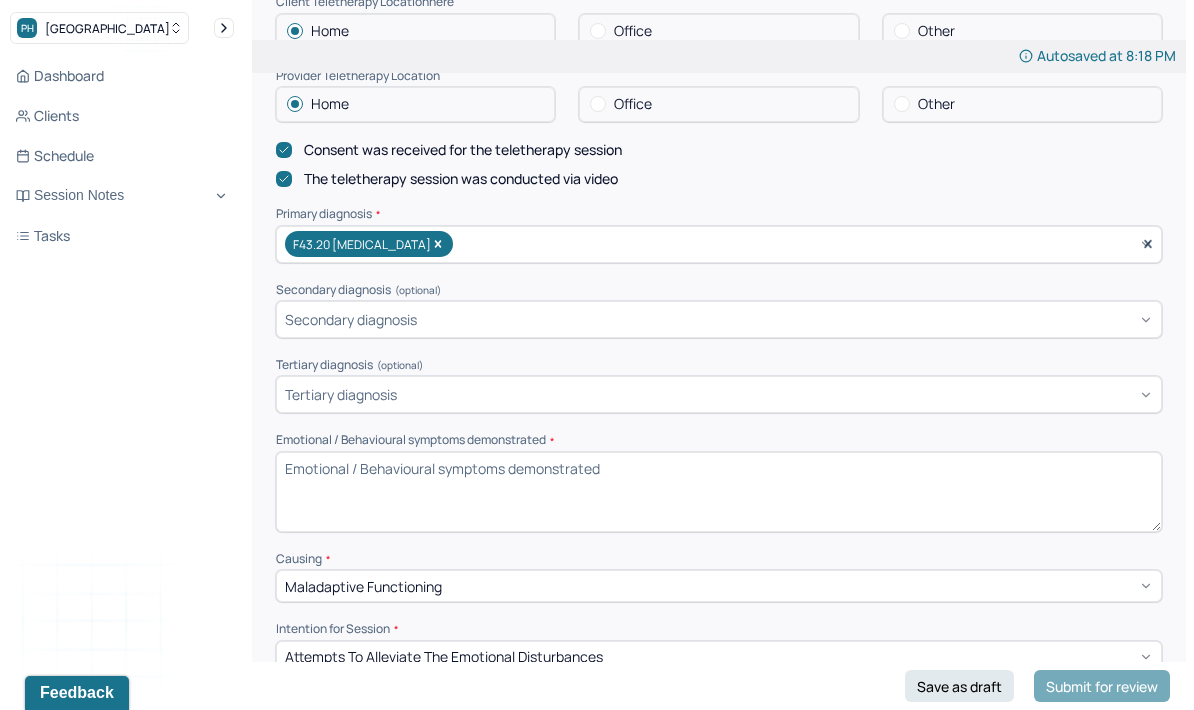 scroll, scrollTop: 460, scrollLeft: 0, axis: vertical 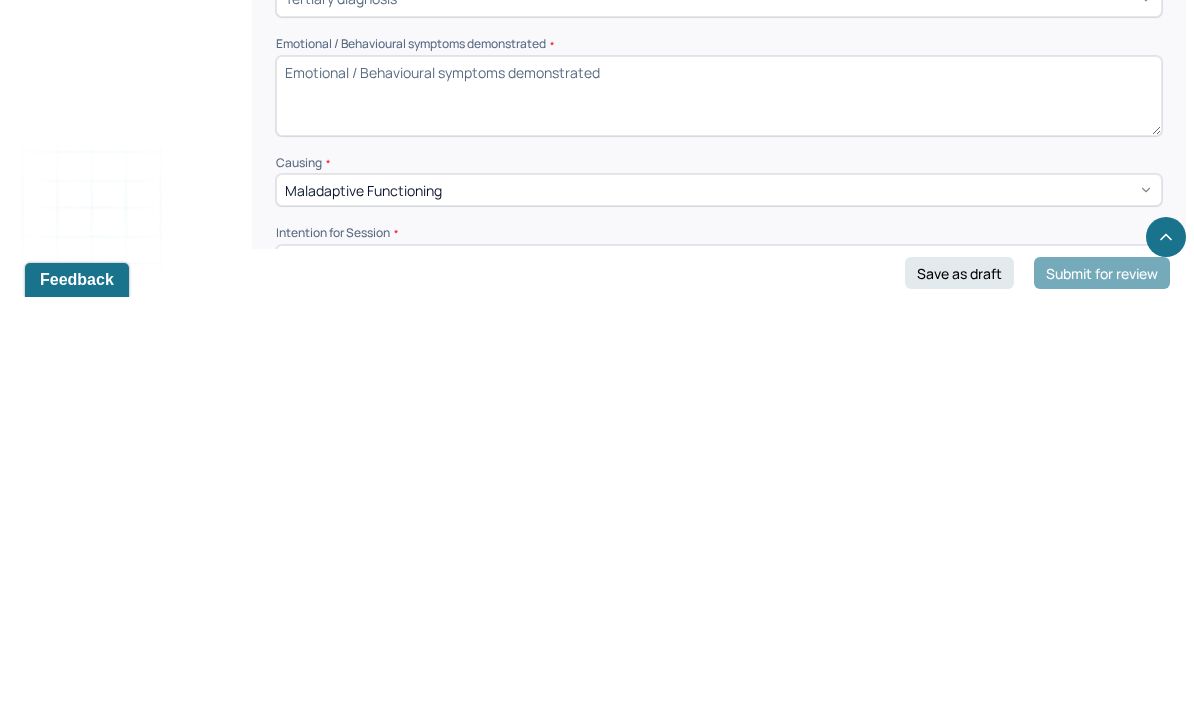 type on "The client was equipped the strategies that could help the mood change but further exploration would be helpful." 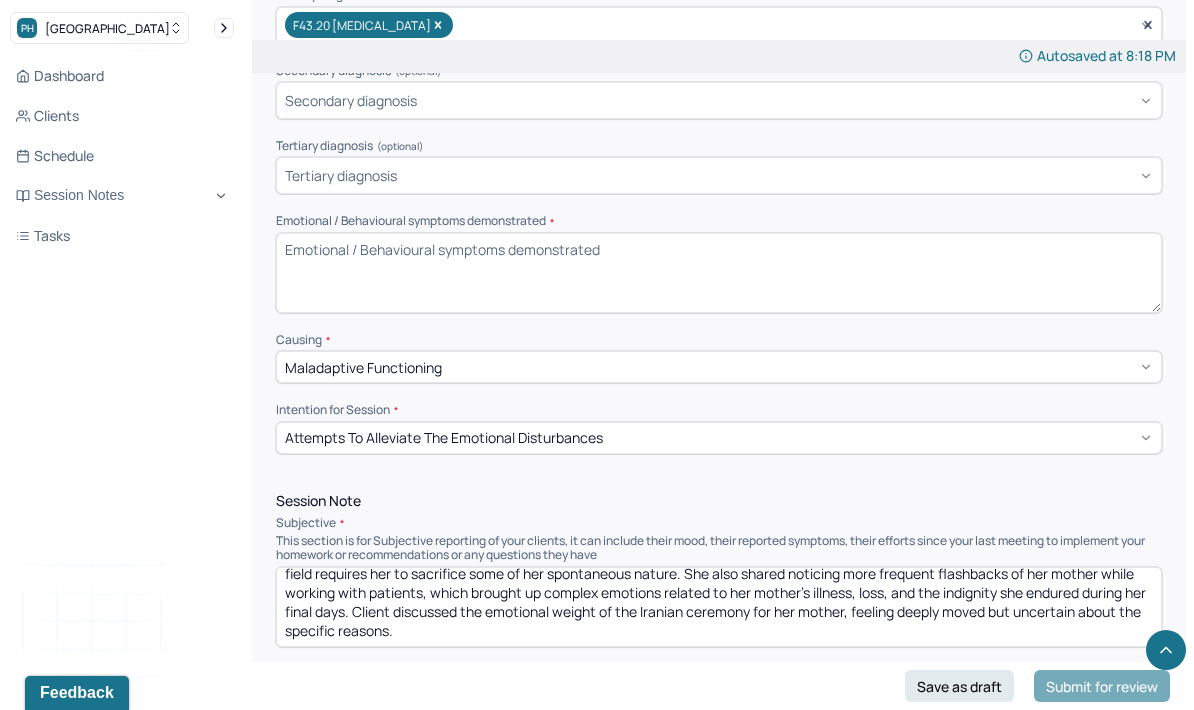 click on "Emotional / Behavioural symptoms demonstrated *" at bounding box center (719, 273) 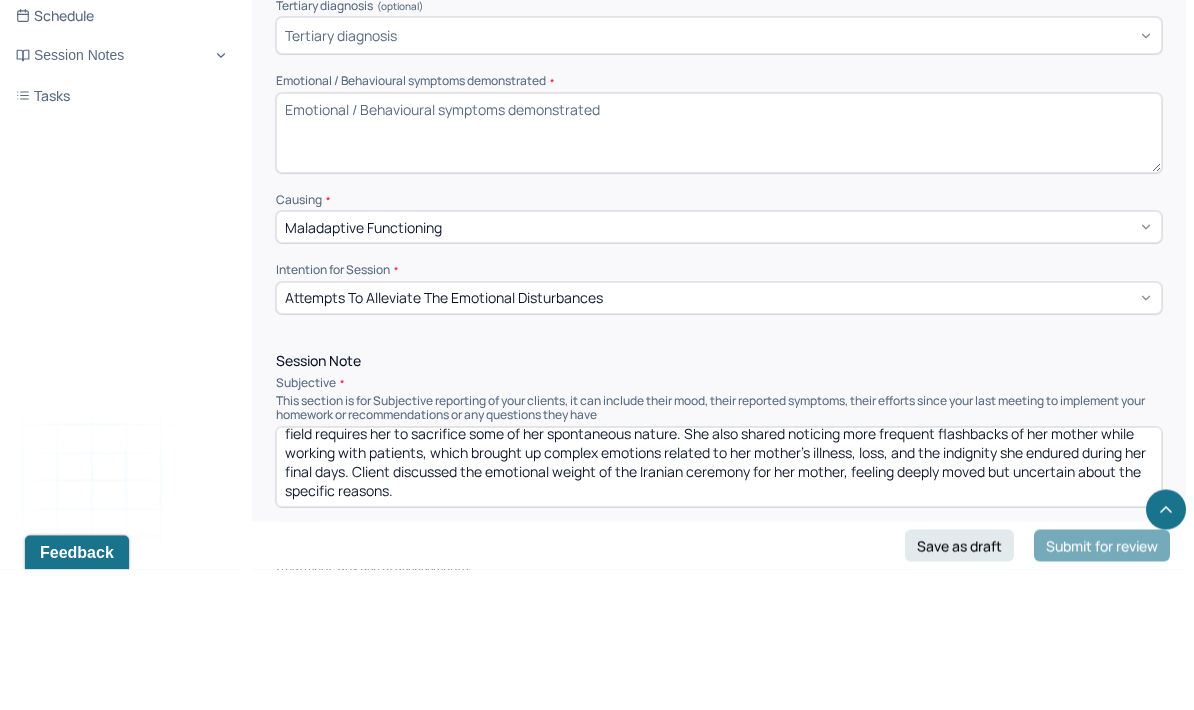 click on "Emotional / Behavioural symptoms demonstrated *" at bounding box center [719, 274] 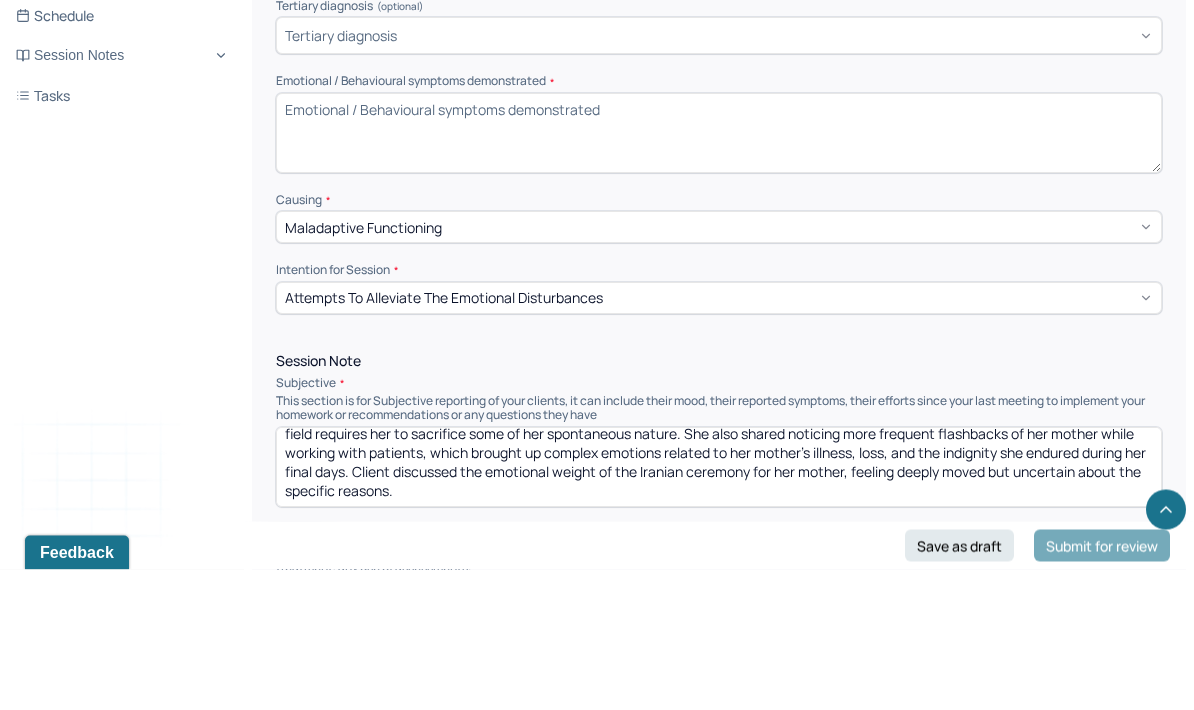 paste on "Client experiences mild, situational depressive symptoms and emotional triggers tied to grief, particularly when reflecting on her mother and cultural loss. She demonstrates strong emotional insight and the ability to self-regulate through these experiences." 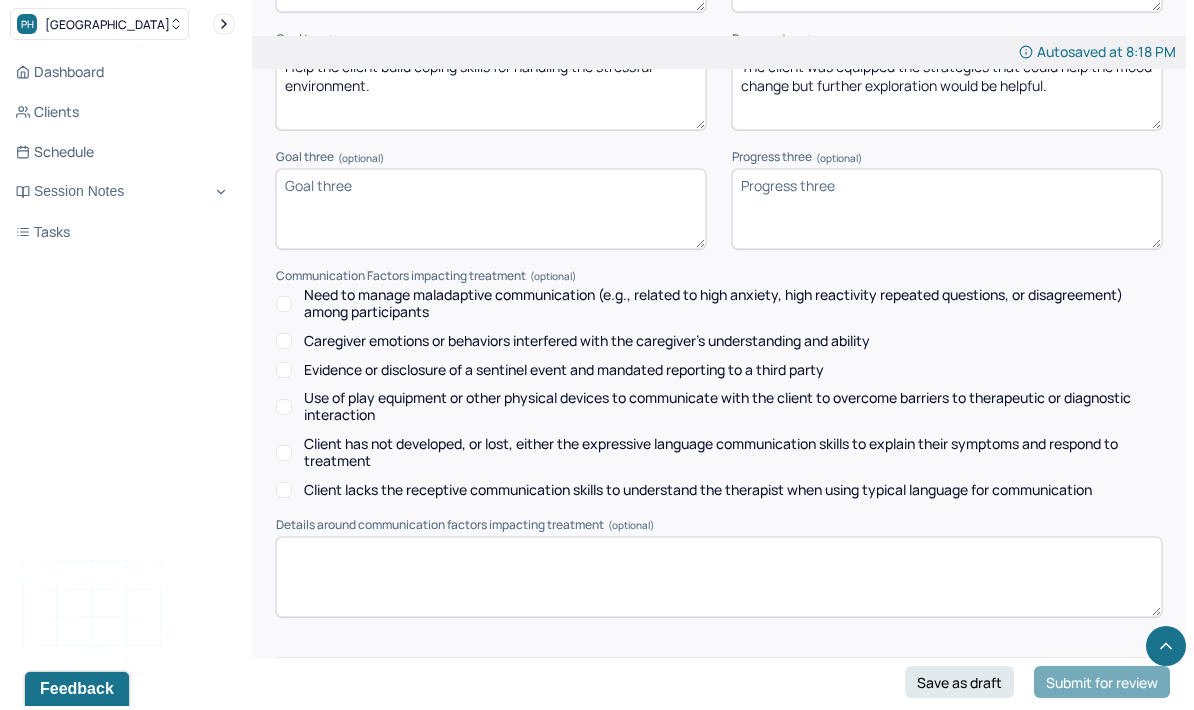 scroll, scrollTop: 2995, scrollLeft: 0, axis: vertical 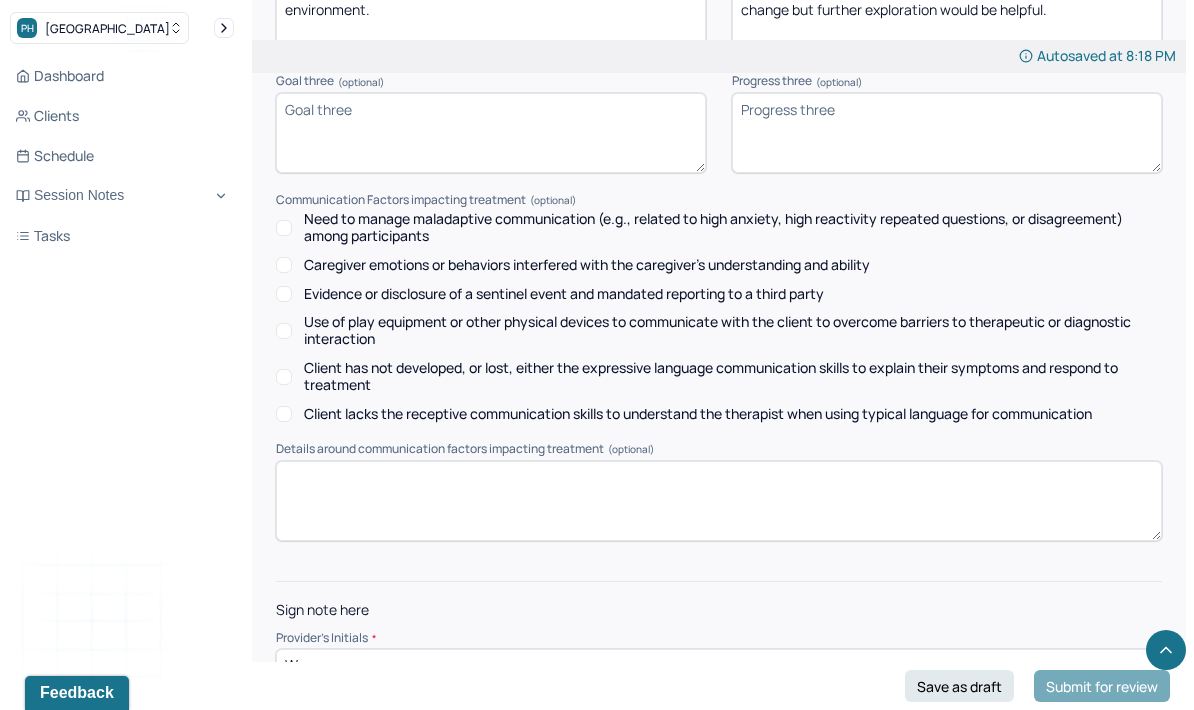 type on "Client experiences mild, situational depressive symptoms and emotional triggers tied to grief, particularly when reflecting on her mother and cultural loss. She demonstrates strong emotional insight and the ability to self-regulate through these experiences." 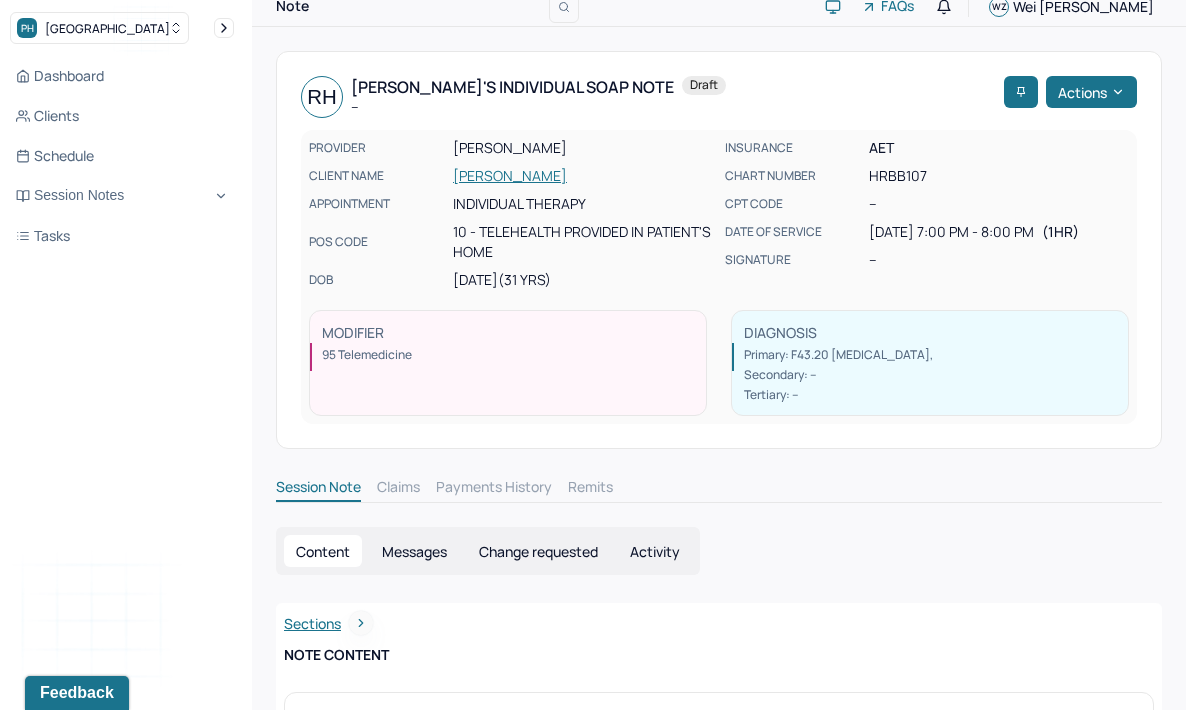 scroll, scrollTop: 0, scrollLeft: 0, axis: both 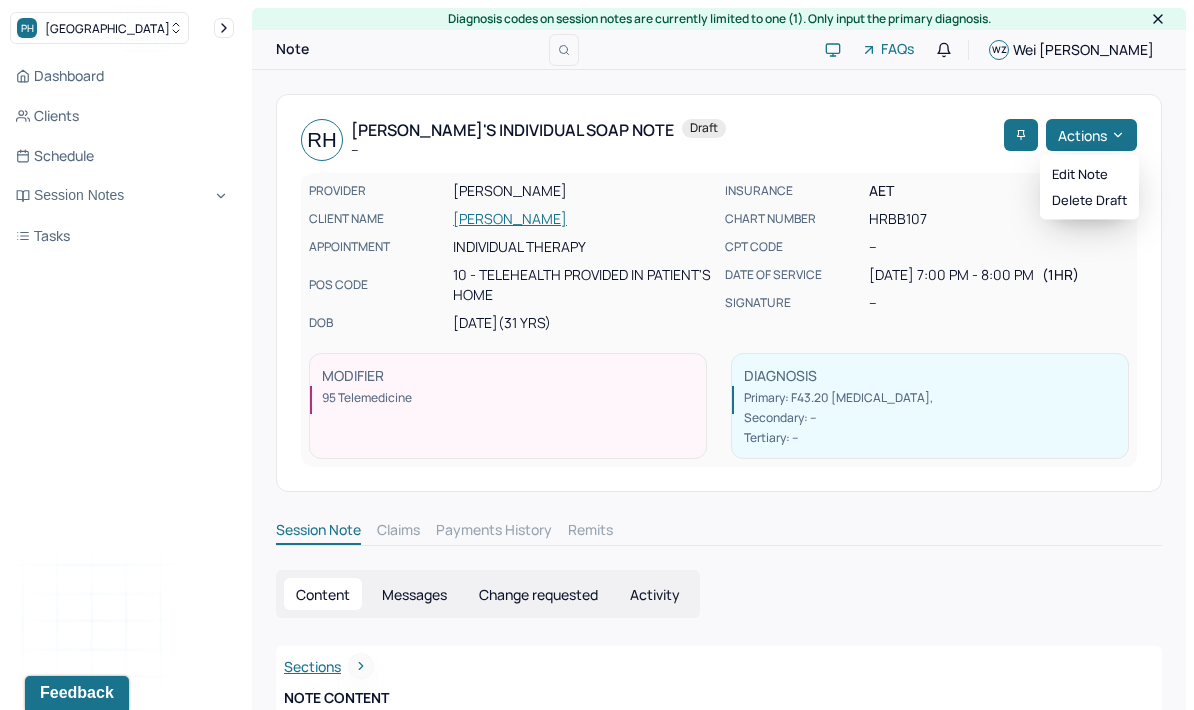 click on "Session Note Claims Payments History Remits" at bounding box center (719, 533) 